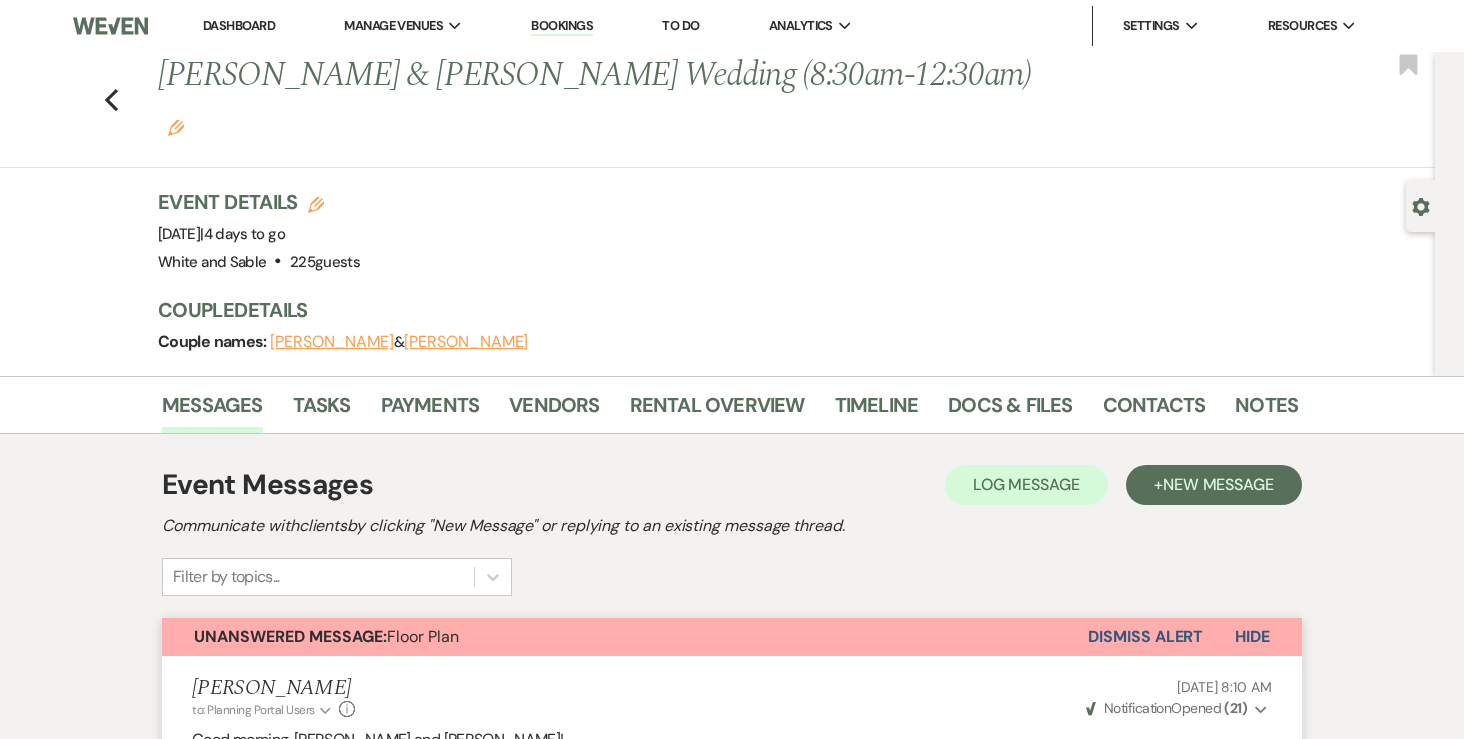 scroll, scrollTop: 7012, scrollLeft: 0, axis: vertical 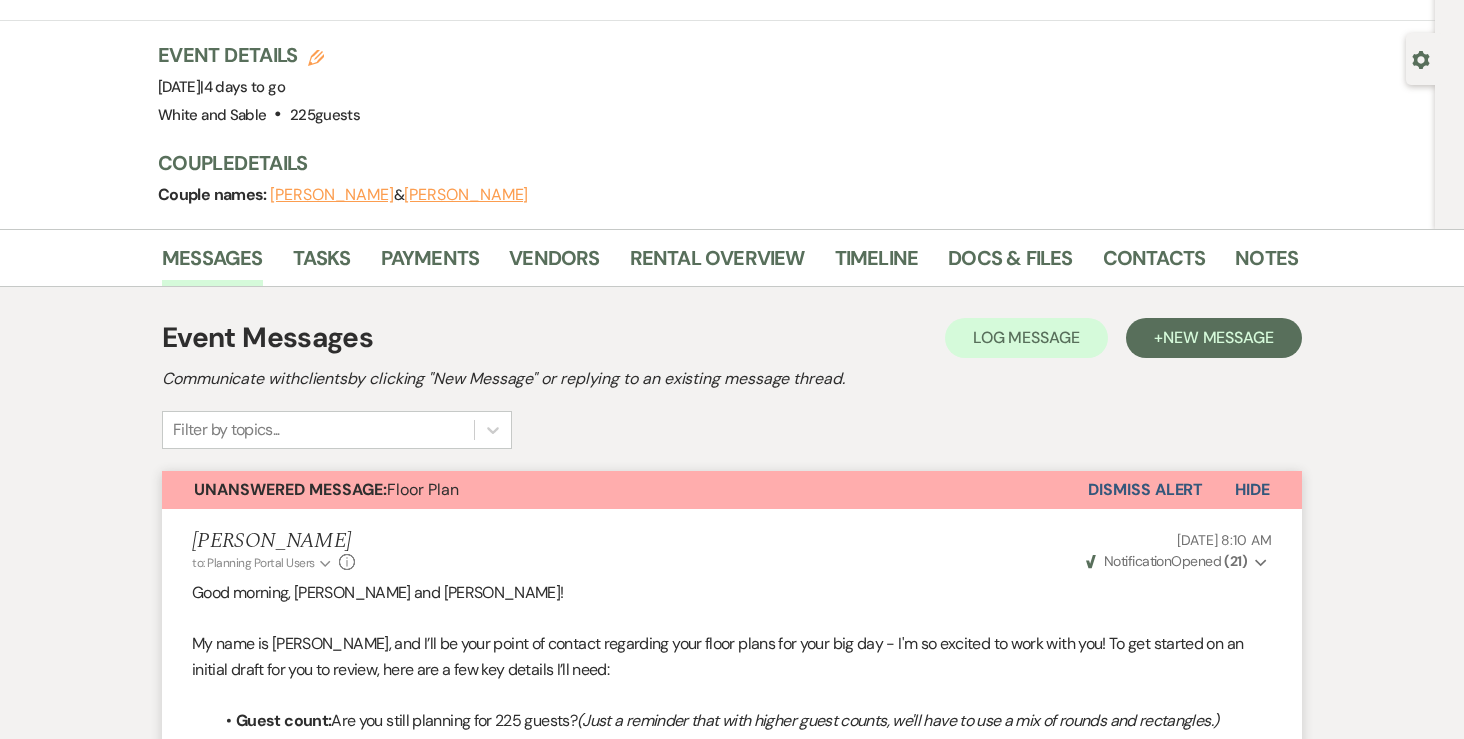 click on "Dismiss Alert" at bounding box center [1145, 490] 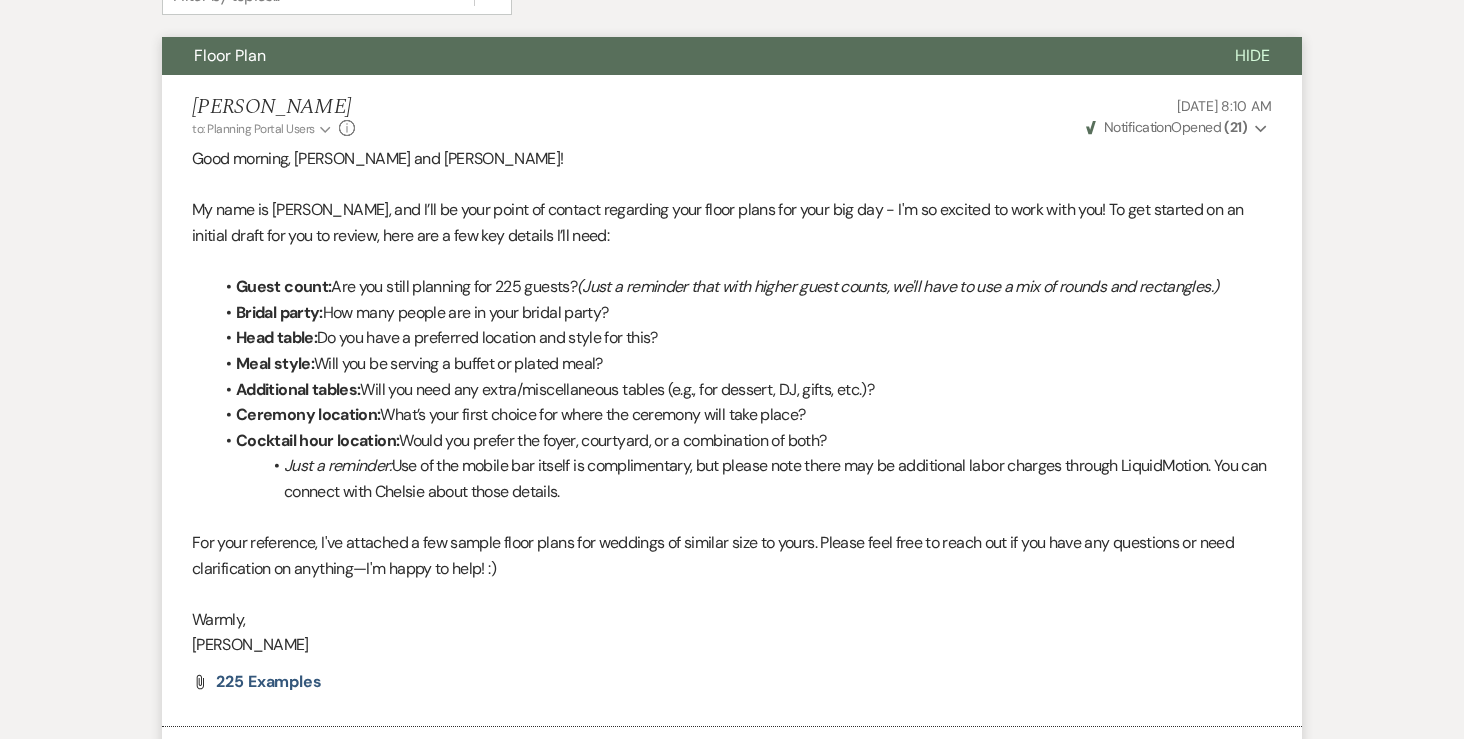 scroll, scrollTop: 0, scrollLeft: 0, axis: both 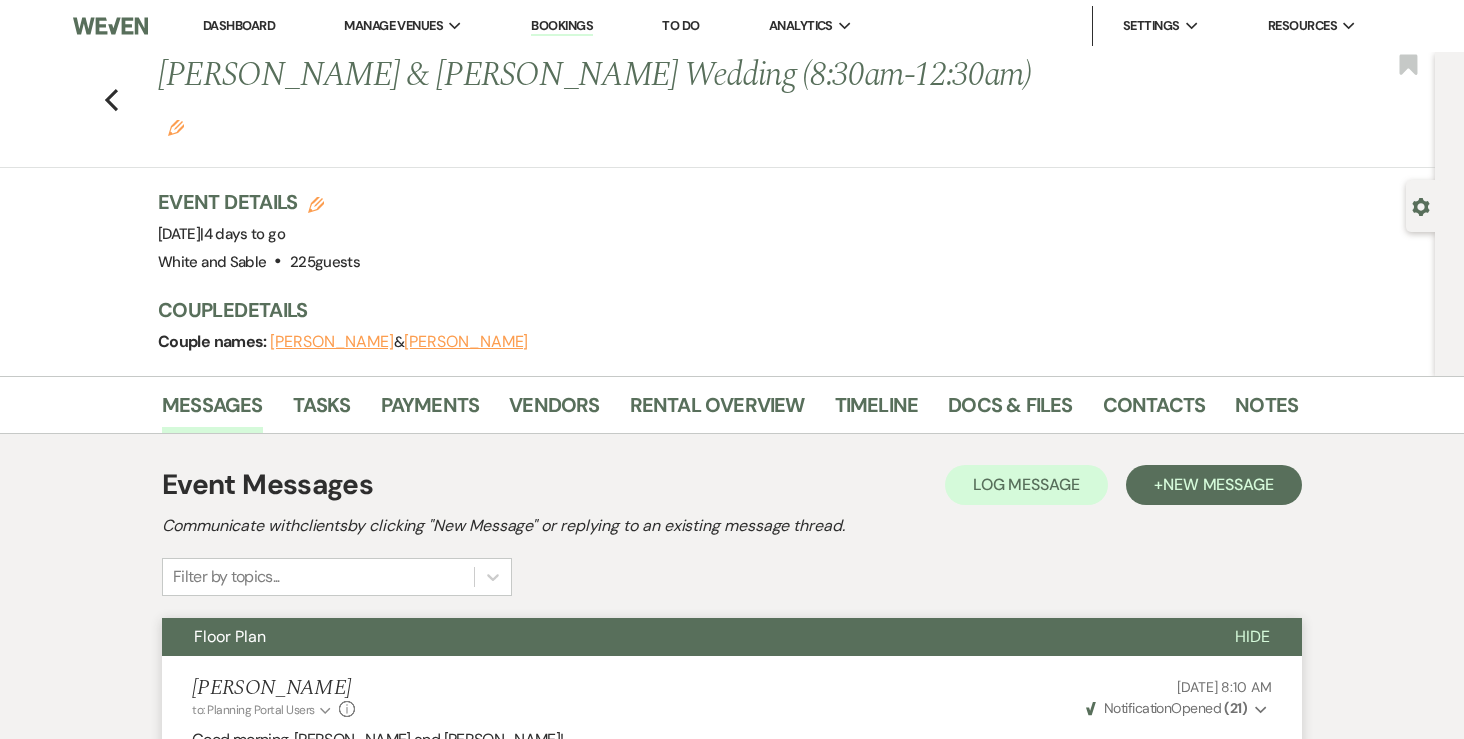 click on "Dashboard" at bounding box center [239, 25] 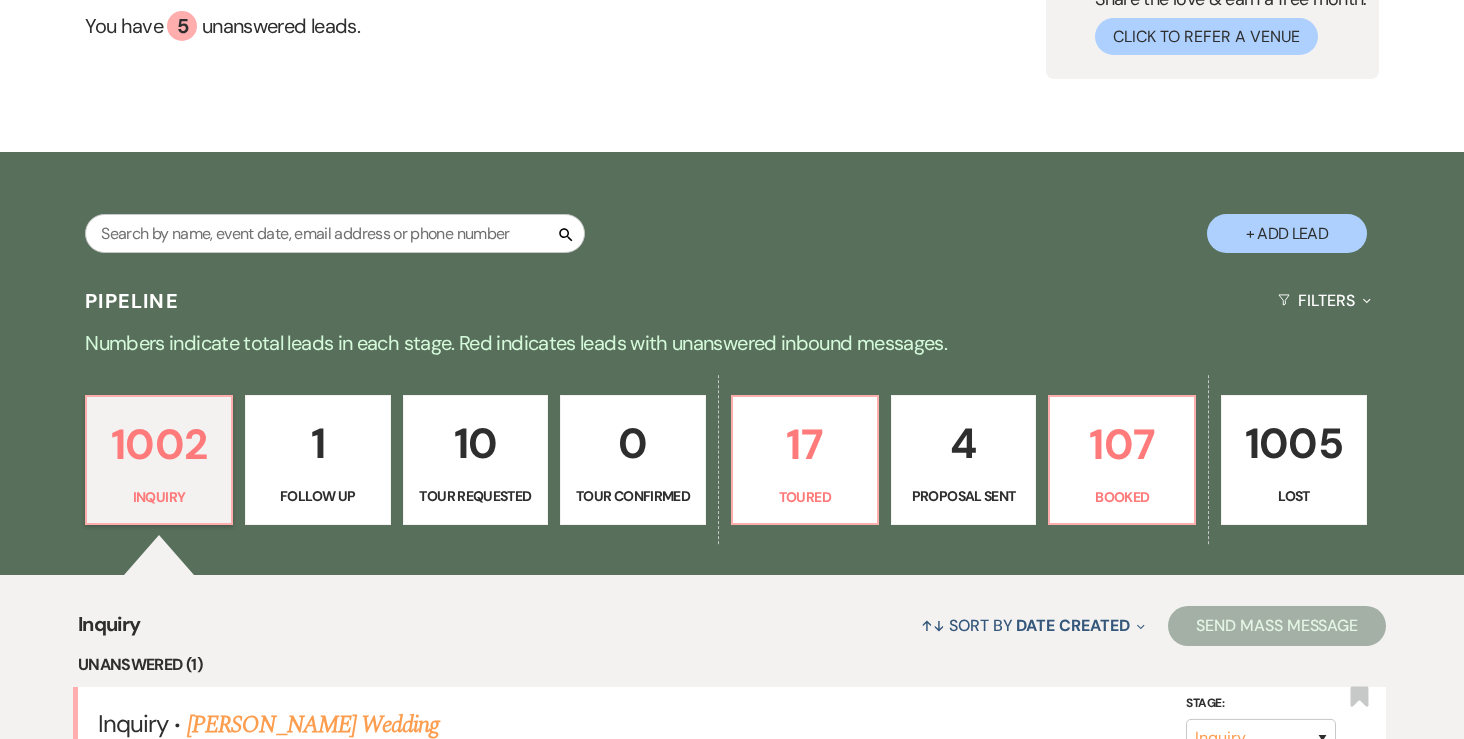 scroll, scrollTop: 230, scrollLeft: 0, axis: vertical 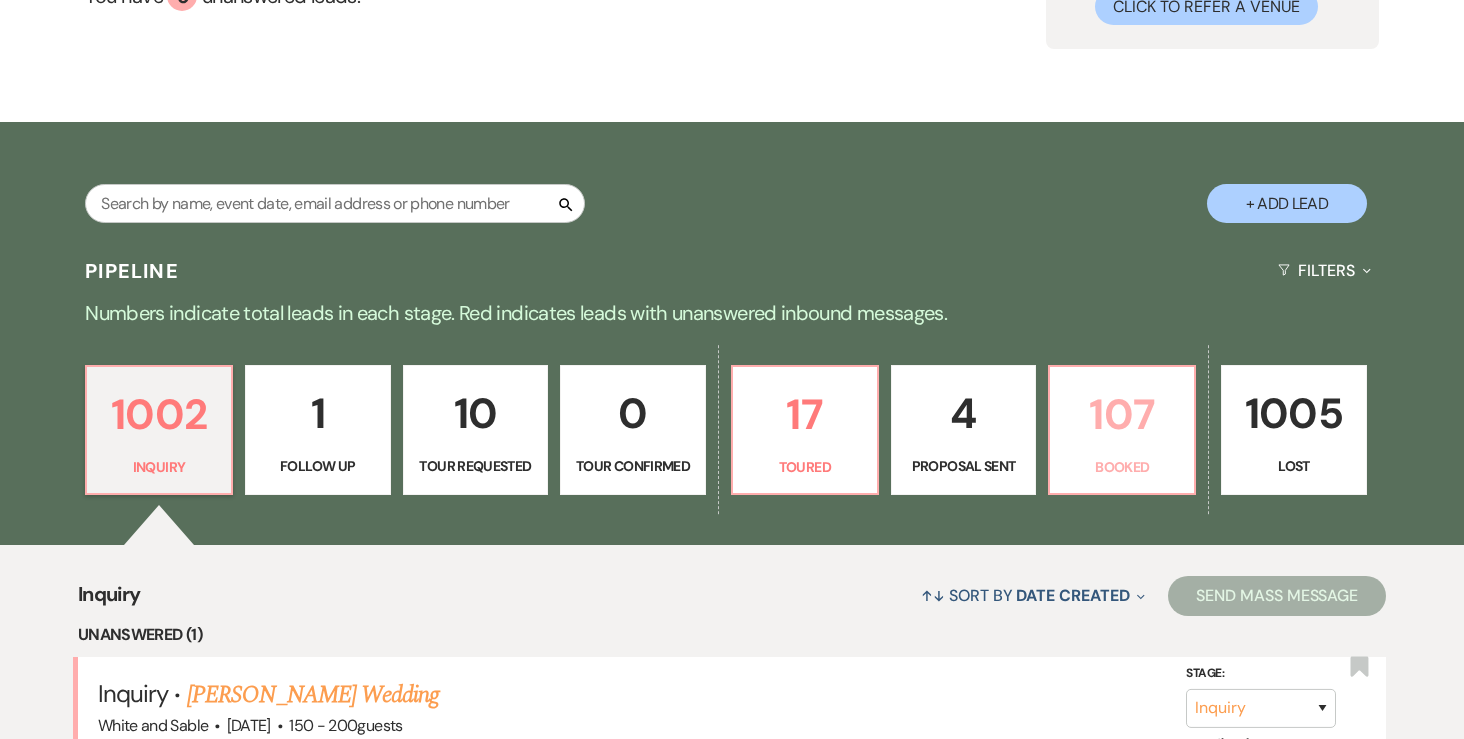click on "107" at bounding box center [1122, 414] 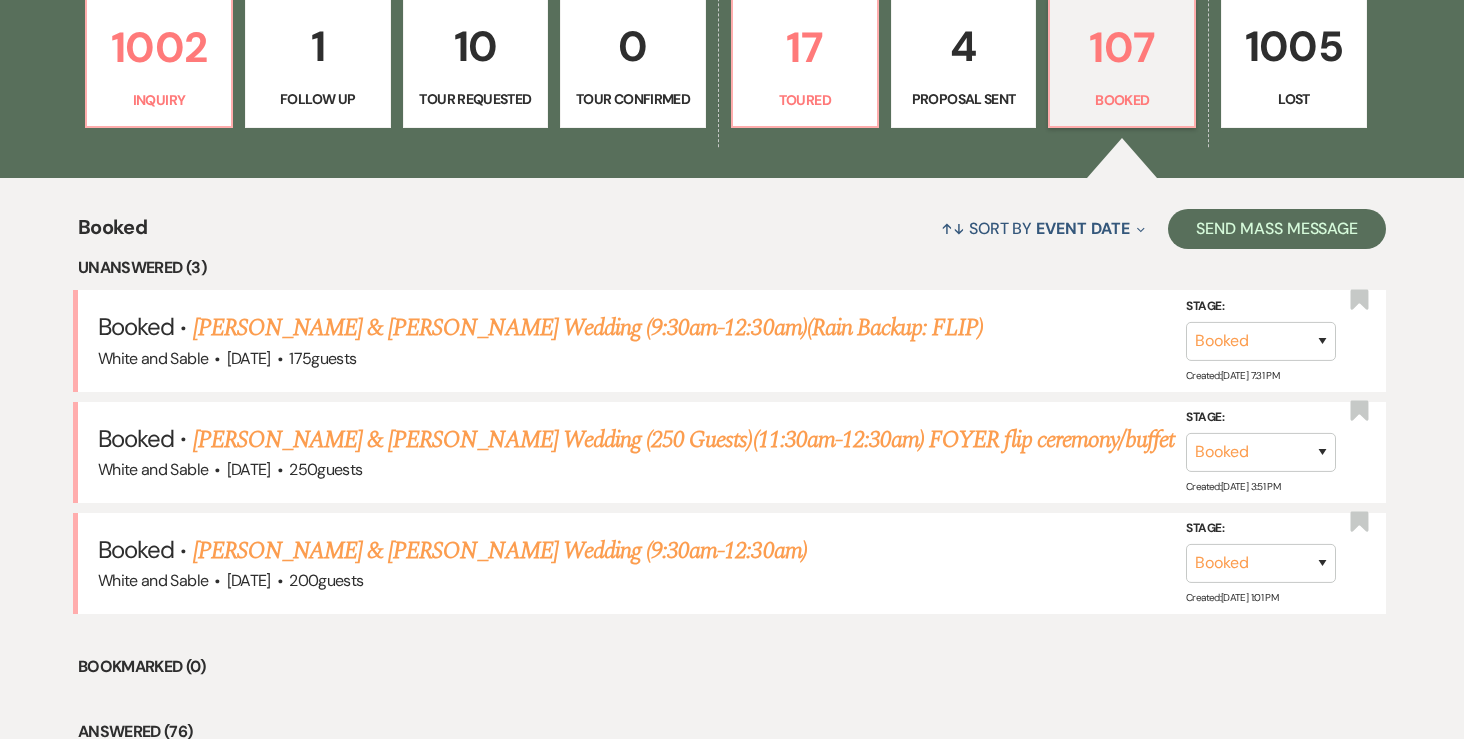 scroll, scrollTop: 601, scrollLeft: 0, axis: vertical 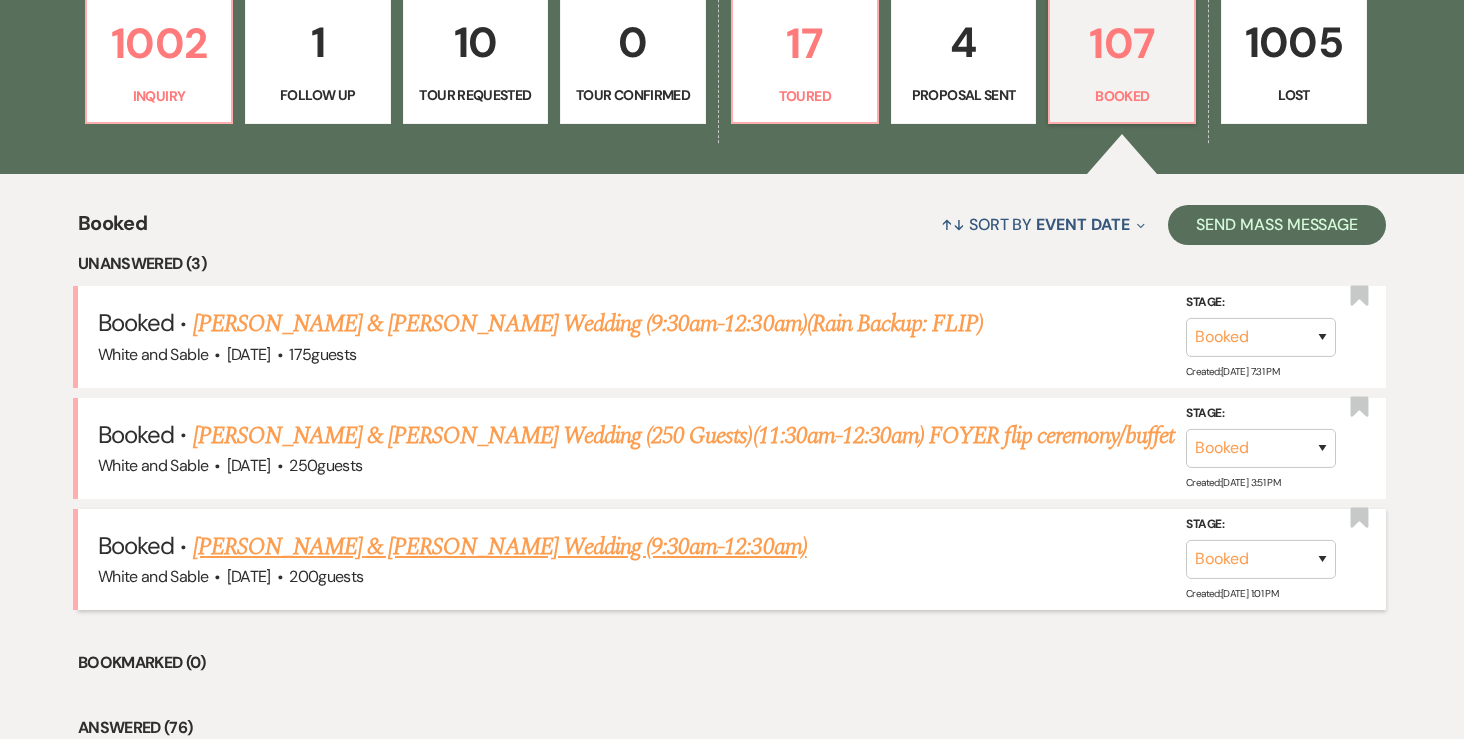 click on "[PERSON_NAME] & [PERSON_NAME] Wedding (9:30am-12:30am)" at bounding box center (500, 547) 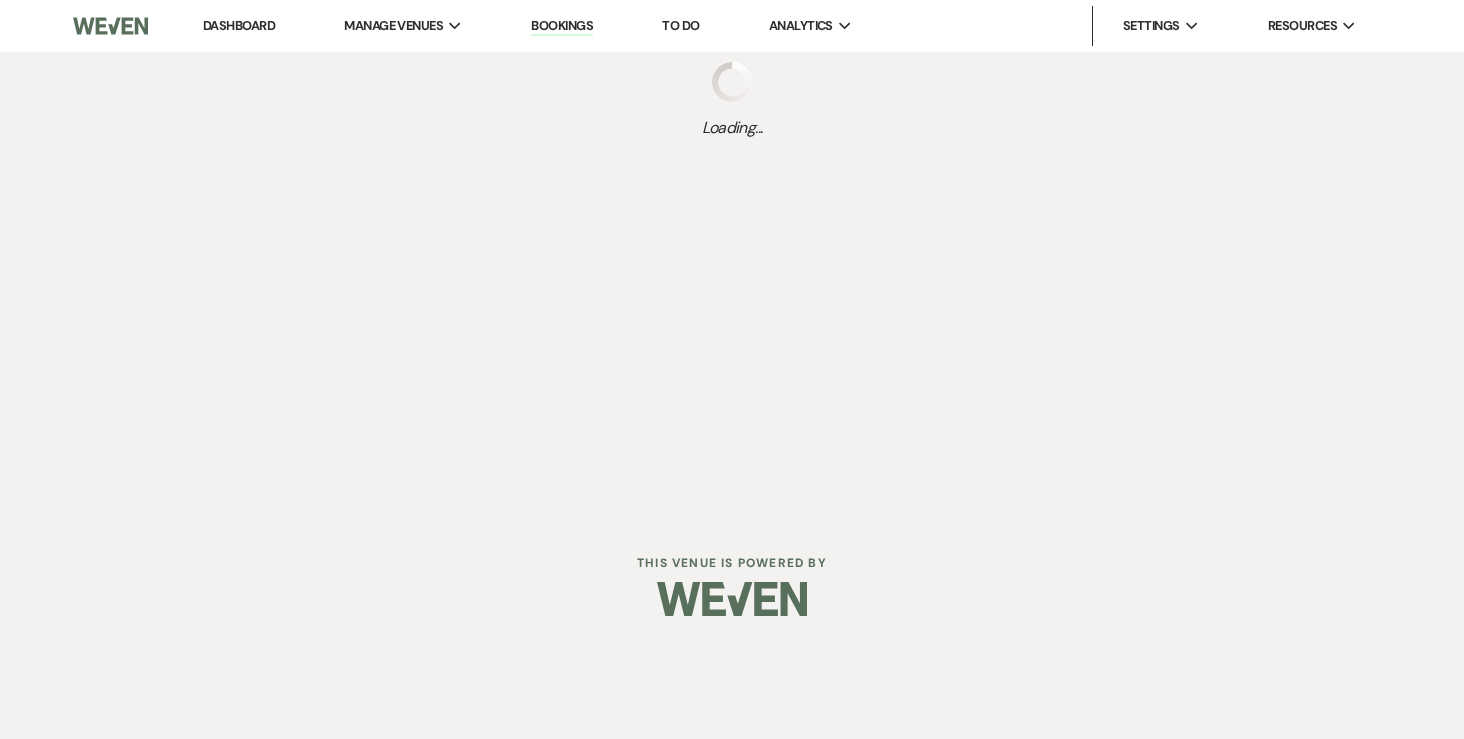 scroll, scrollTop: 0, scrollLeft: 0, axis: both 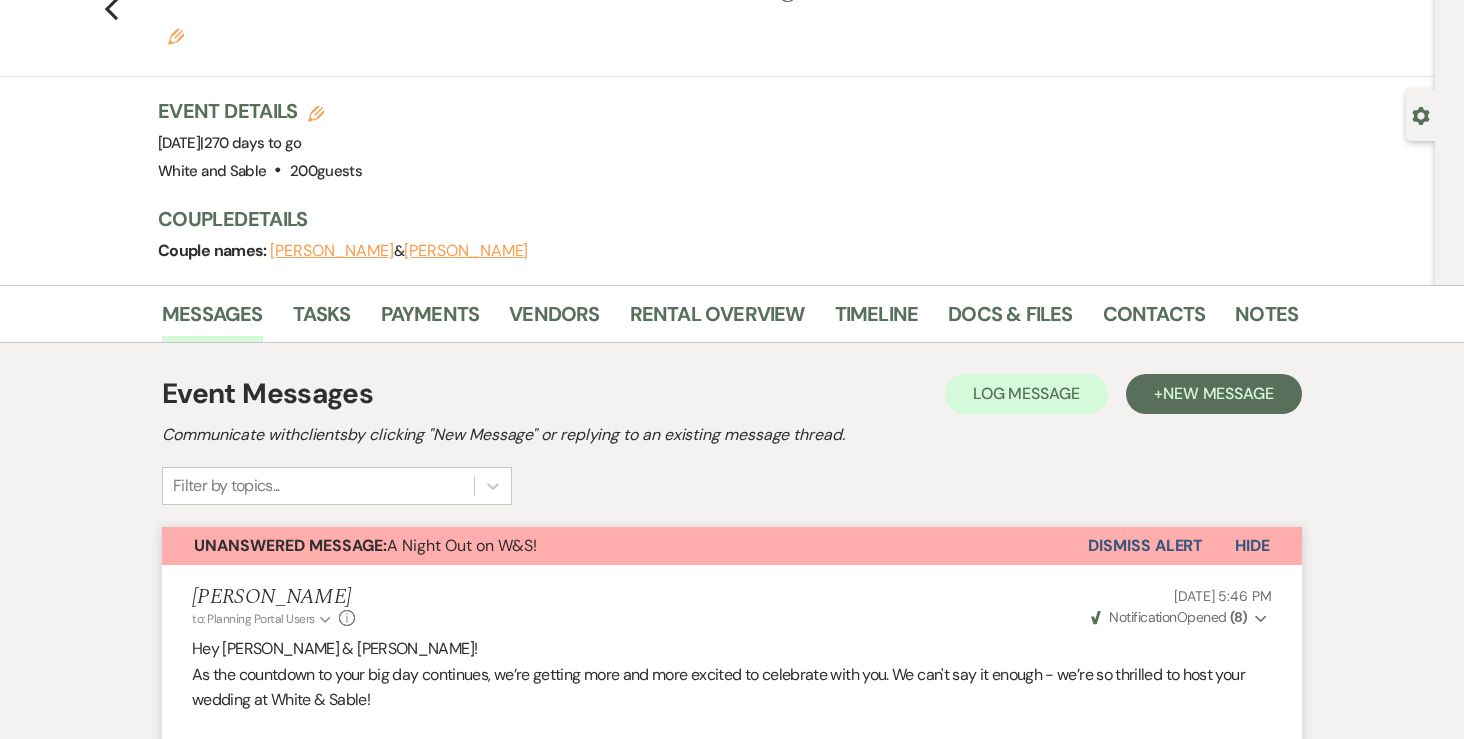 click on "Dismiss Alert" at bounding box center (1145, 546) 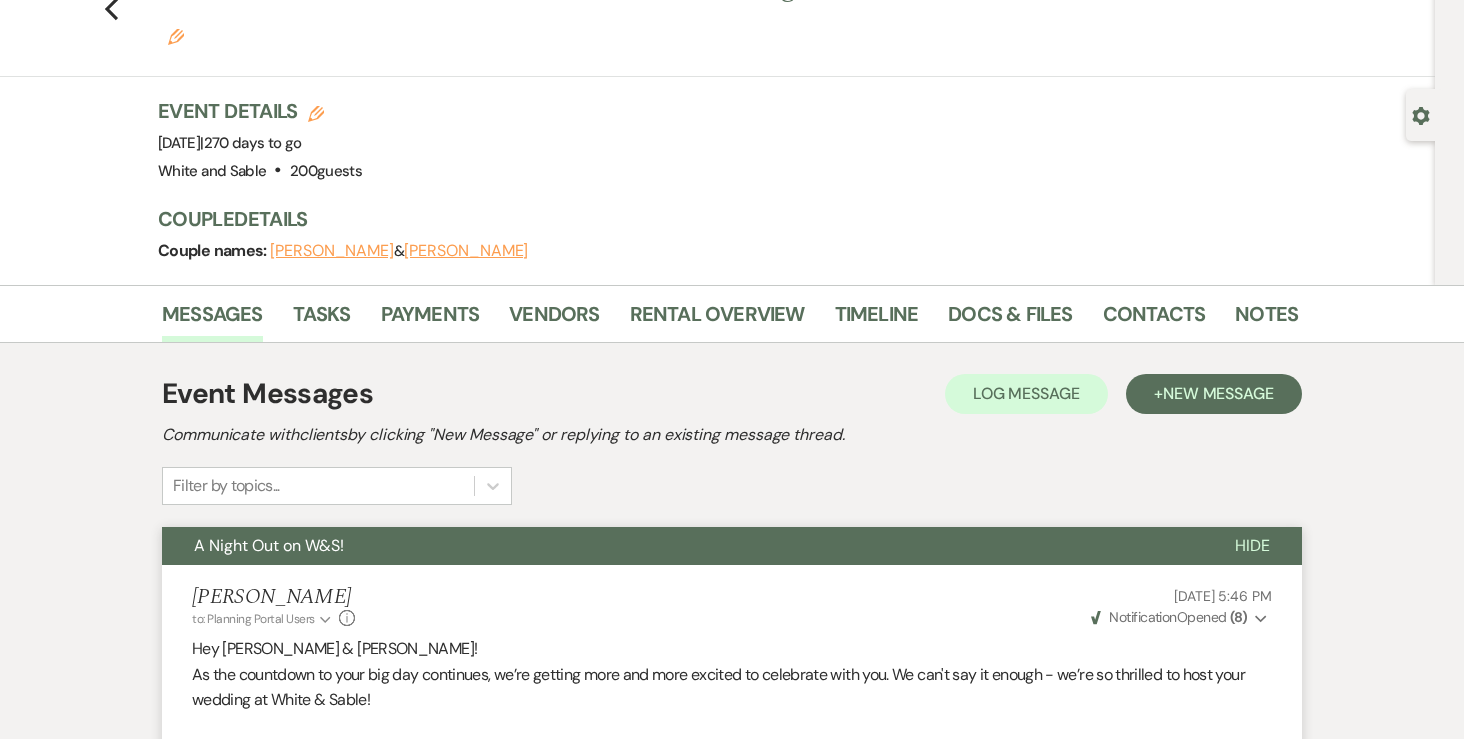 scroll, scrollTop: 0, scrollLeft: 0, axis: both 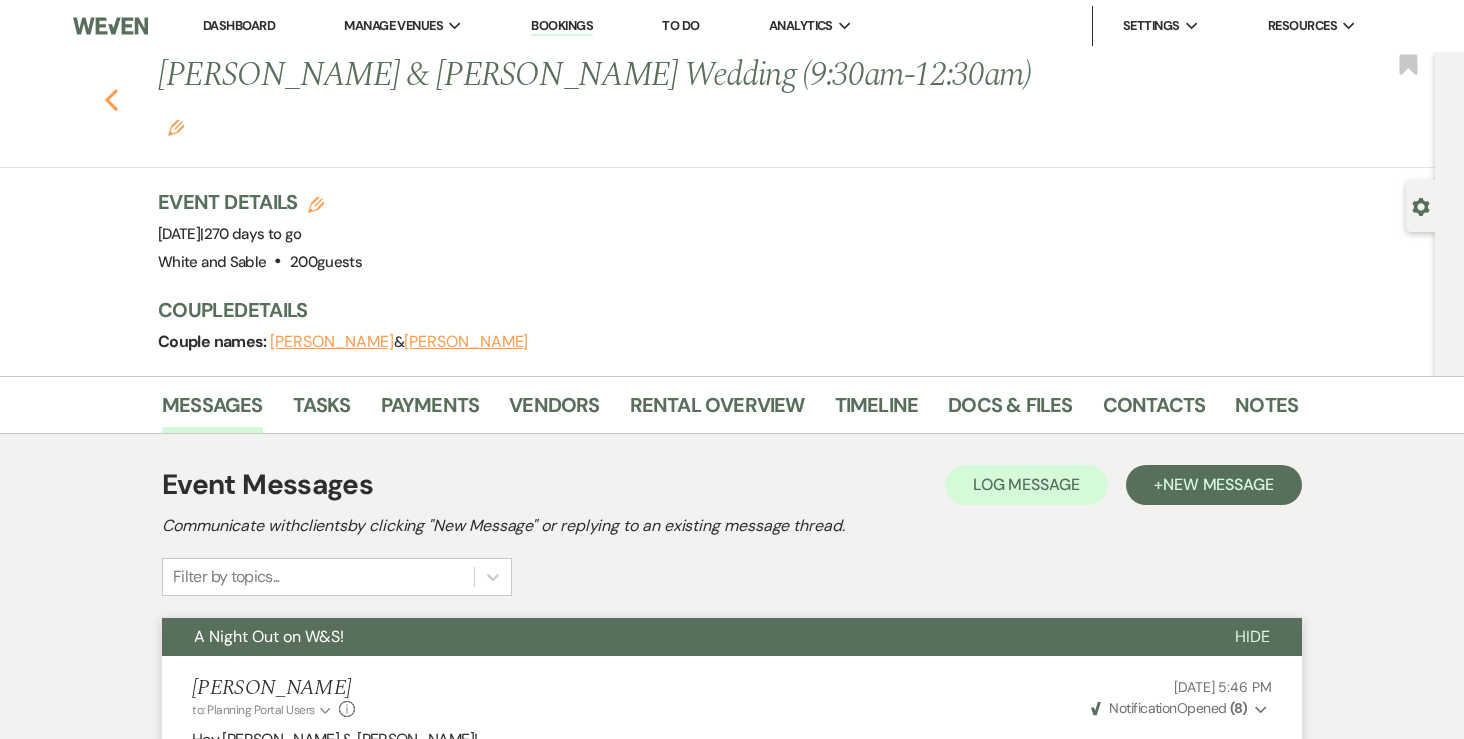 click 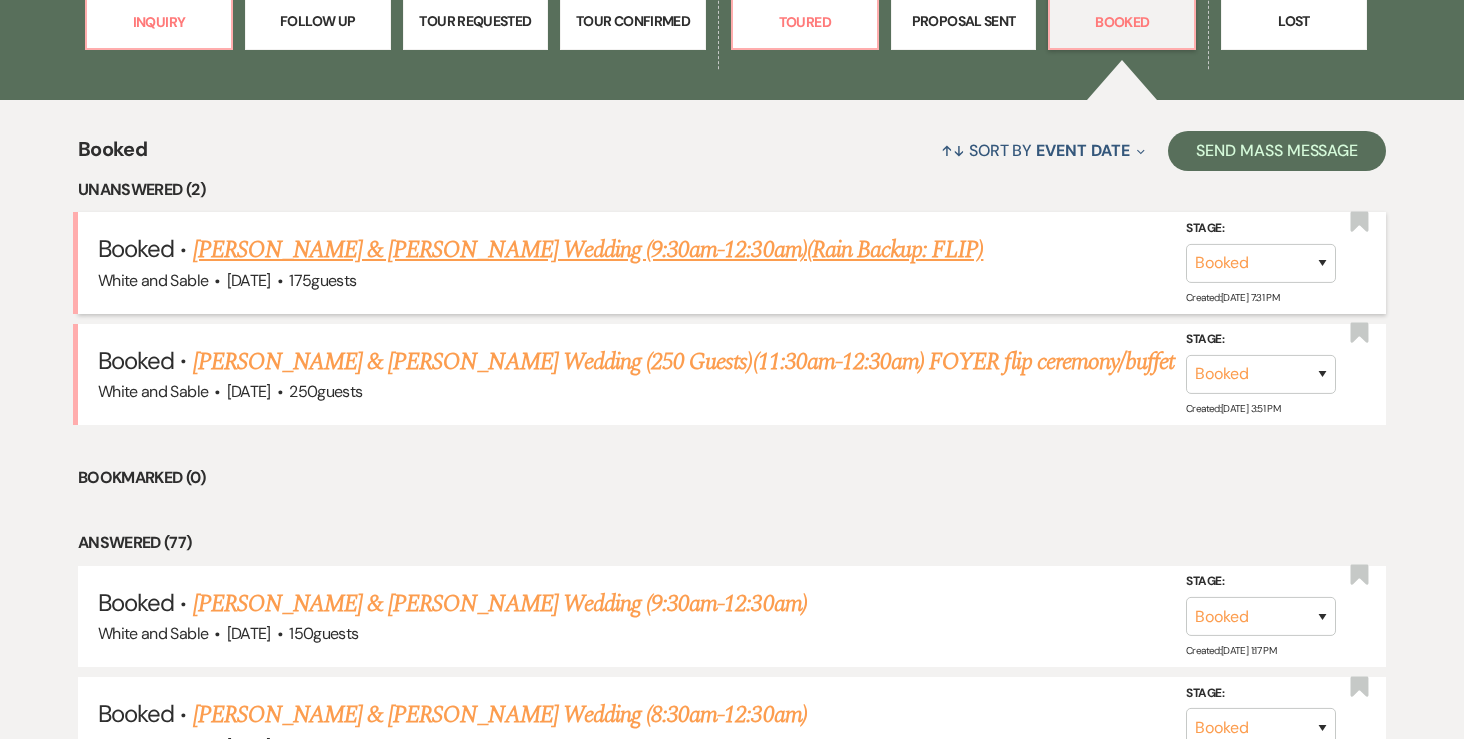 scroll, scrollTop: 681, scrollLeft: 0, axis: vertical 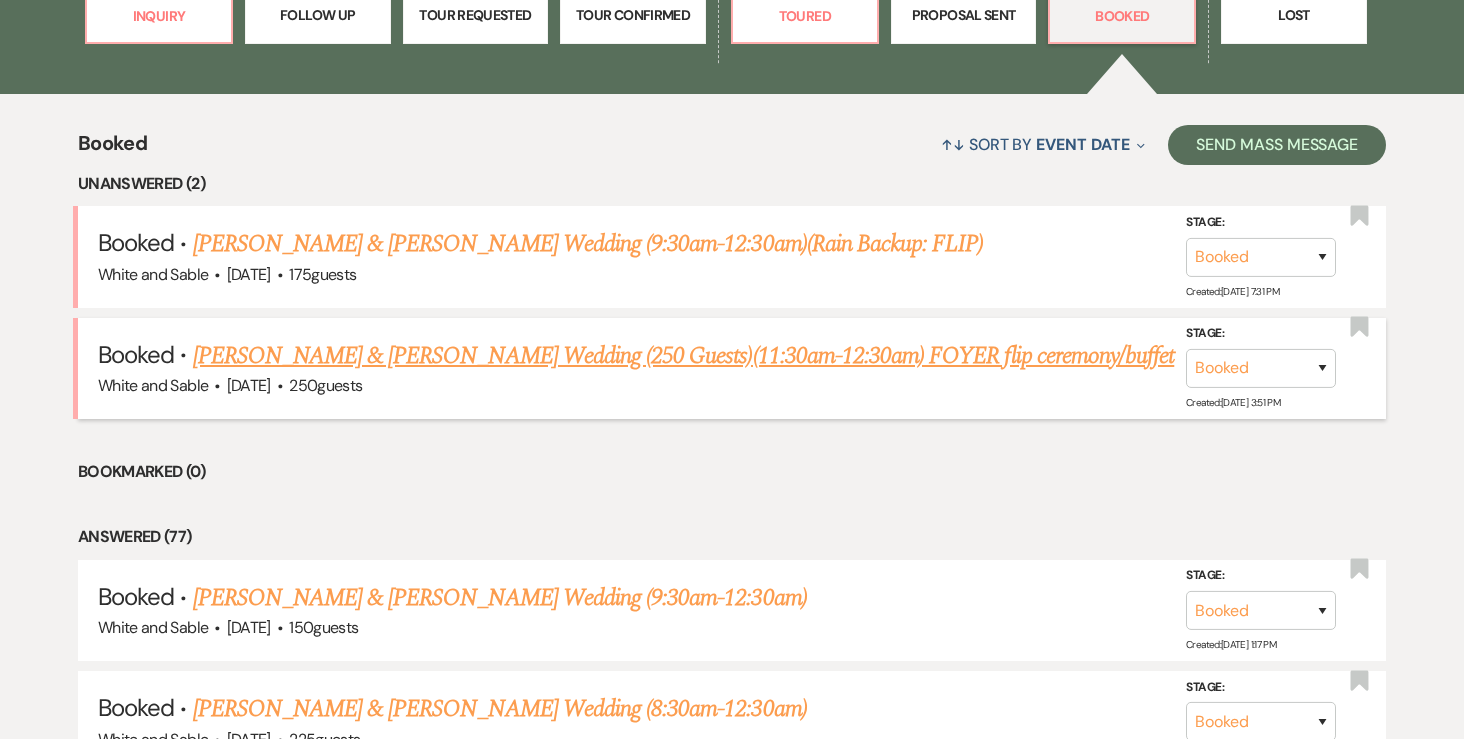 click on "[PERSON_NAME] & [PERSON_NAME] Wedding (250 Guests)(11:30am-12:30am) FOYER flip ceremony/buffet" at bounding box center [684, 356] 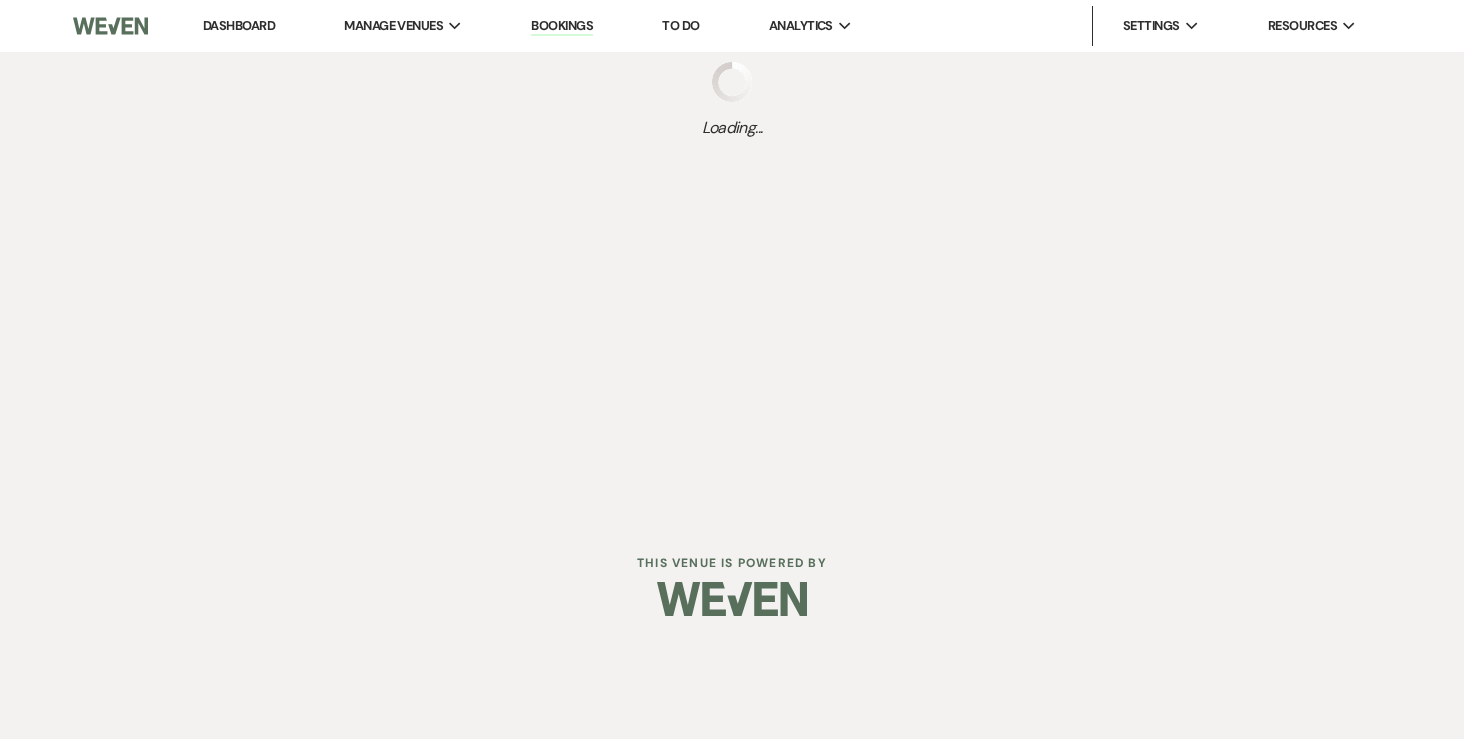 scroll, scrollTop: 0, scrollLeft: 0, axis: both 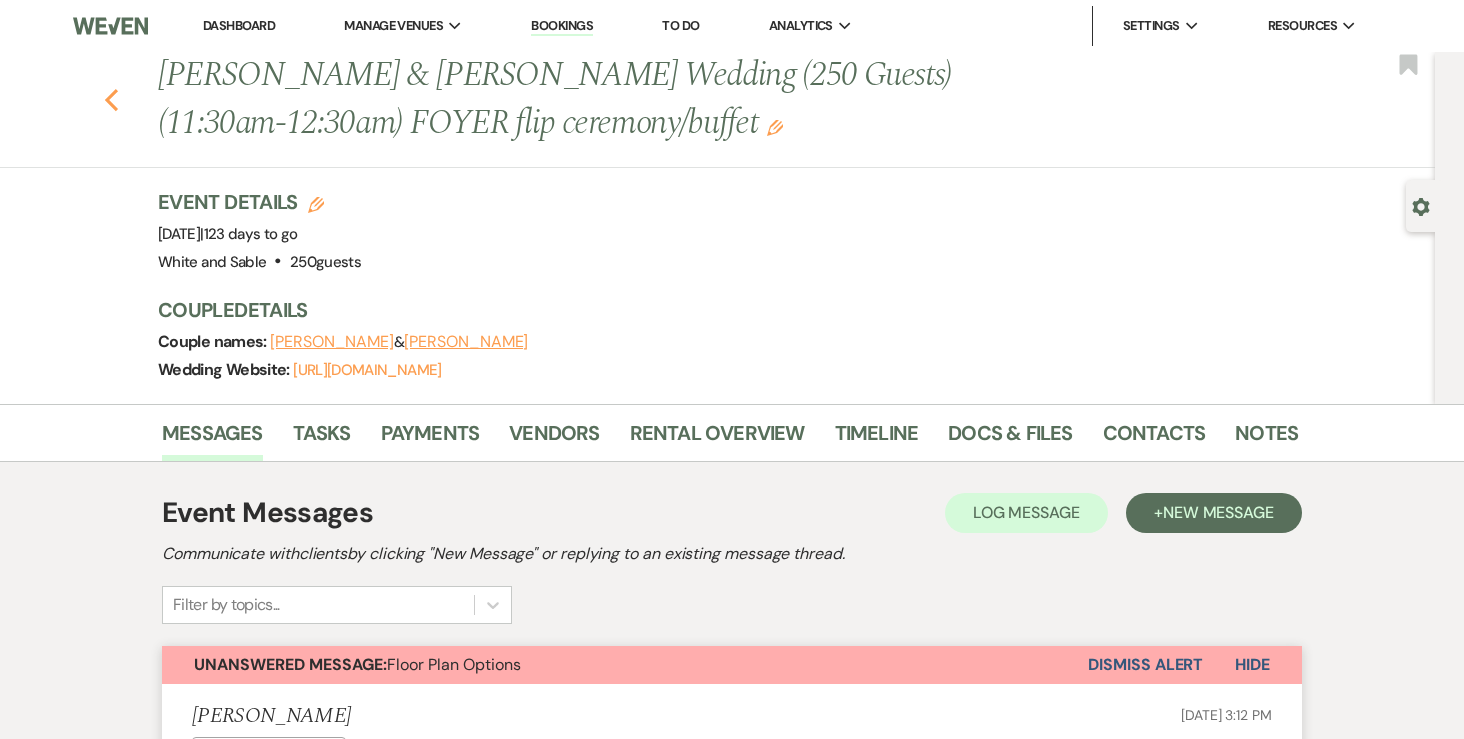 click on "Previous" 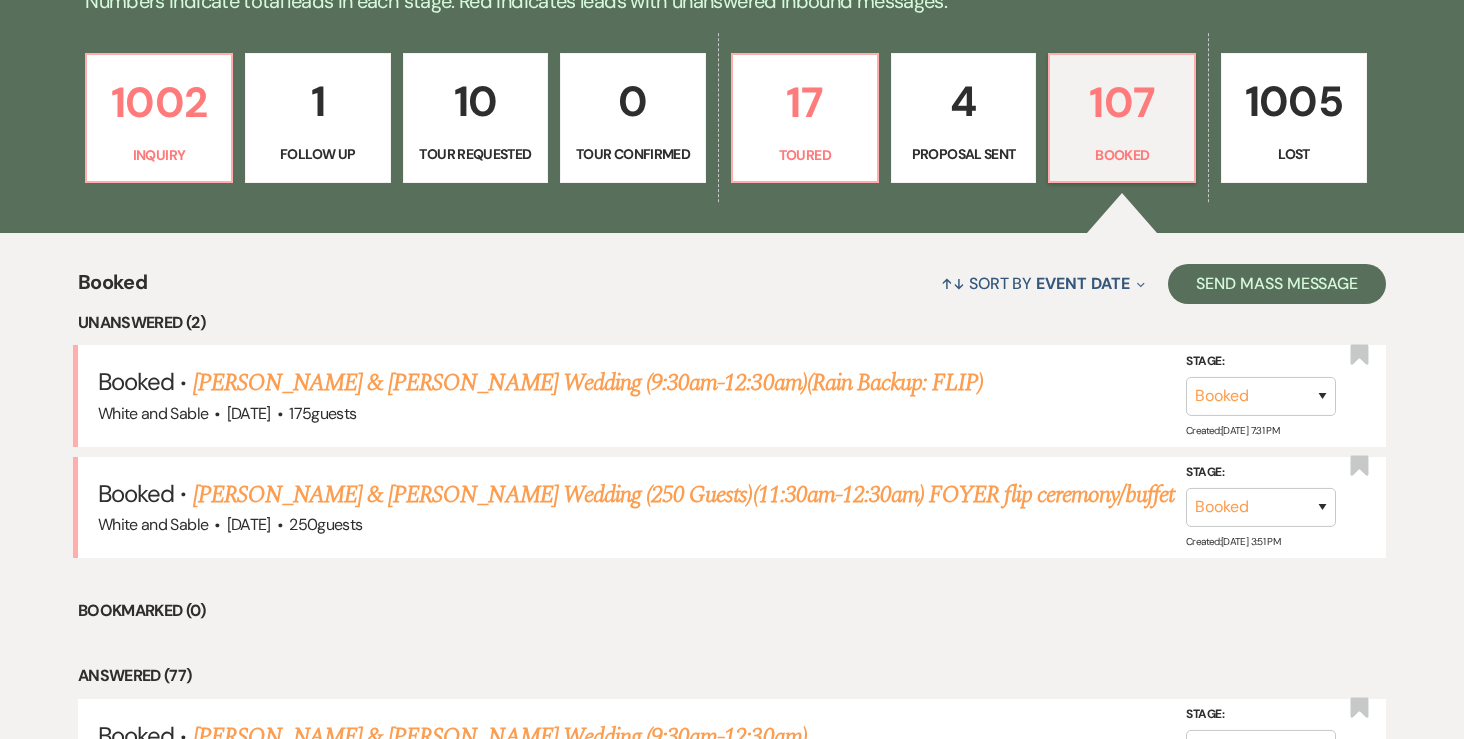 scroll, scrollTop: 0, scrollLeft: 0, axis: both 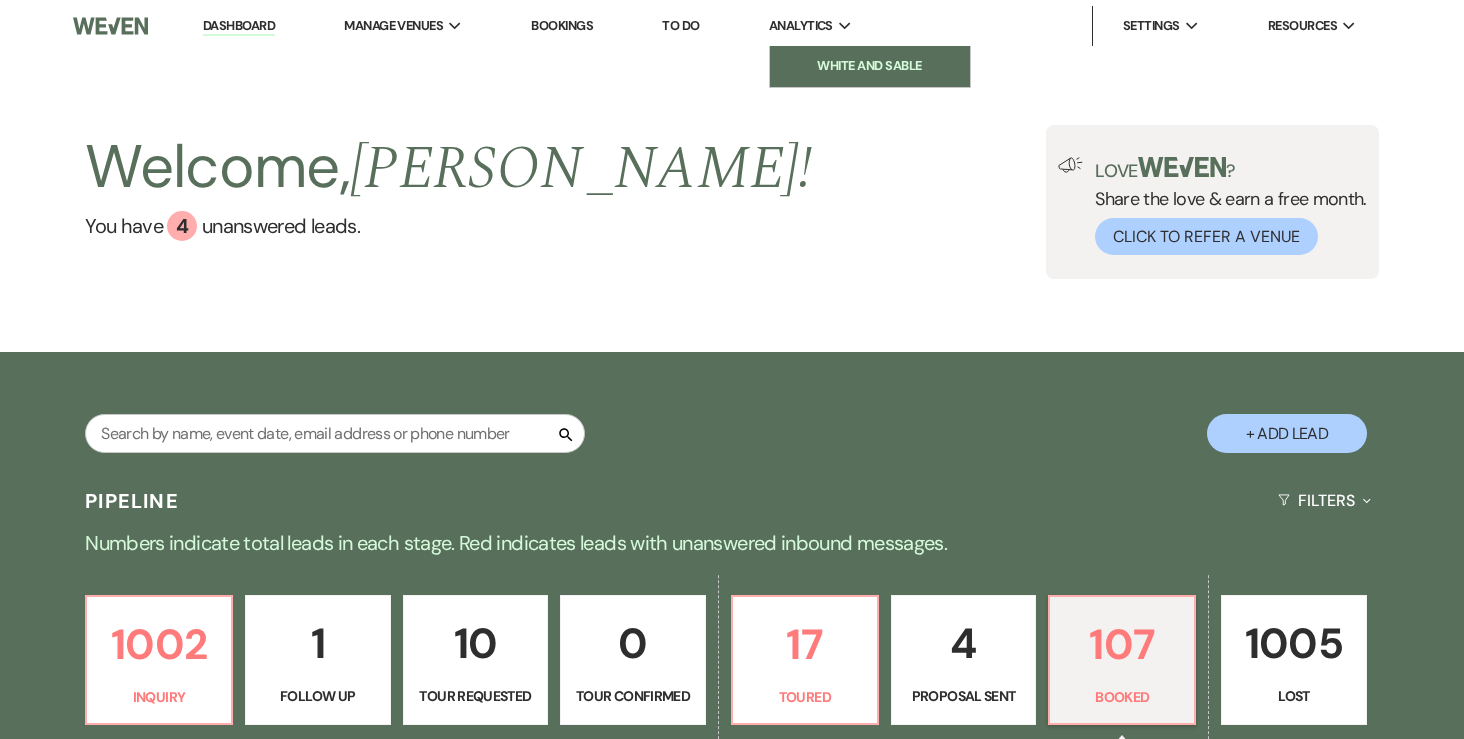 click on "White and Sable" at bounding box center (870, 66) 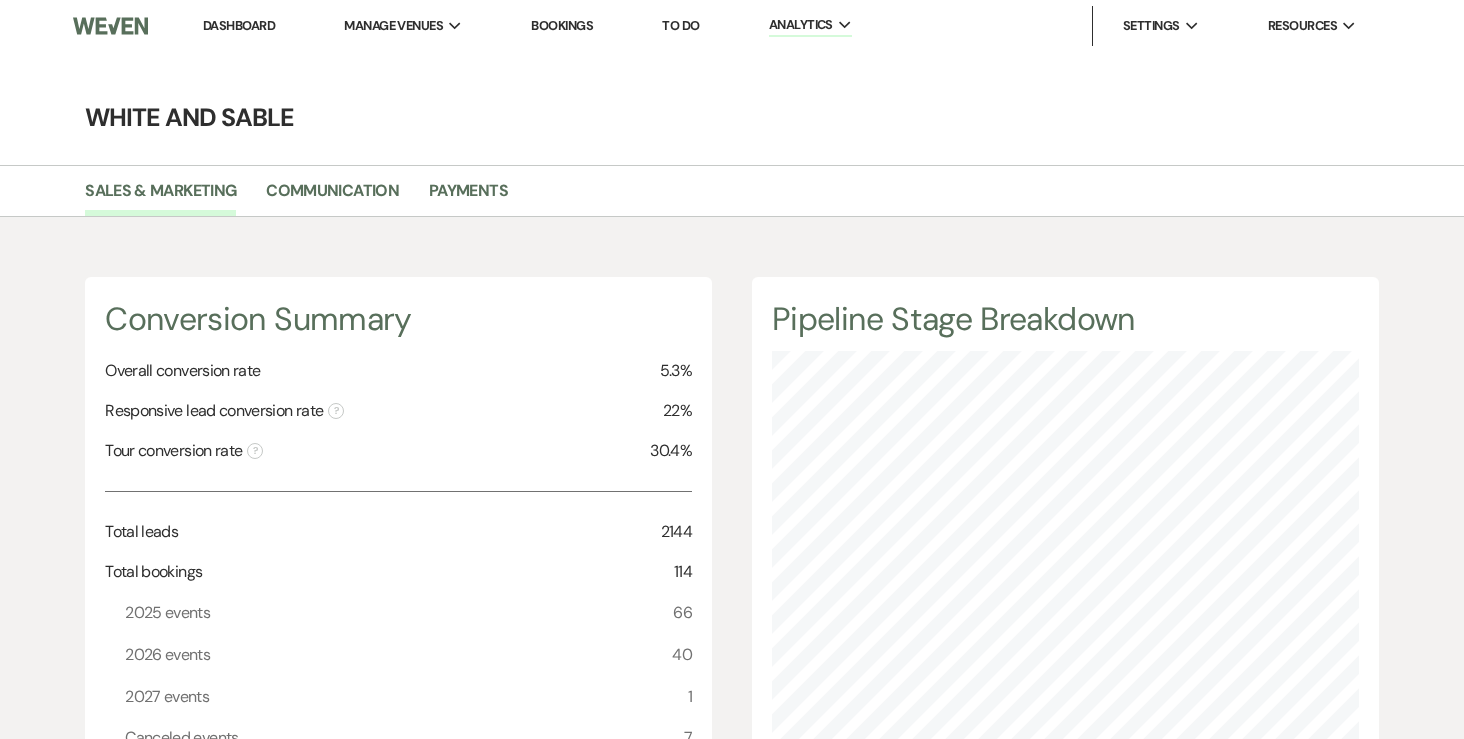 scroll, scrollTop: 999261, scrollLeft: 998536, axis: both 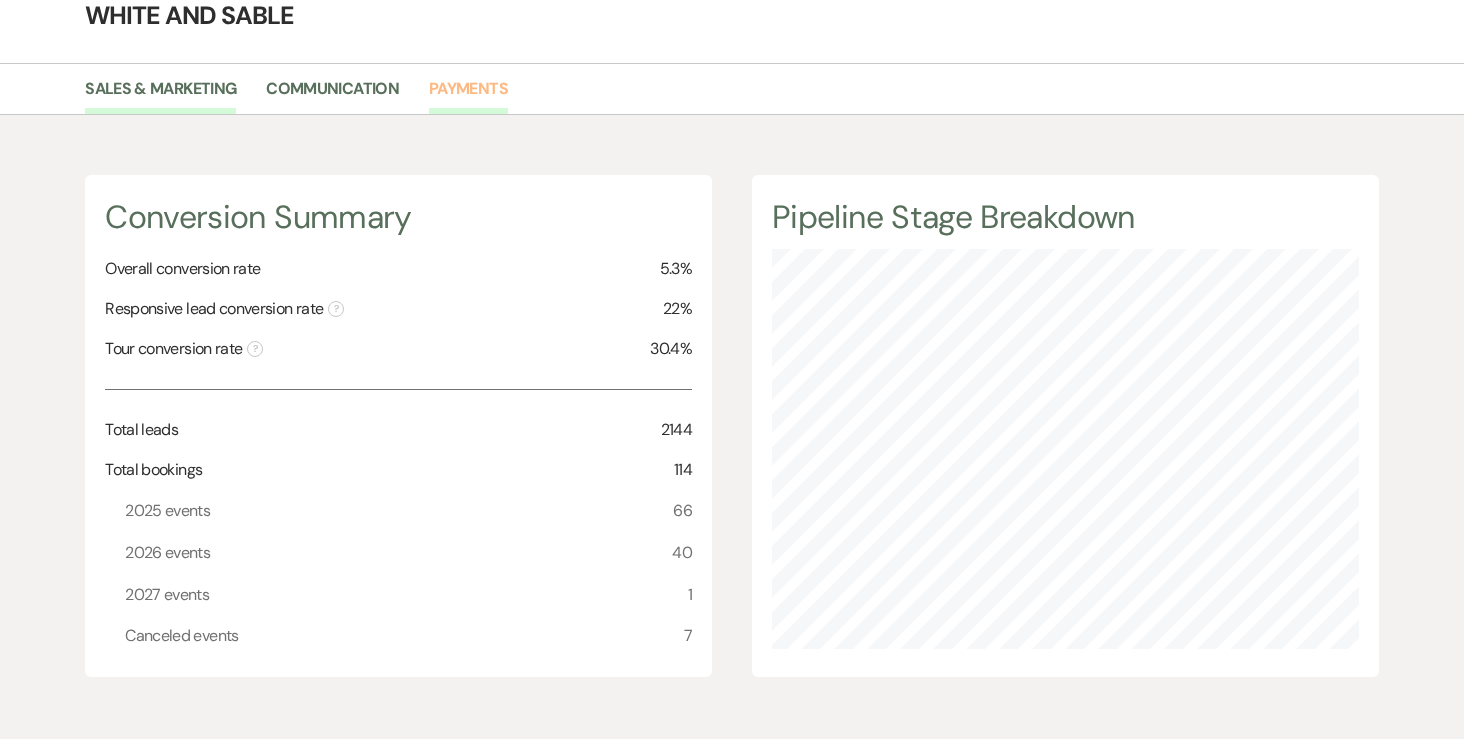 click on "Payments" at bounding box center [468, 95] 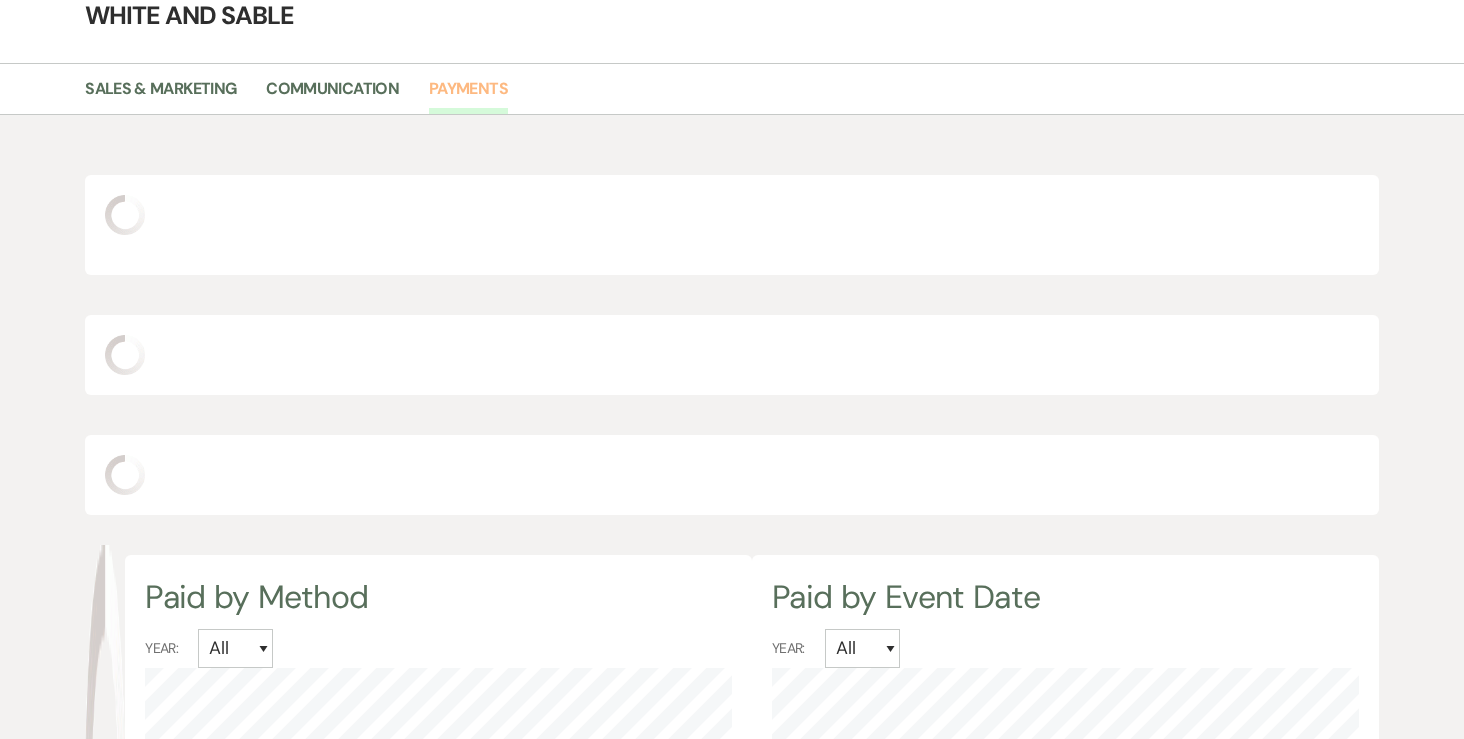 scroll, scrollTop: 999261, scrollLeft: 998536, axis: both 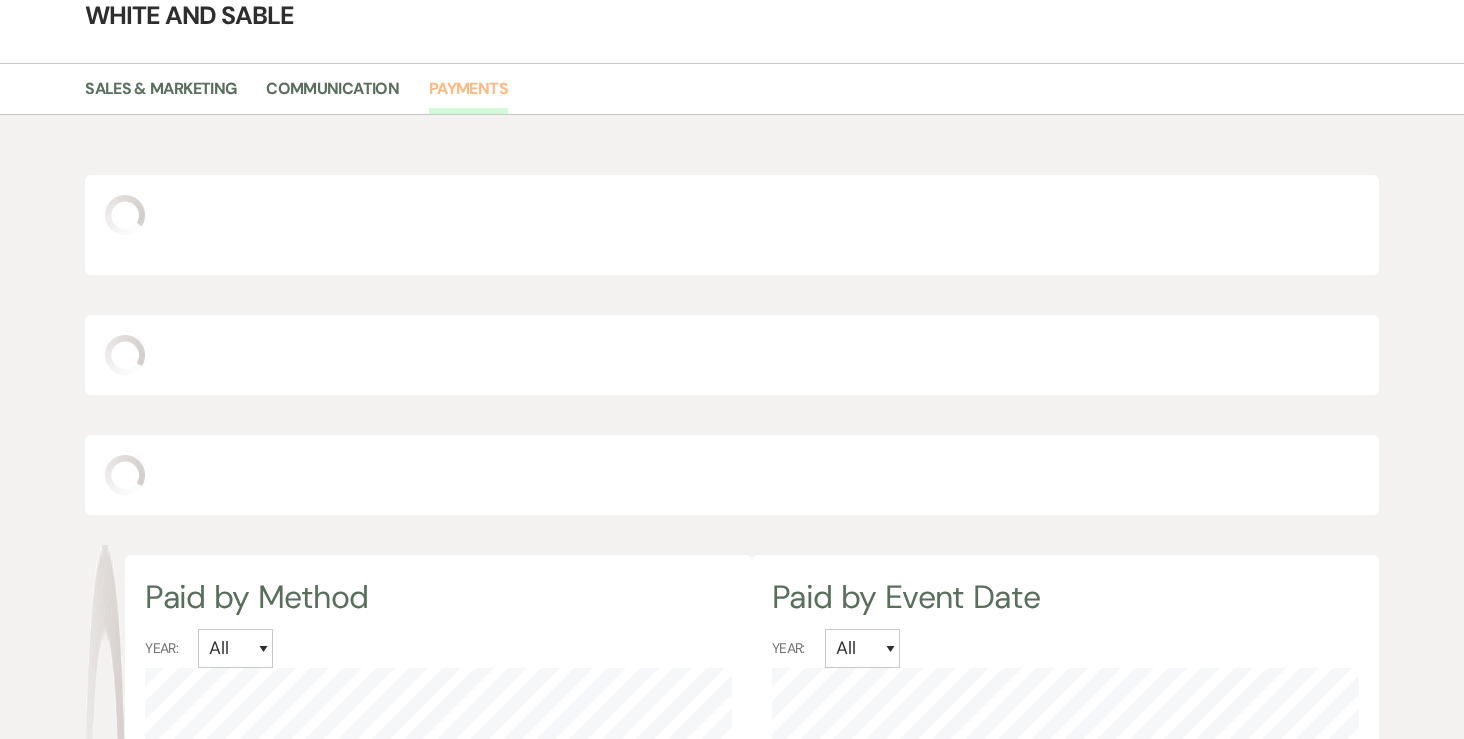 select on "2025" 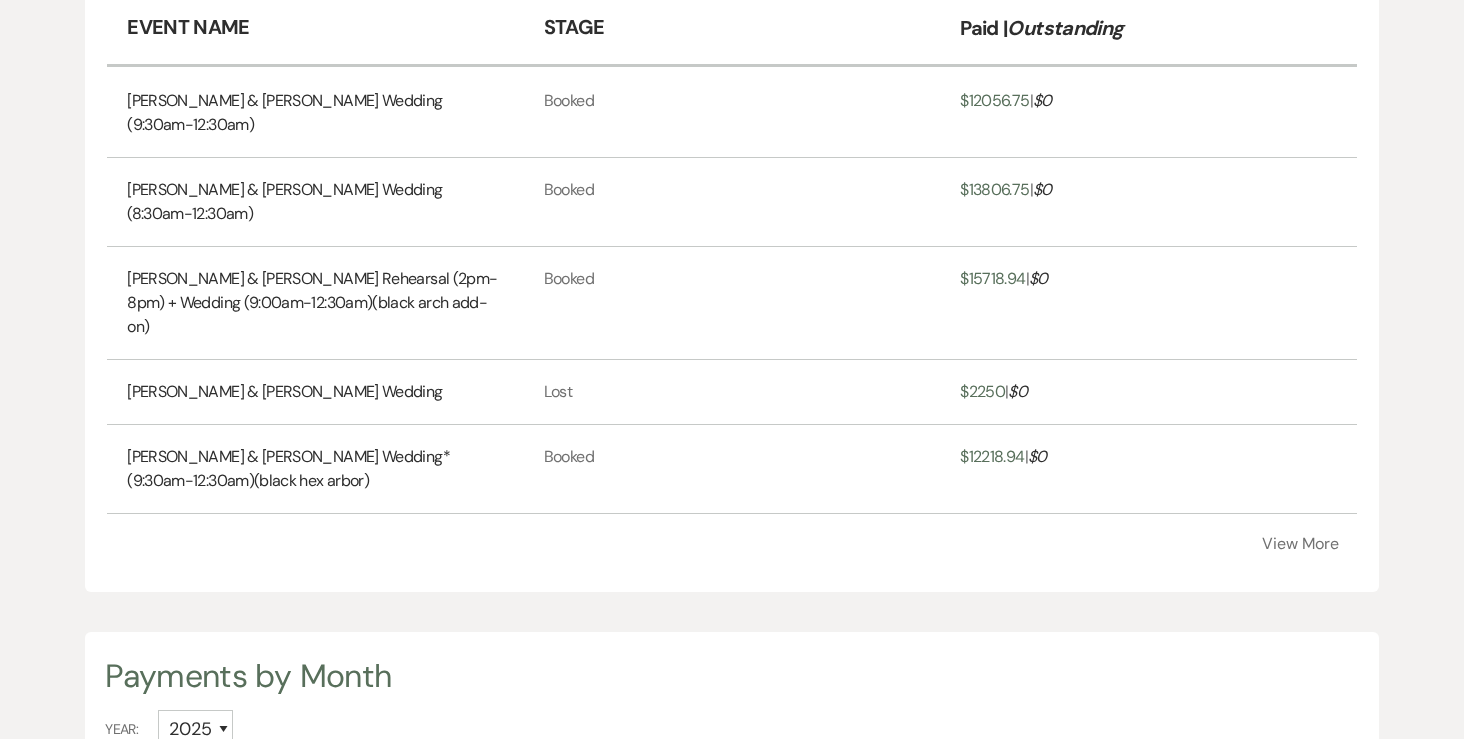 click on "View More" at bounding box center (1300, 544) 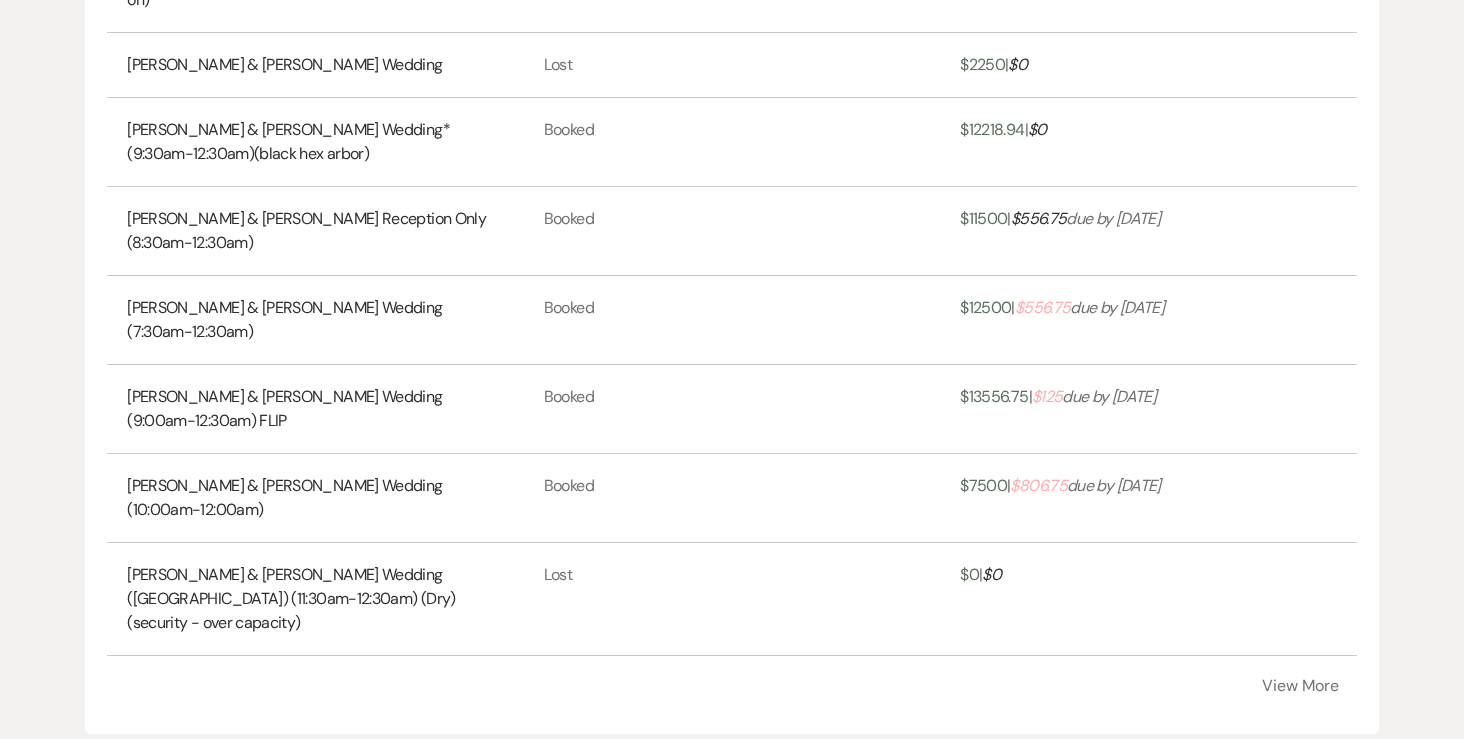 click on "[PERSON_NAME] & [PERSON_NAME] Wedding (9:00am-12:30am) FLIP" at bounding box center [315, 409] 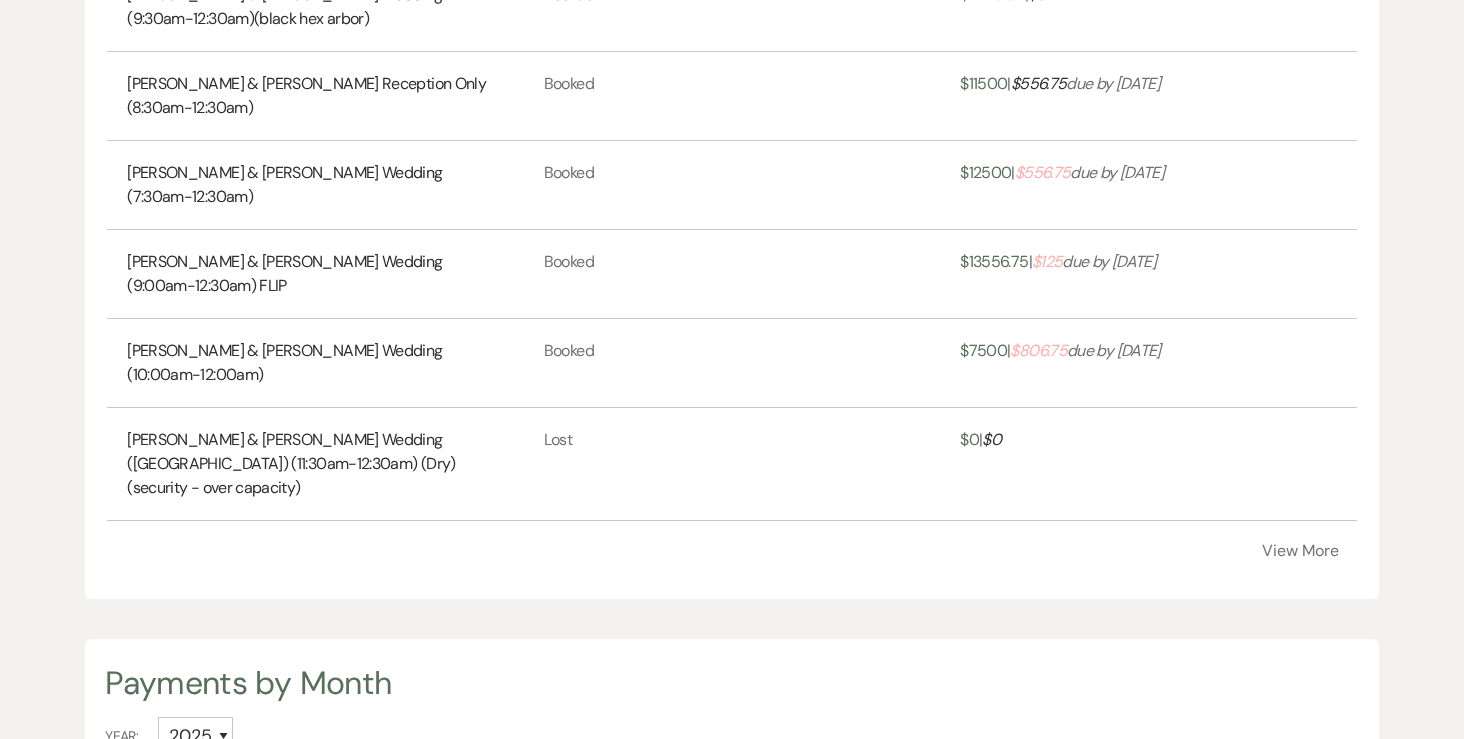 scroll, scrollTop: 1157, scrollLeft: 0, axis: vertical 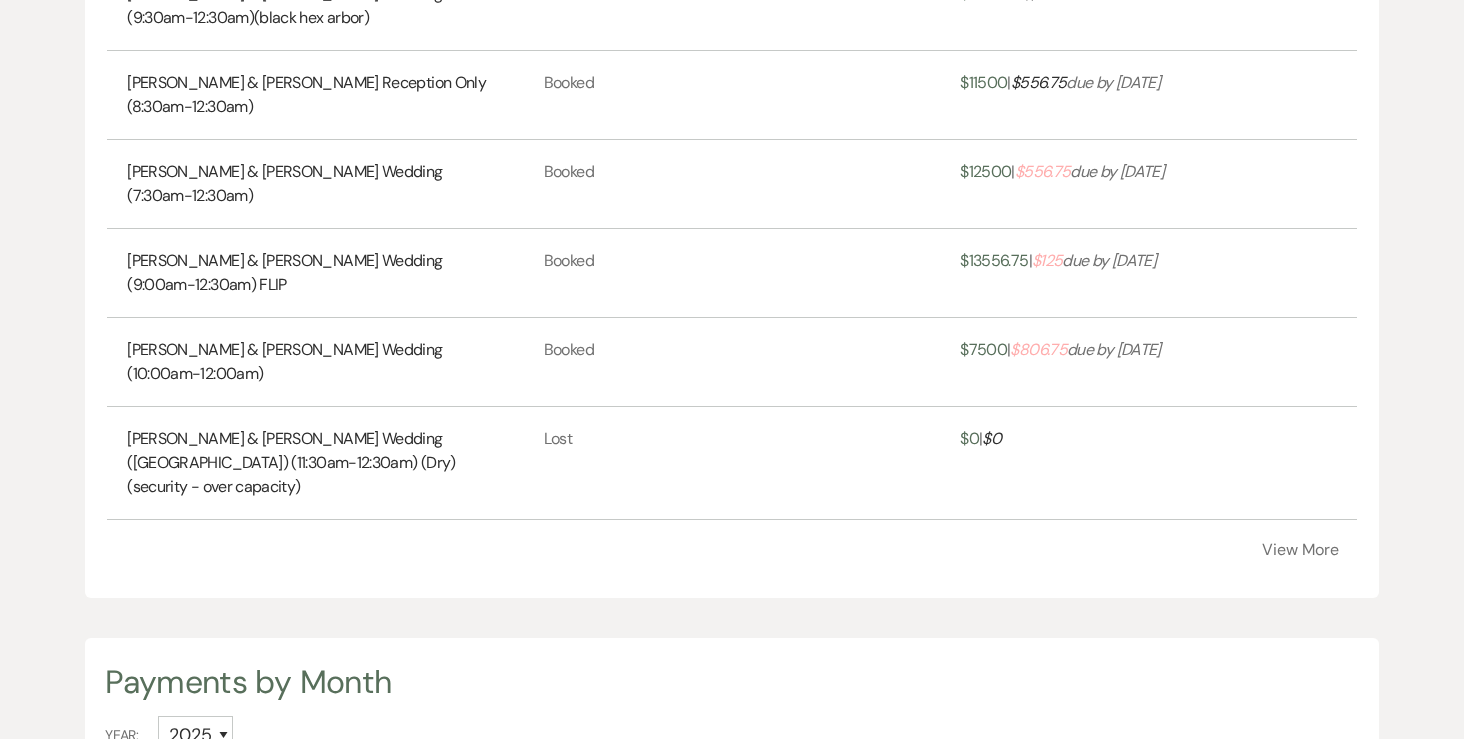 click on "View More" at bounding box center (1300, 550) 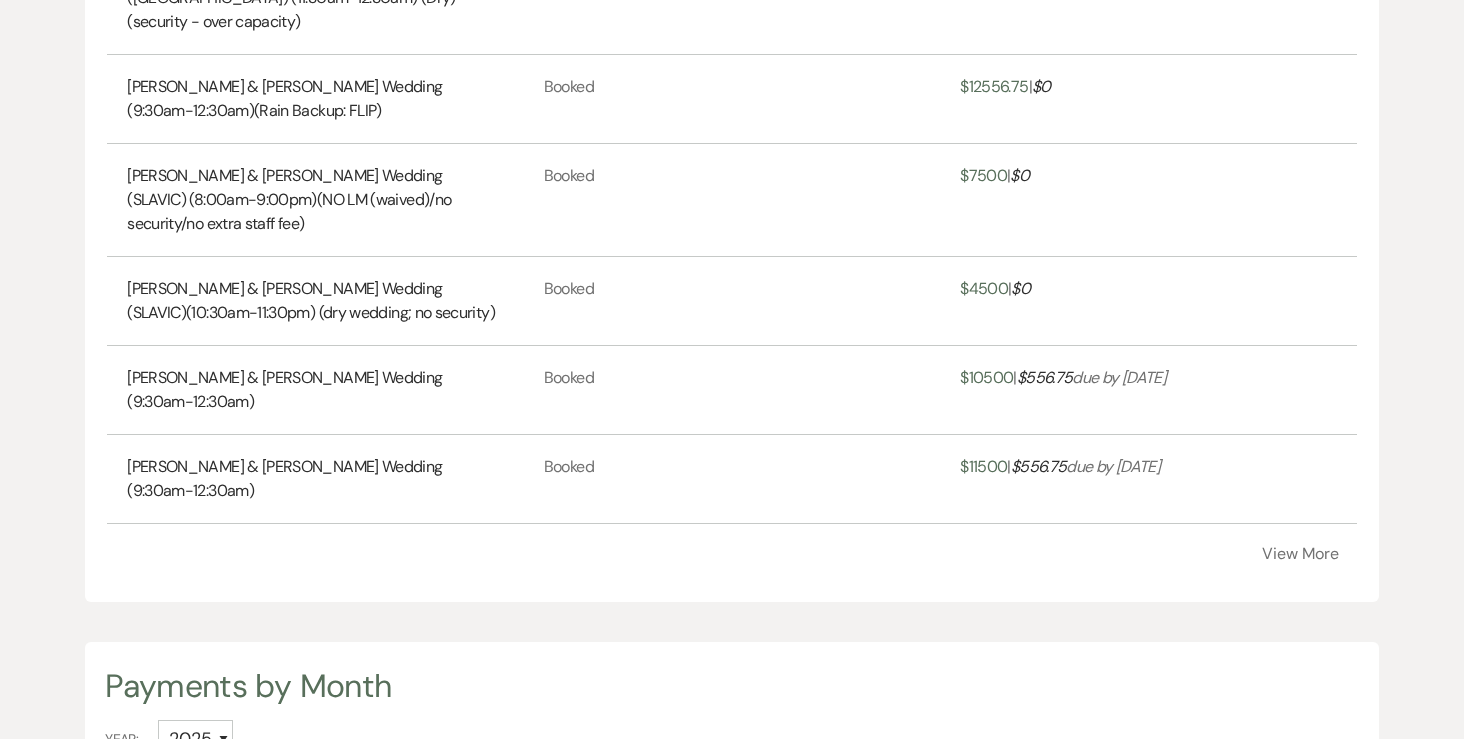 click on "View More" at bounding box center [1300, 554] 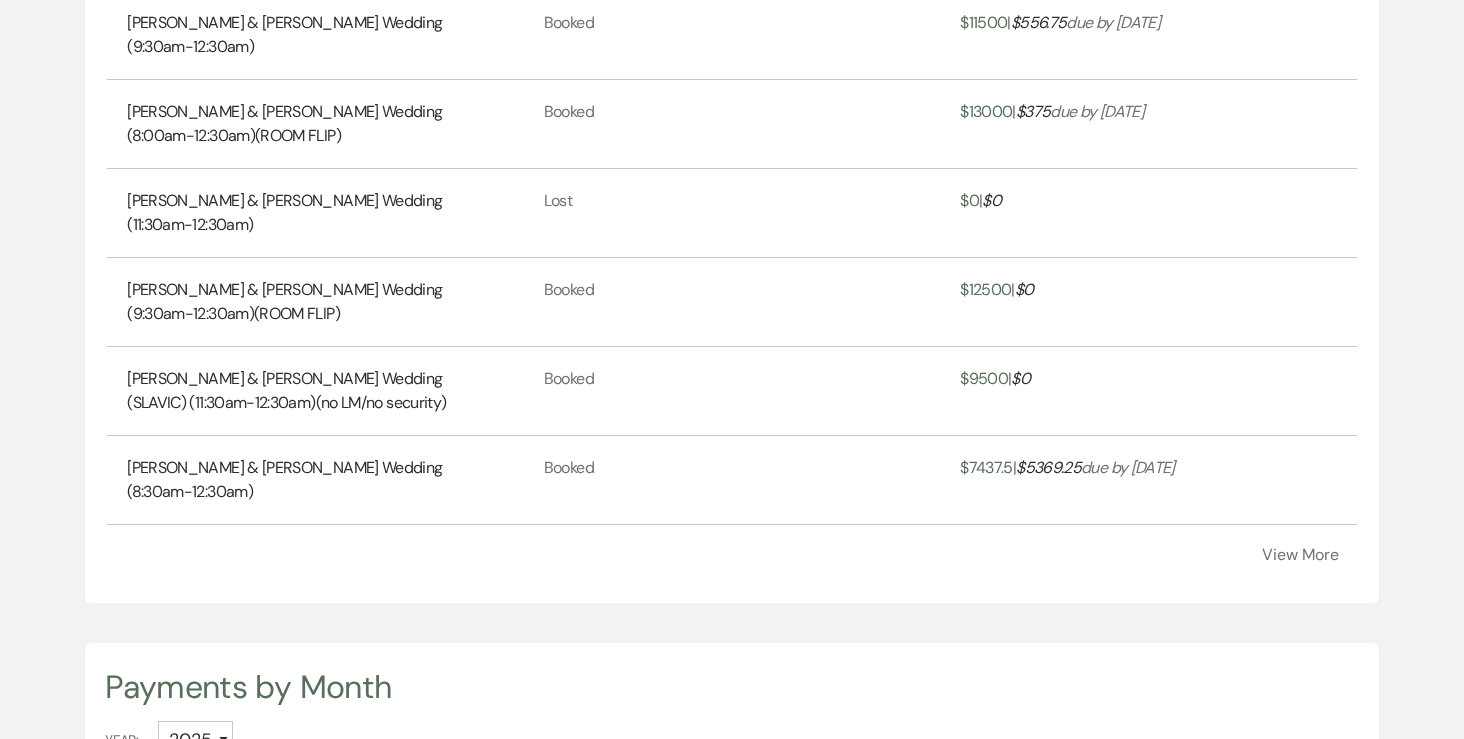scroll, scrollTop: 2084, scrollLeft: 0, axis: vertical 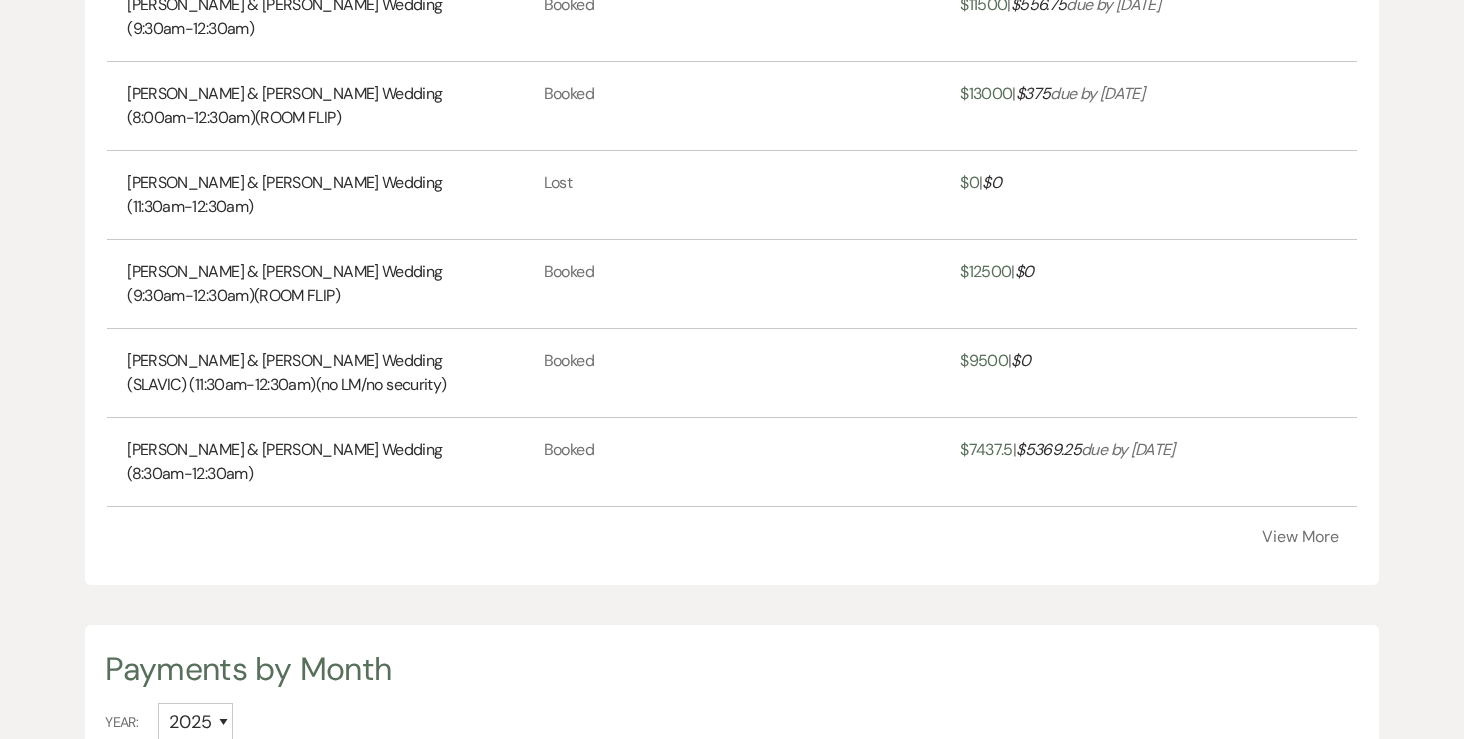 click on "View More" at bounding box center [1300, 537] 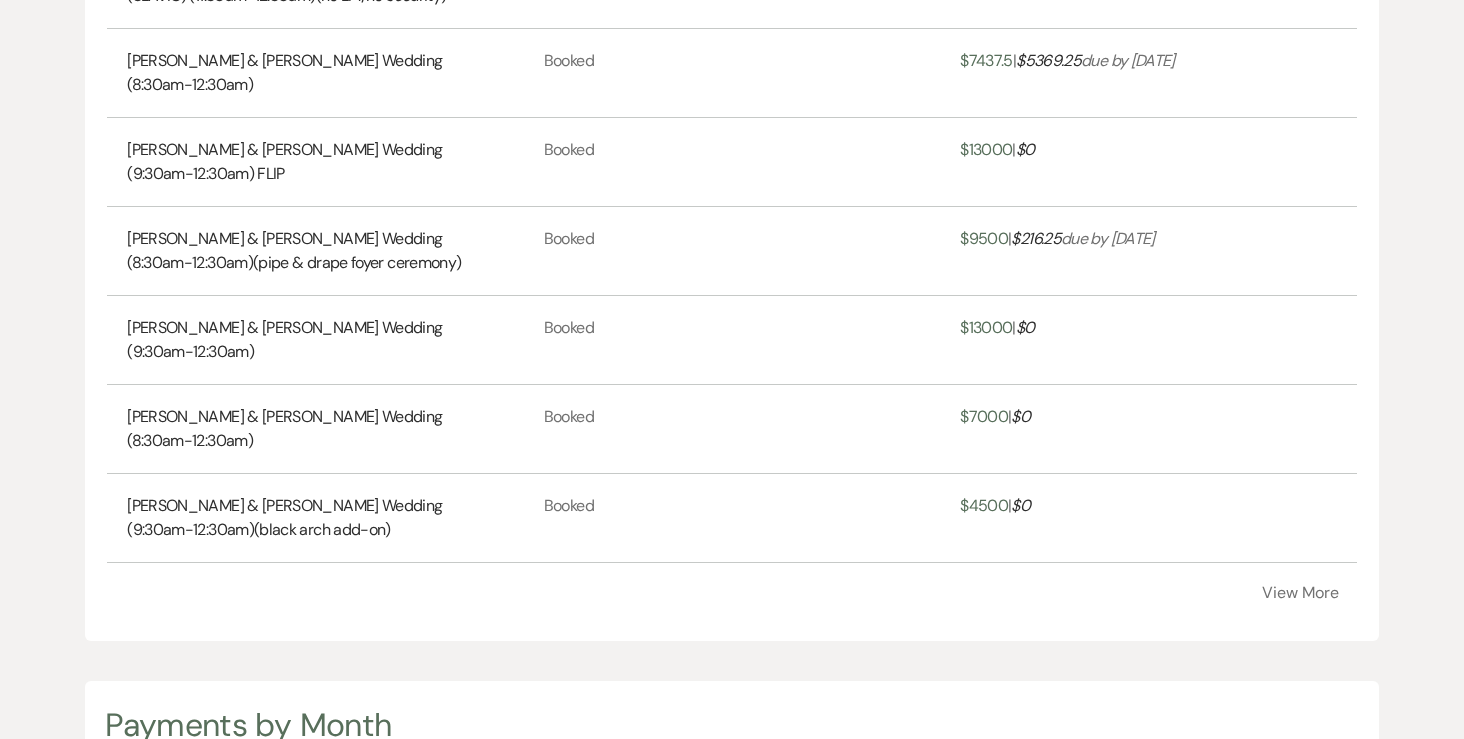 scroll, scrollTop: 2509, scrollLeft: 0, axis: vertical 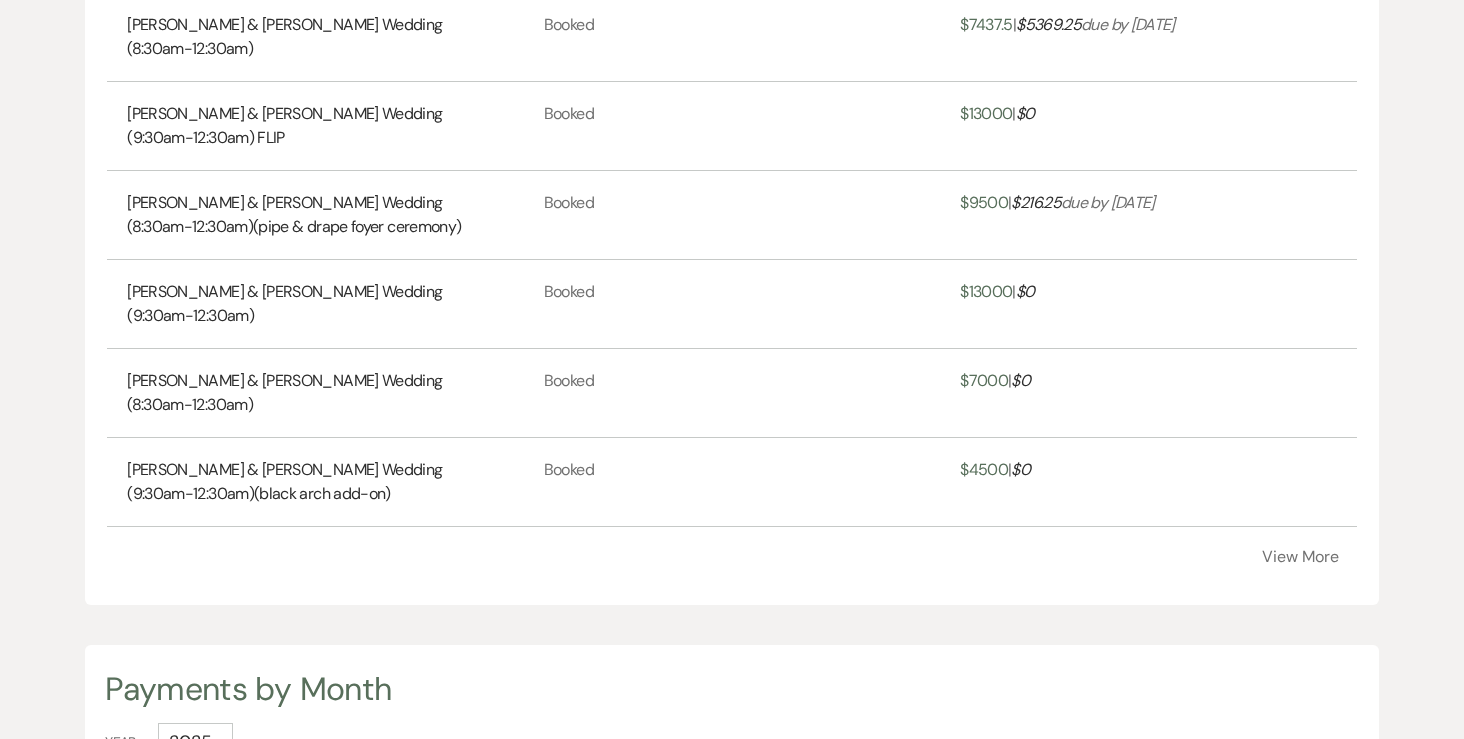 click on "View More" at bounding box center [1300, 557] 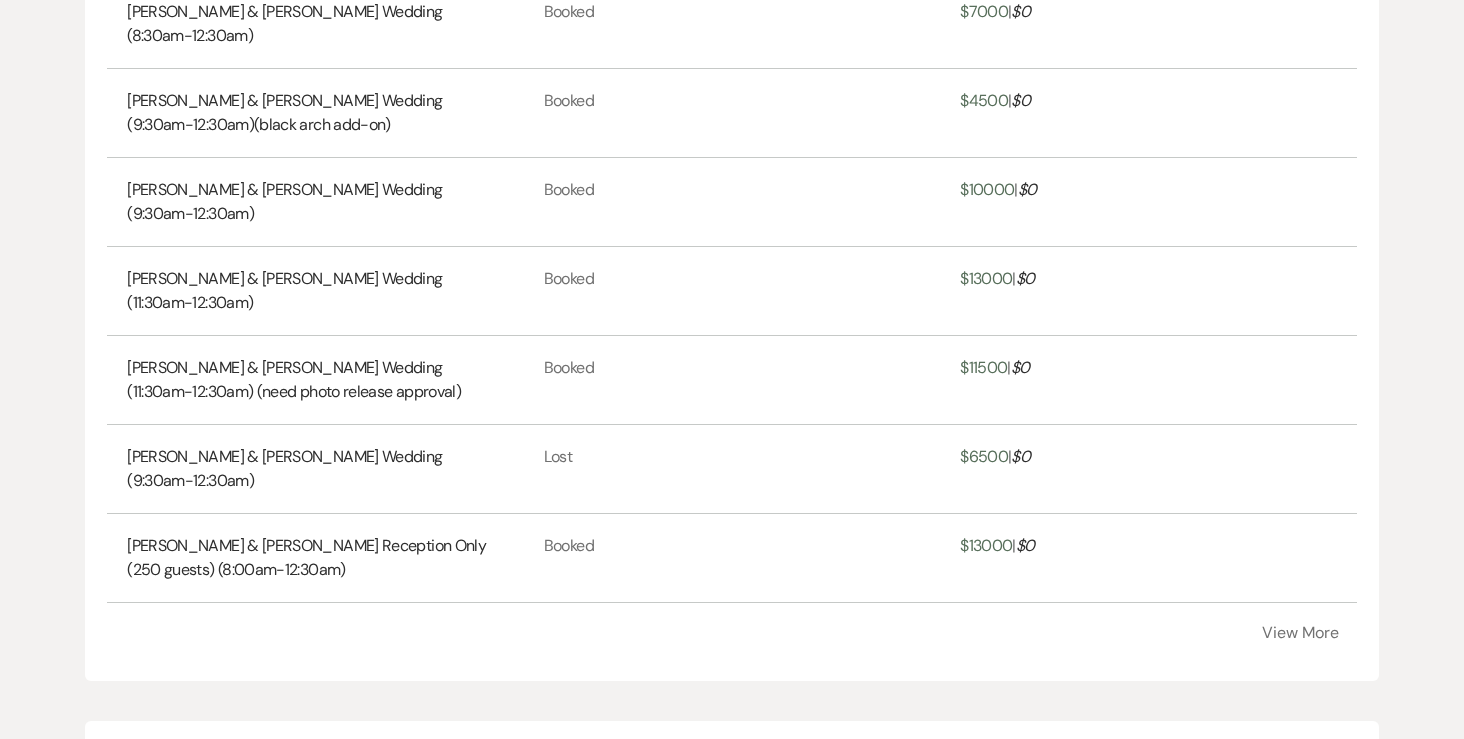 click on "View More" at bounding box center (1300, 633) 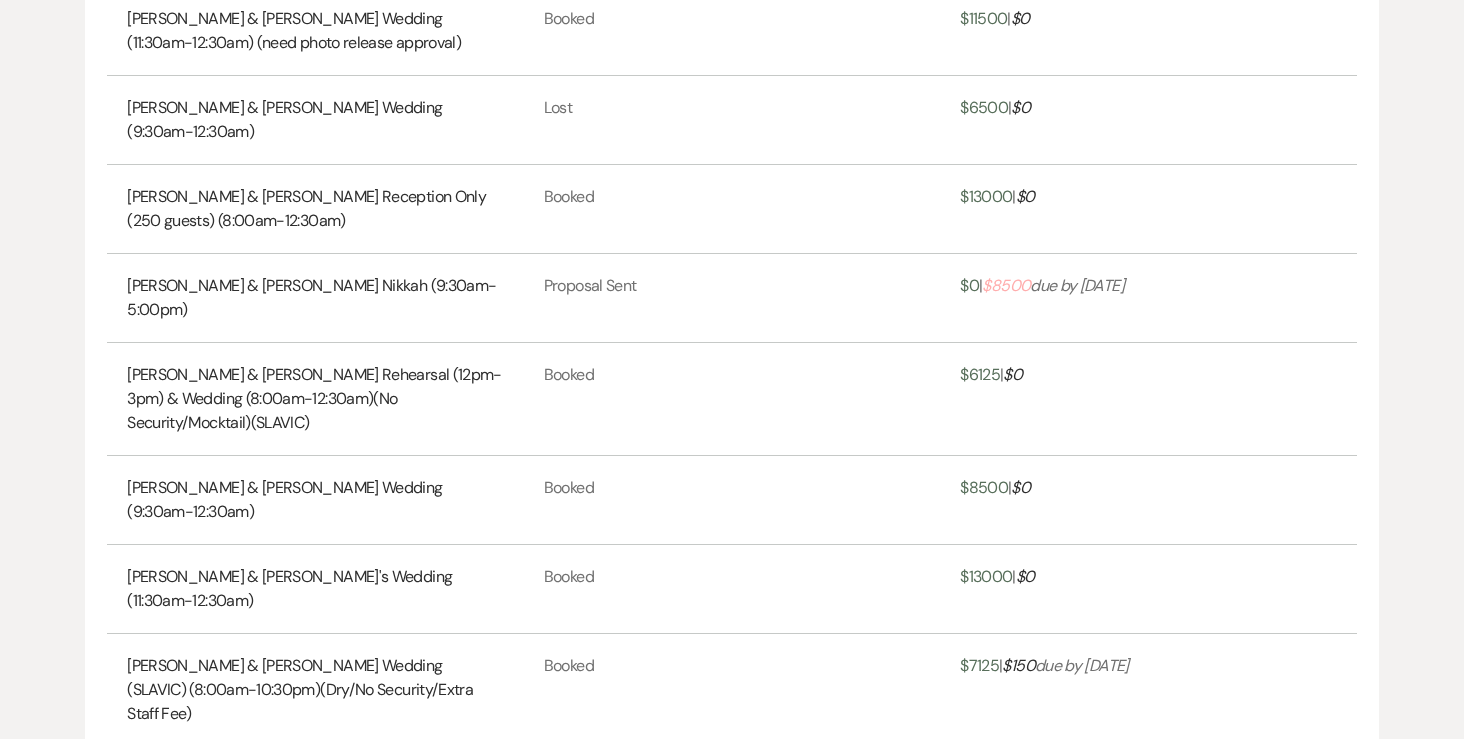 click on "View More" at bounding box center (1300, 777) 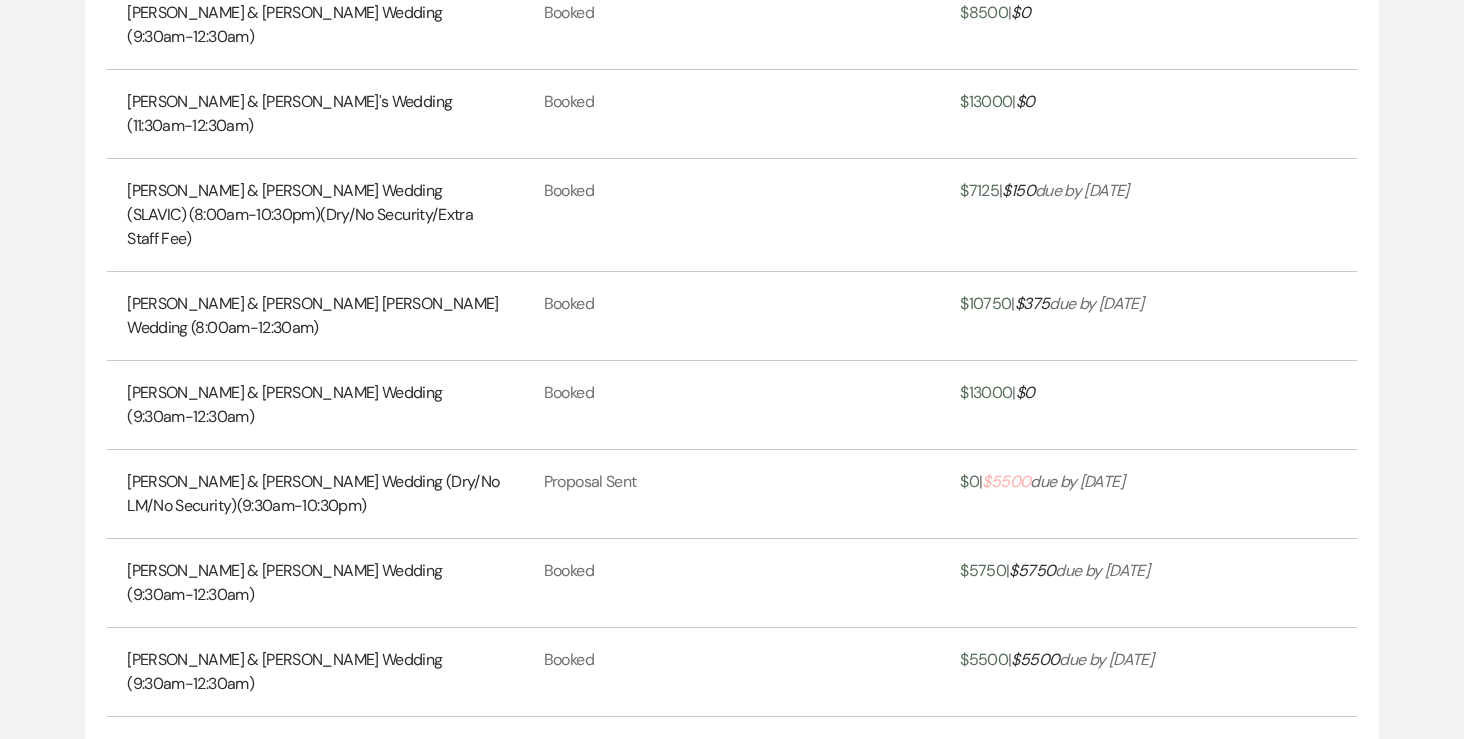 click on "View More" at bounding box center [1300, 747] 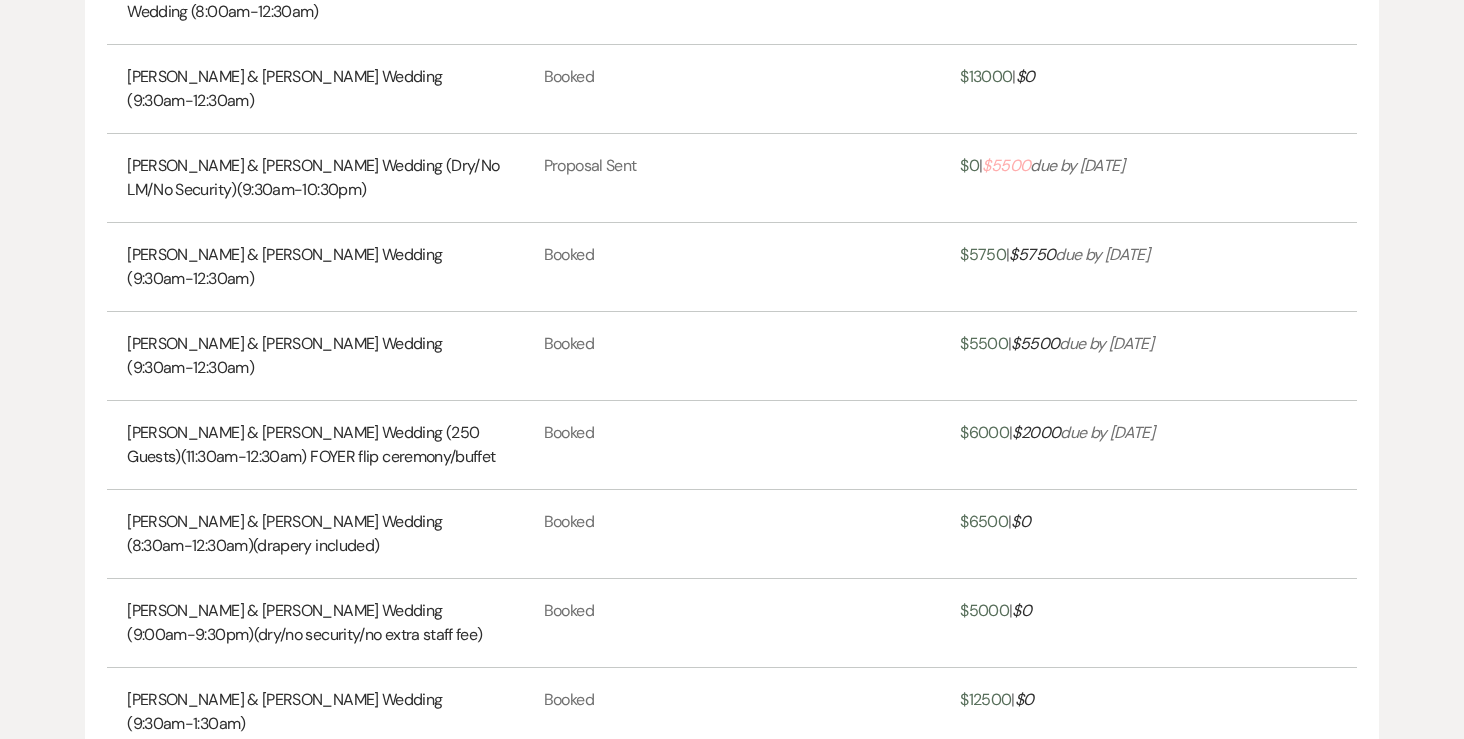scroll, scrollTop: 4302, scrollLeft: 0, axis: vertical 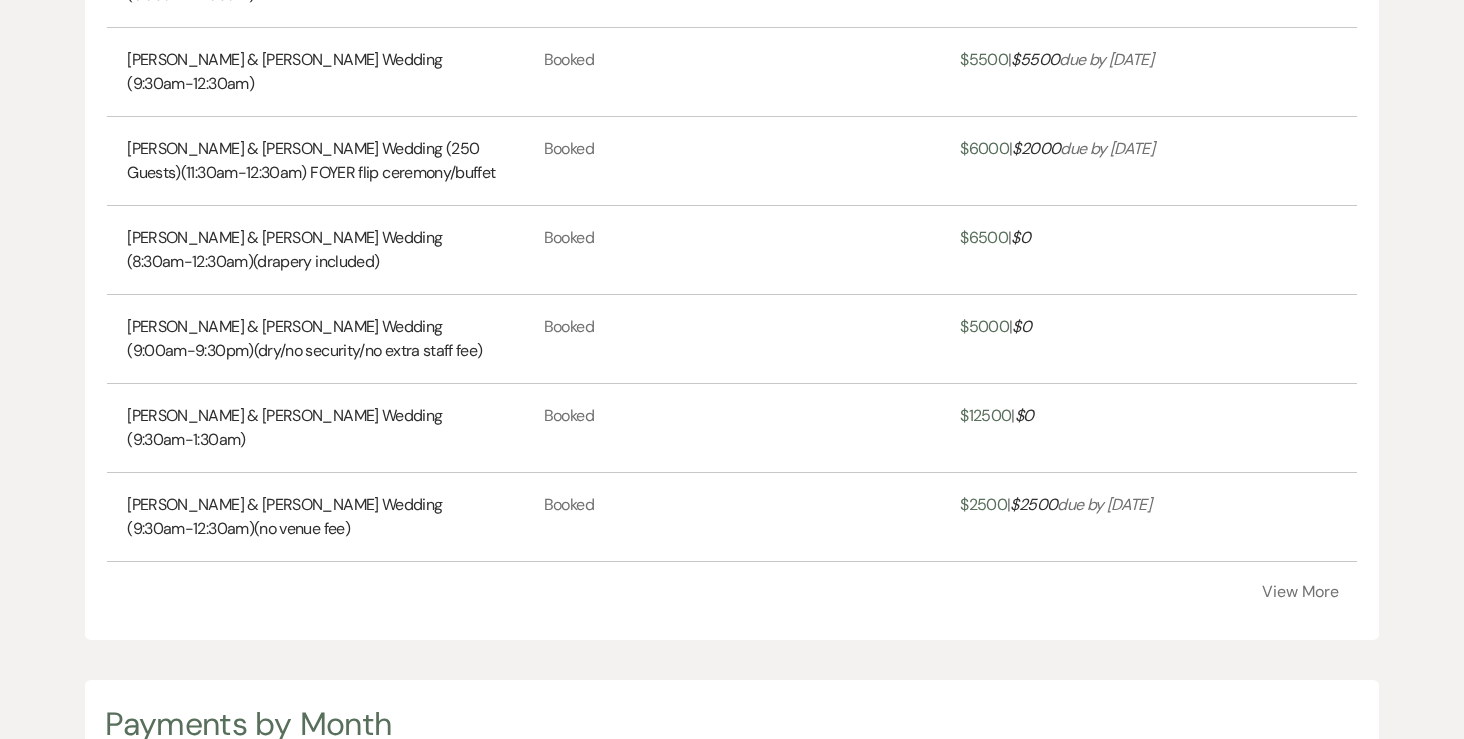 click on "View More" at bounding box center [1300, 592] 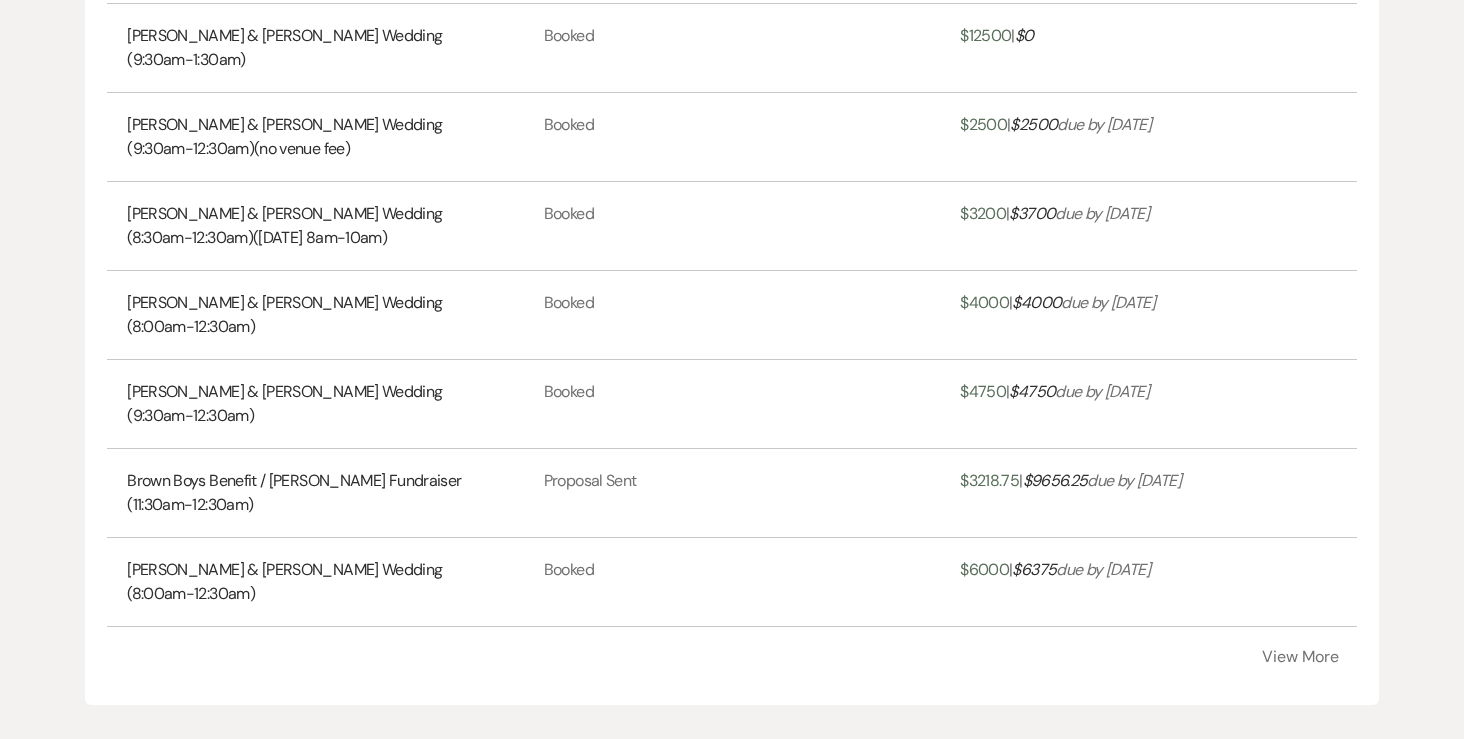 scroll, scrollTop: 4706, scrollLeft: 0, axis: vertical 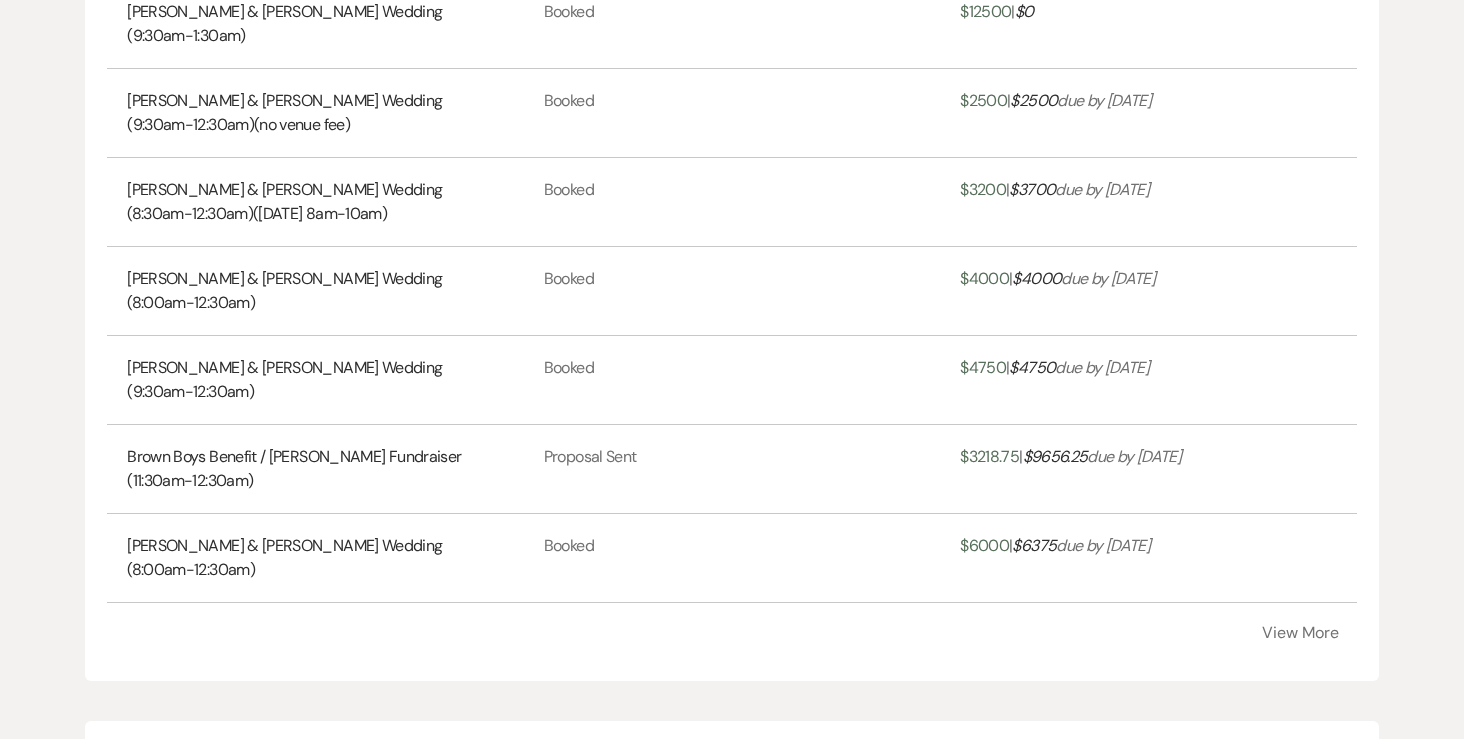 click on "View More" at bounding box center [1300, 633] 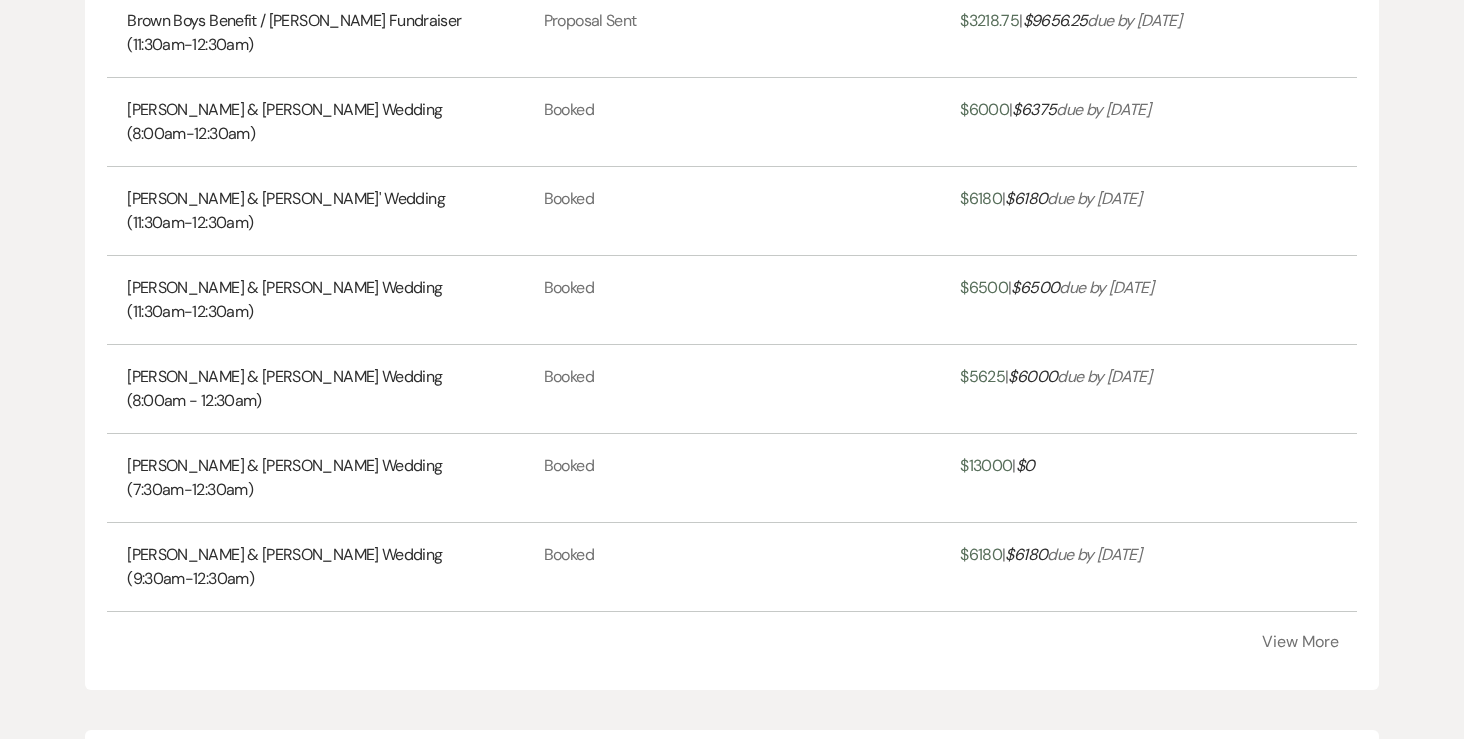 scroll, scrollTop: 5165, scrollLeft: 0, axis: vertical 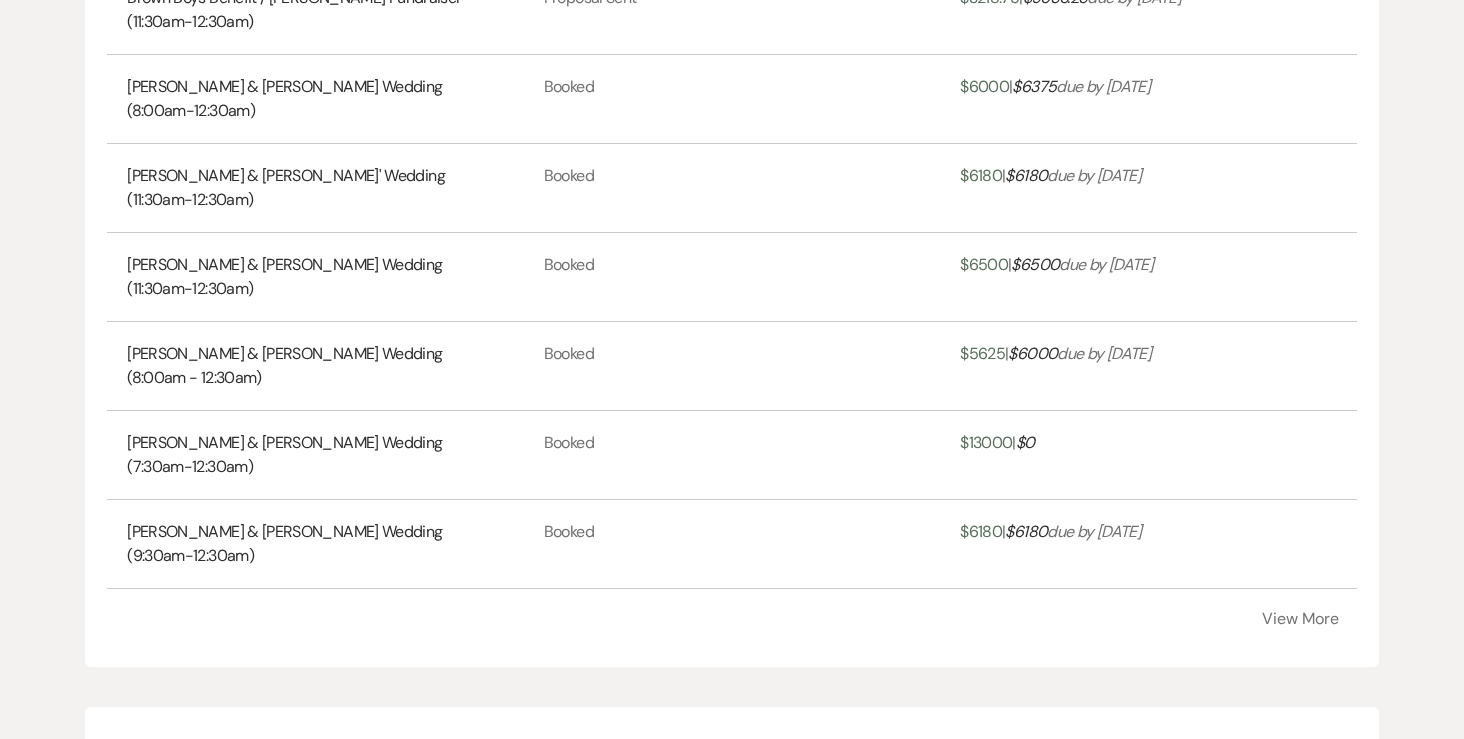 click on "View More" at bounding box center (1300, 619) 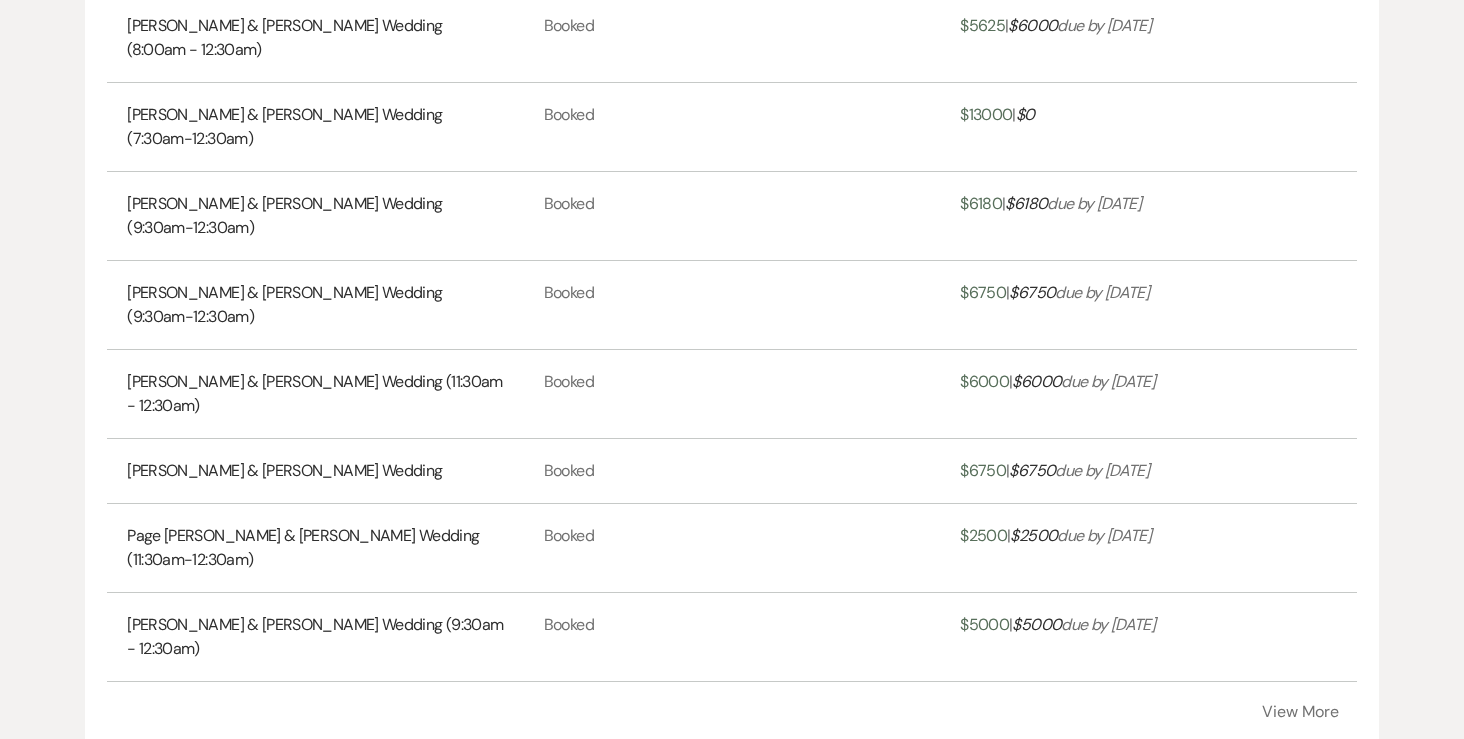 scroll, scrollTop: 5501, scrollLeft: 0, axis: vertical 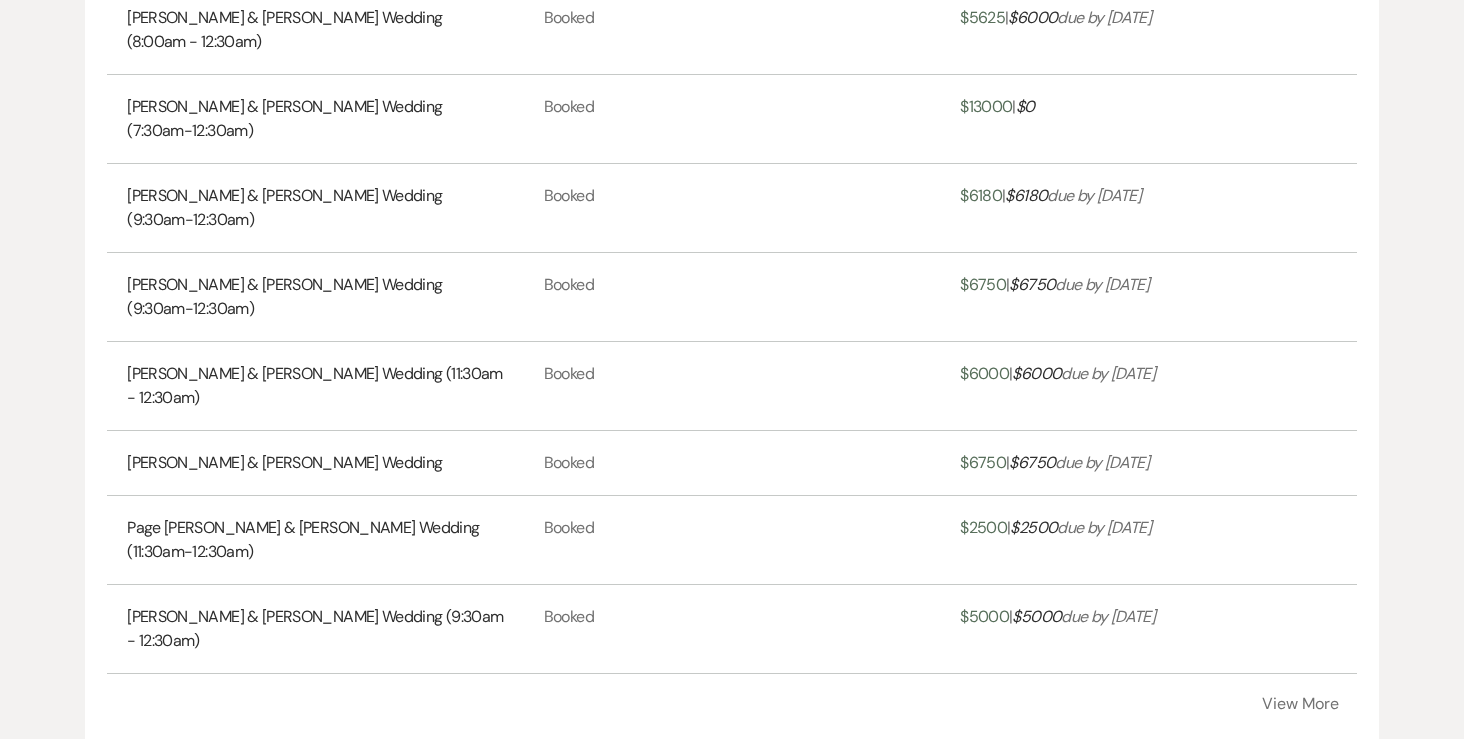 click on "View More" at bounding box center [1300, 704] 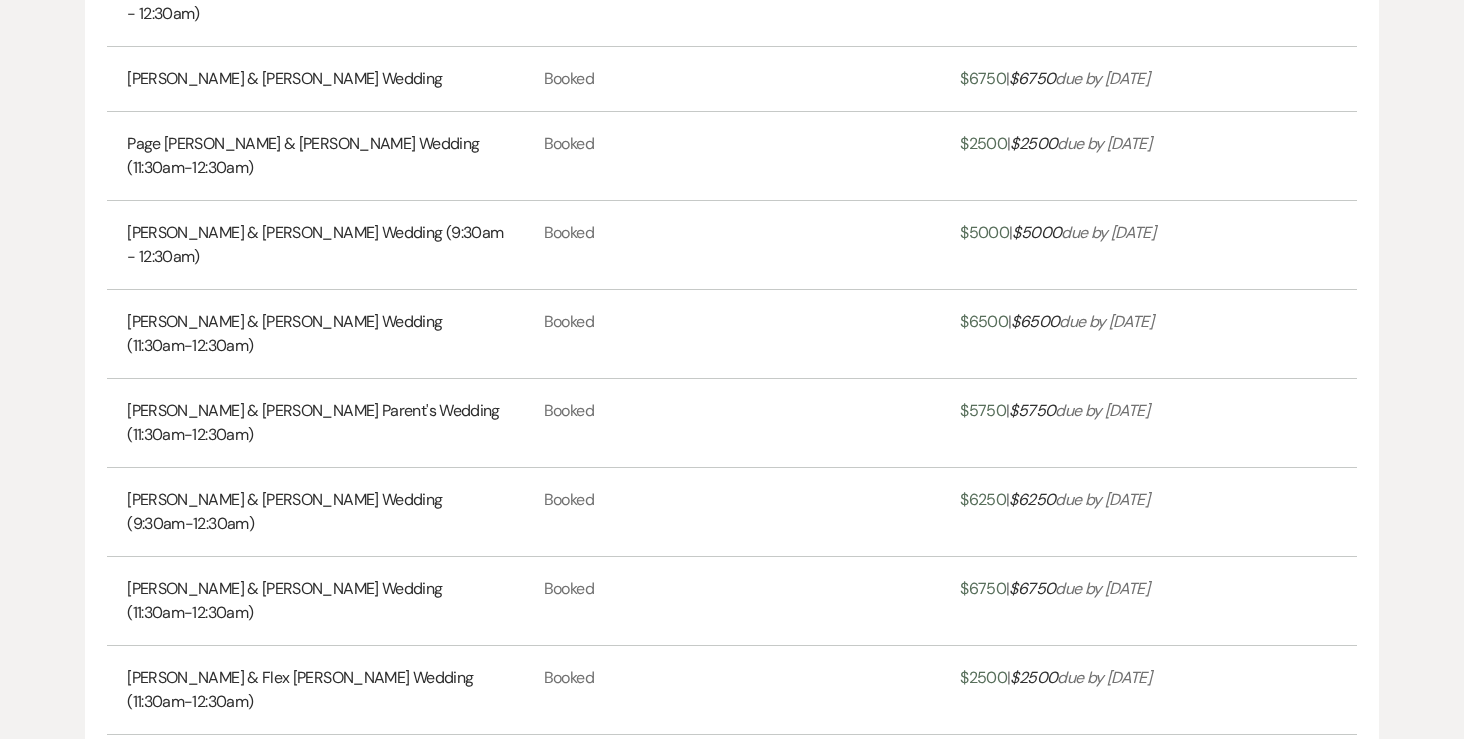 scroll, scrollTop: 5892, scrollLeft: 0, axis: vertical 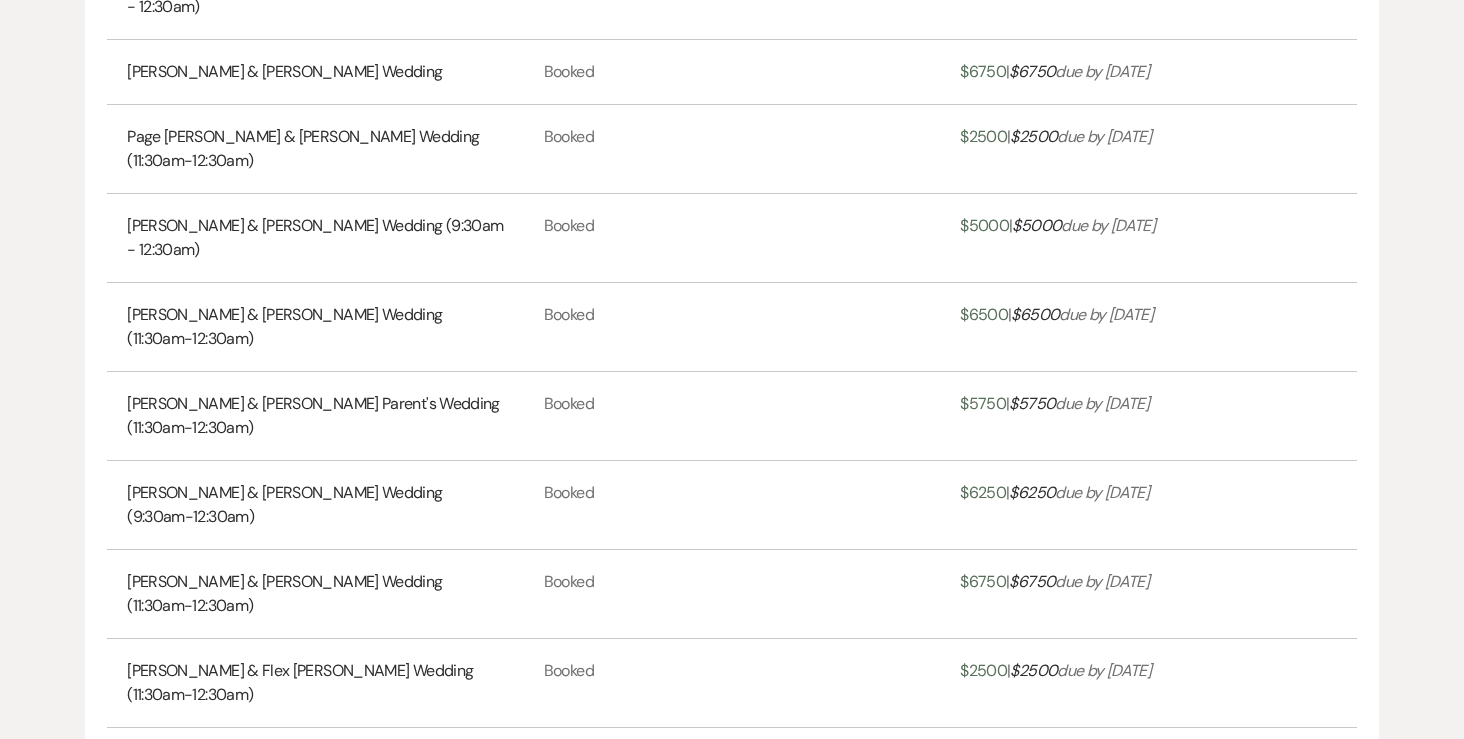 click on "Payments By Event Event Name Stage Paid |  Outstanding
[PERSON_NAME] & [PERSON_NAME] Wedding (9:30am-12:30am) Booked $ 12056.75  |  $ 0 [PERSON_NAME] & [PERSON_NAME] Wedding (8:30am-12:30am) Booked $ 13806.75  |  $ 0 [PERSON_NAME] & [PERSON_NAME] Rehearsal (2pm-8pm) + Wedding (9:00am-12:30am)(black arch add-on) Booked $ 15718.94  |  $ 0 [PERSON_NAME] & [PERSON_NAME] Wedding Lost $ 2250  |  $ 0 [PERSON_NAME] & [PERSON_NAME] Wedding* (9:30am-12:30am)(black hex arbor) Booked $ 12218.94  |  $ 0 [PERSON_NAME] & [PERSON_NAME] Reception Only (8:30am-12:30am) Booked $ 11500  |  $ 556.75  due by [DATE] [PERSON_NAME] & [PERSON_NAME] Wedding (7:30am-12:30am) Booked $ 12500  |  $ 556.75  due by [DATE] [PERSON_NAME] & [PERSON_NAME] Wedding (9:00am-12:30am) FLIP Booked $ 13556.75  |  $ 125  due by [DATE] [PERSON_NAME] & [PERSON_NAME] Wedding (10:00am-12:00am) Booked $ 7500  |  $ 806.75  due by [DATE] Lost $ 0  |  $ 0 Booked $ 12556.75  |  $ 0 Booked $ 7500  |  $ 0 Booked $ 4500  |  $" at bounding box center [732, -2240] 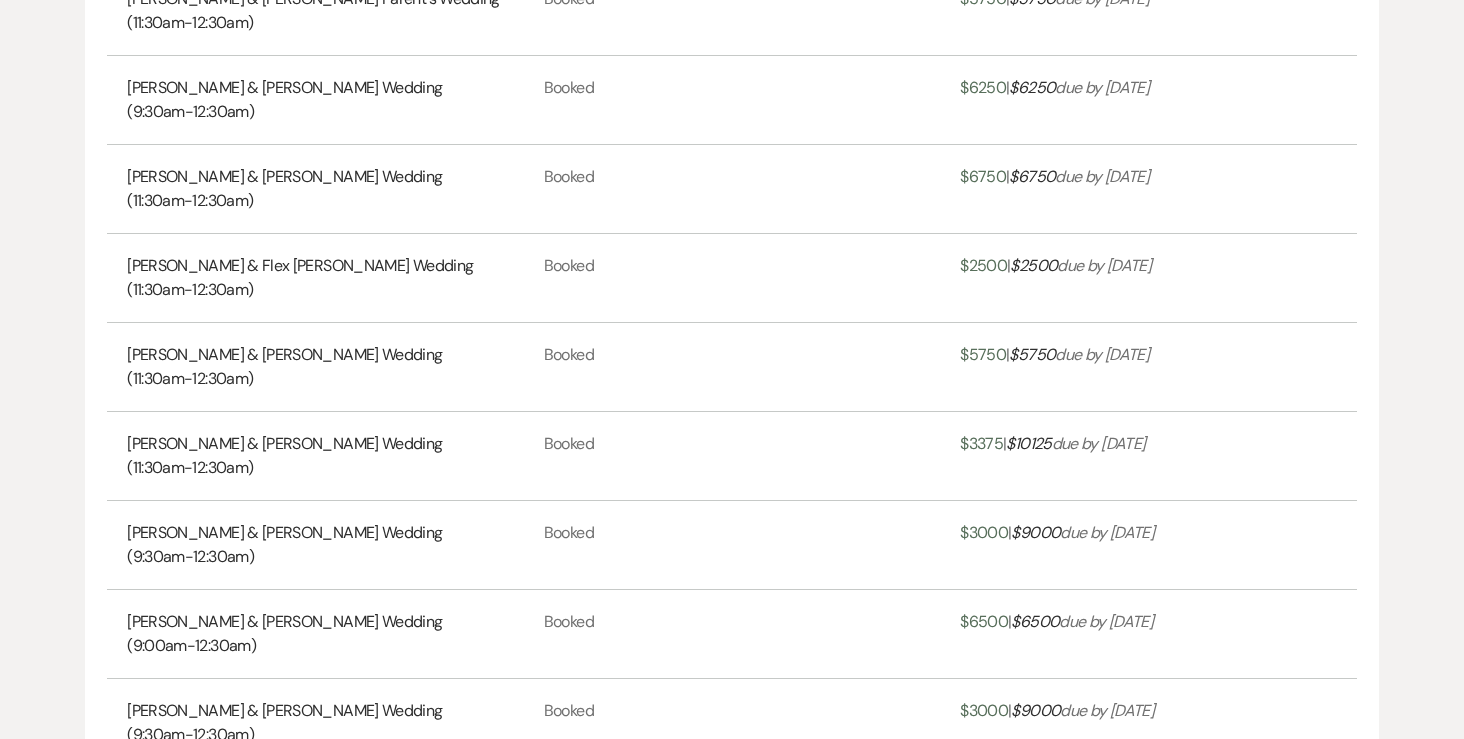 scroll, scrollTop: 6305, scrollLeft: 0, axis: vertical 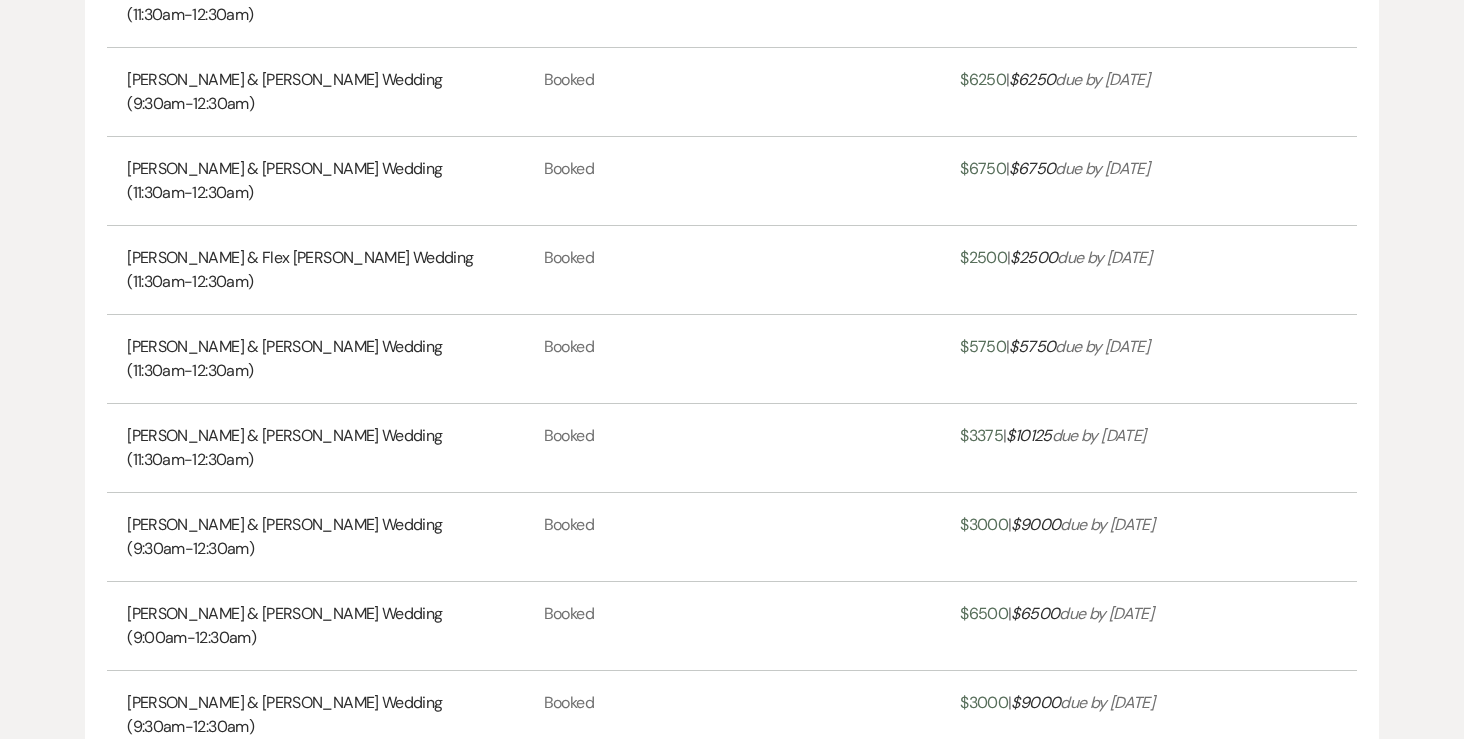click on "View More" at bounding box center [1300, 790] 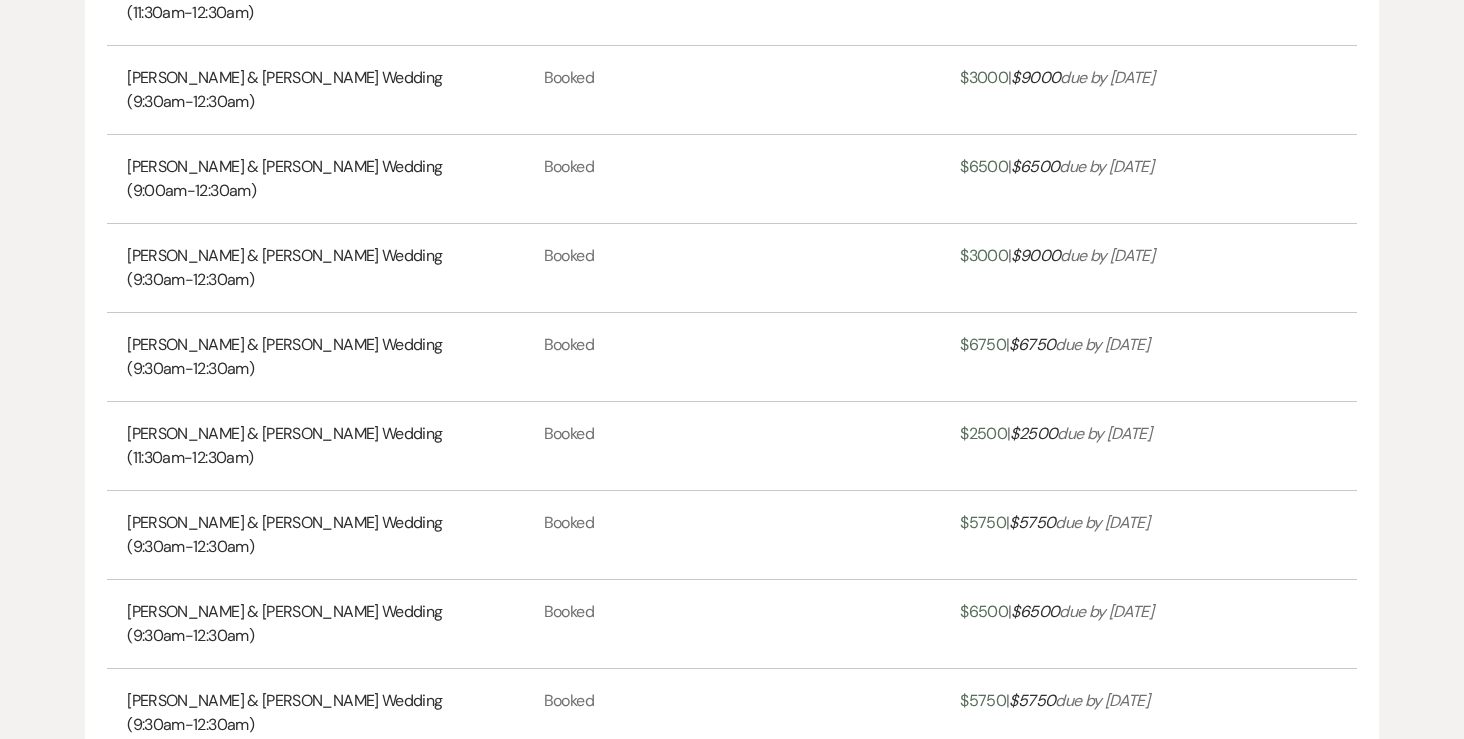 scroll, scrollTop: 6783, scrollLeft: 0, axis: vertical 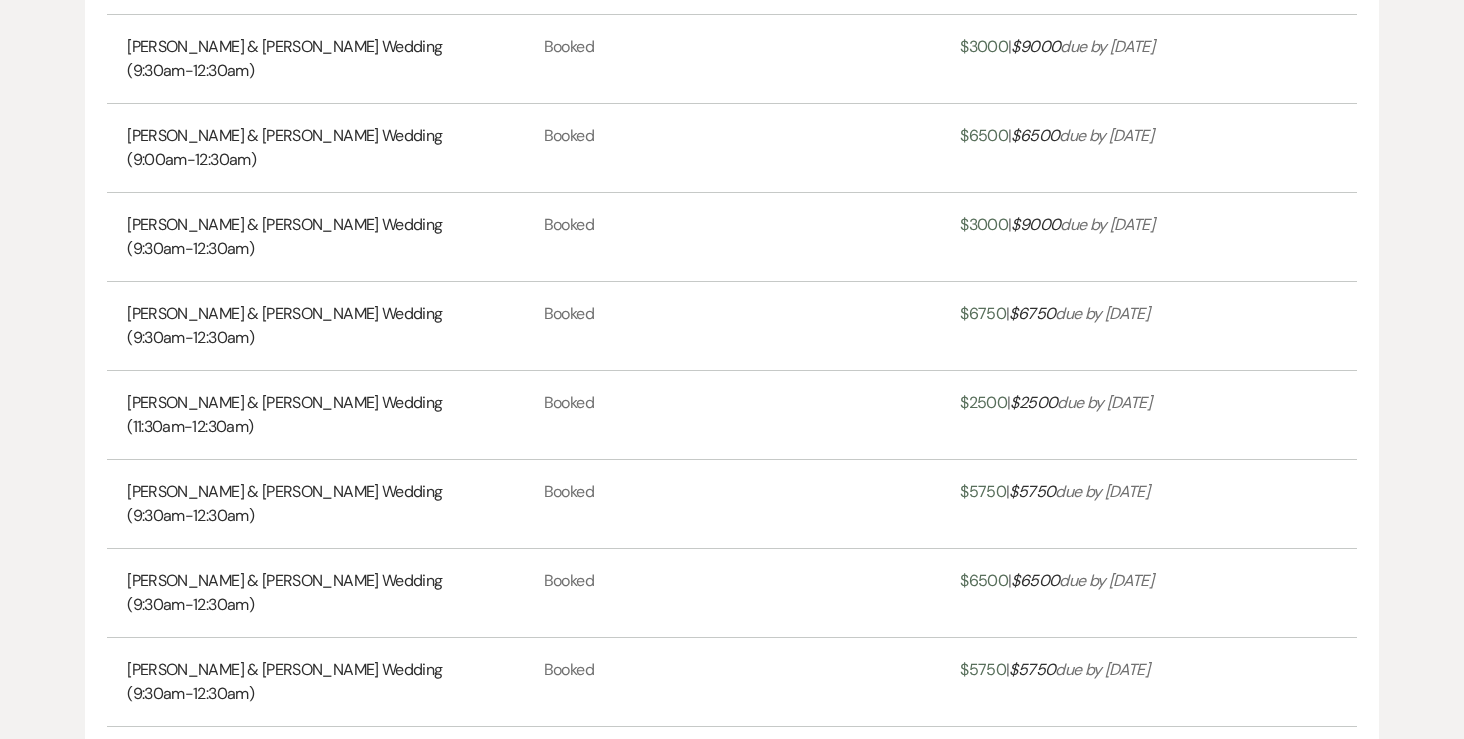 click on "View More" at bounding box center (1300, 757) 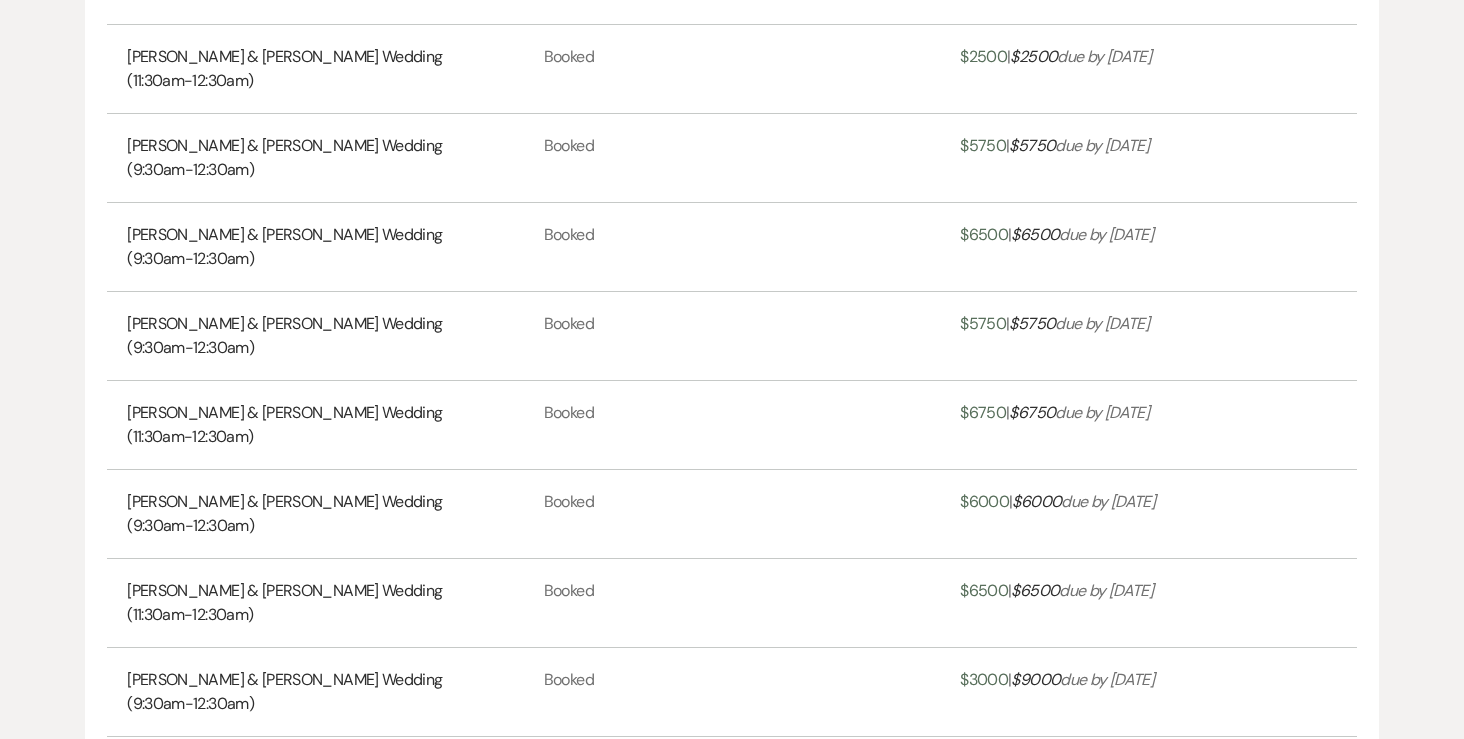 scroll, scrollTop: 7139, scrollLeft: 0, axis: vertical 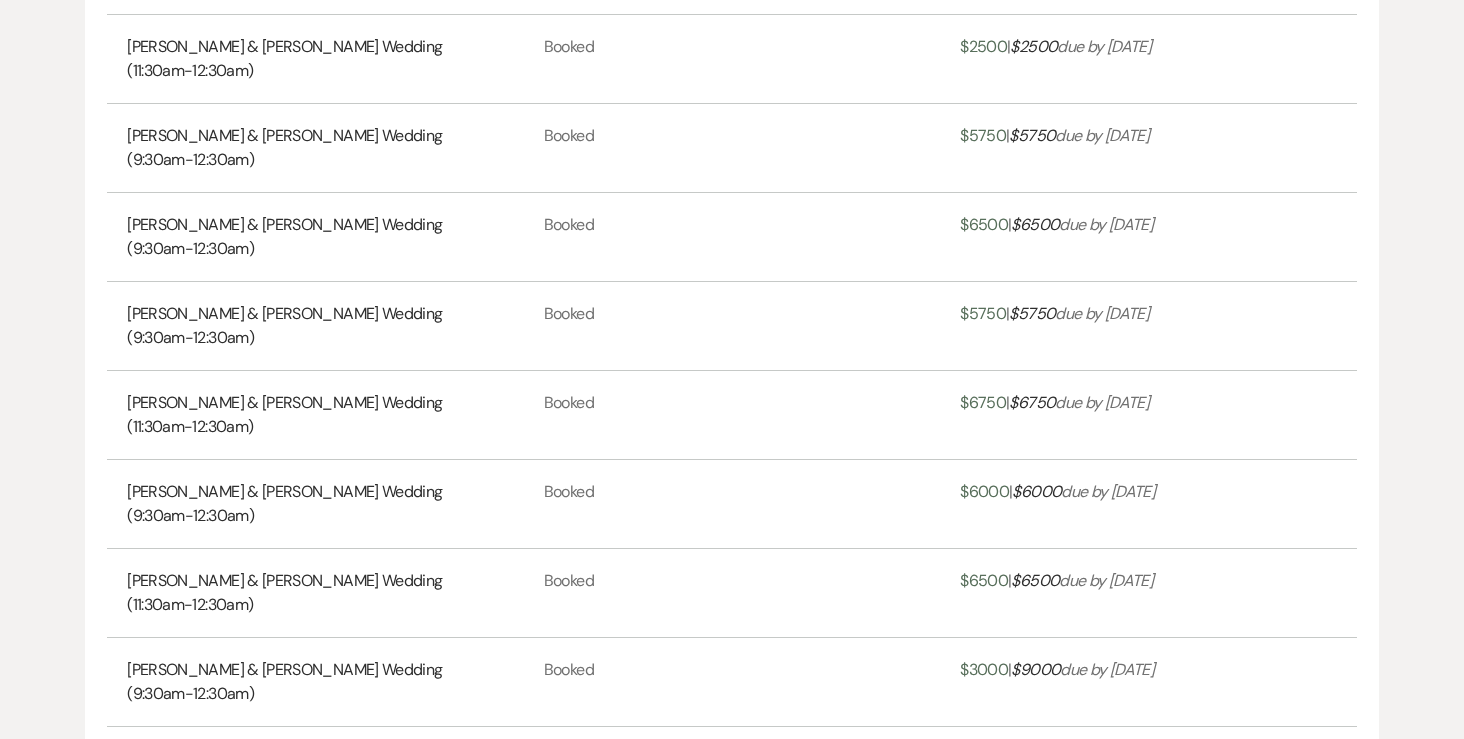 click on "View More" at bounding box center (1300, 846) 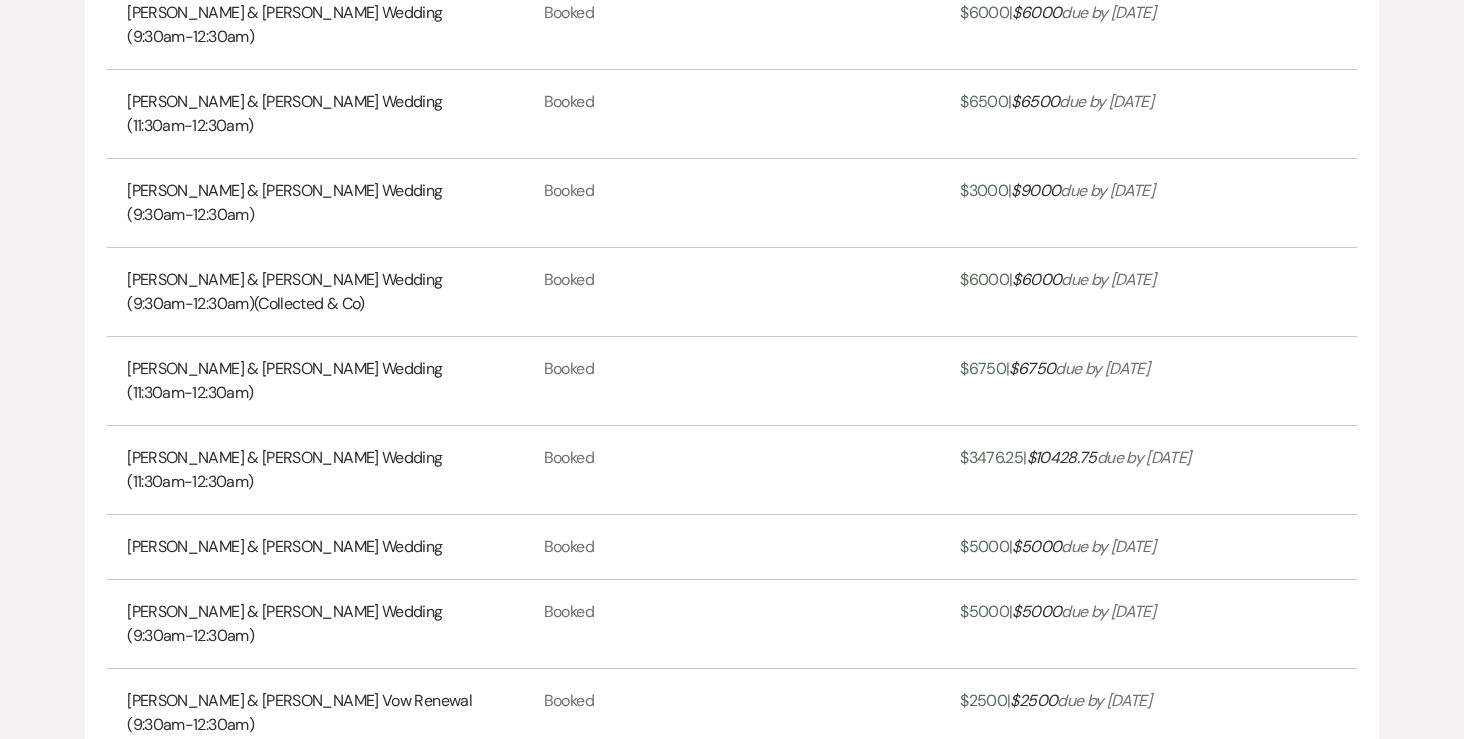 scroll, scrollTop: 7637, scrollLeft: 0, axis: vertical 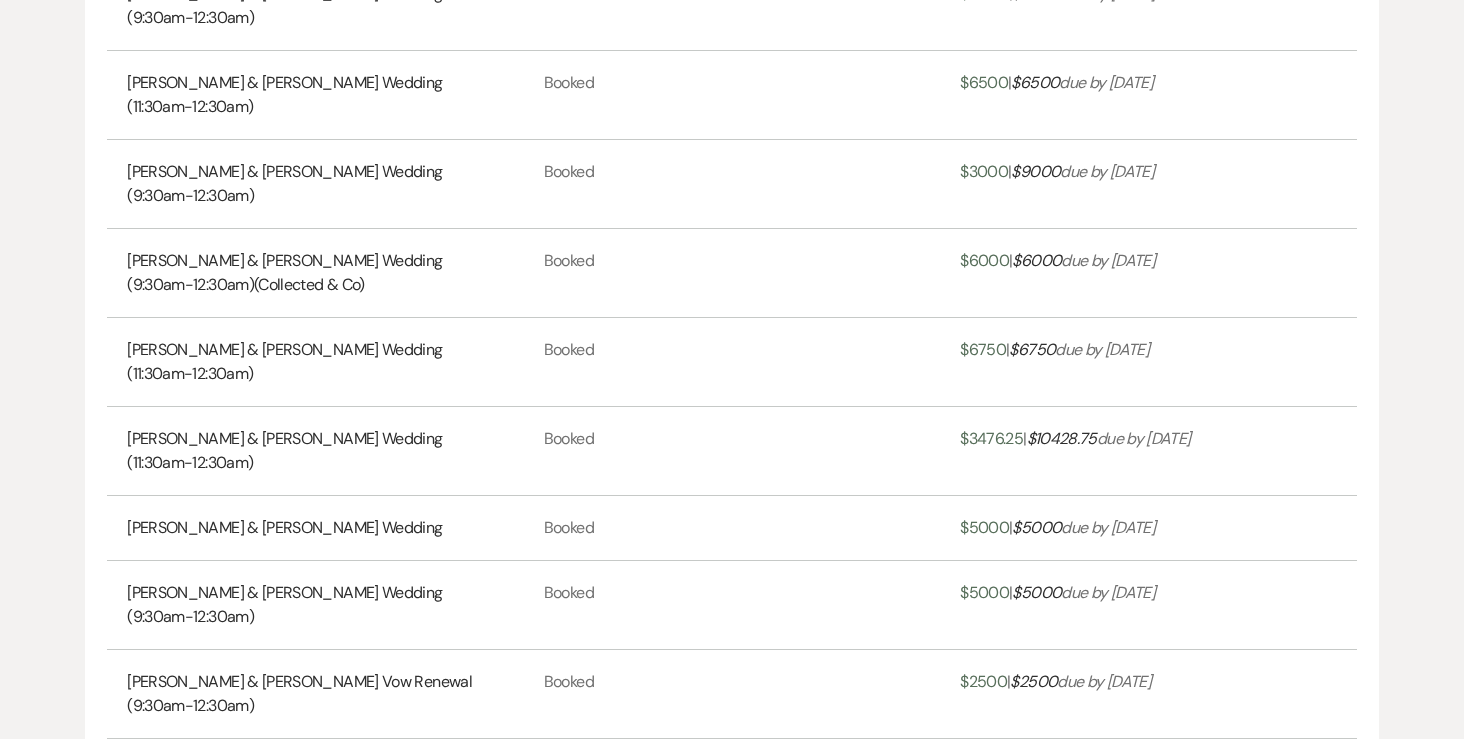 click on "Payments By Event Event Name Stage Paid |  Outstanding
[PERSON_NAME] & [PERSON_NAME] Wedding (9:30am-12:30am) Booked $ 12056.75  |  $ 0 [PERSON_NAME] & [PERSON_NAME] Wedding (8:30am-12:30am) Booked $ 13806.75  |  $ 0 [PERSON_NAME] & [PERSON_NAME] Rehearsal (2pm-8pm) + Wedding (9:00am-12:30am)(black arch add-on) Booked $ 15718.94  |  $ 0 [PERSON_NAME] & [PERSON_NAME] Wedding Lost $ 2250  |  $ 0 [PERSON_NAME] & [PERSON_NAME] Wedding* (9:30am-12:30am)(black hex arbor) Booked $ 12218.94  |  $ 0 [PERSON_NAME] & [PERSON_NAME] Reception Only (8:30am-12:30am) Booked $ 11500  |  $ 556.75  due by [DATE] [PERSON_NAME] & [PERSON_NAME] Wedding (7:30am-12:30am) Booked $ 12500  |  $ 556.75  due by [DATE] [PERSON_NAME] & [PERSON_NAME] Wedding (9:00am-12:30am) FLIP Booked $ 13556.75  |  $ 125  due by [DATE] [PERSON_NAME] & [PERSON_NAME] Wedding (10:00am-12:00am) Booked $ 7500  |  $ 806.75  due by [DATE] Lost $ 0  |  $ 0 Booked $ 12556.75  |  $ 0 Booked $ 7500  |  $ 0 Booked $ 4500  |  $" at bounding box center [732, -3107] 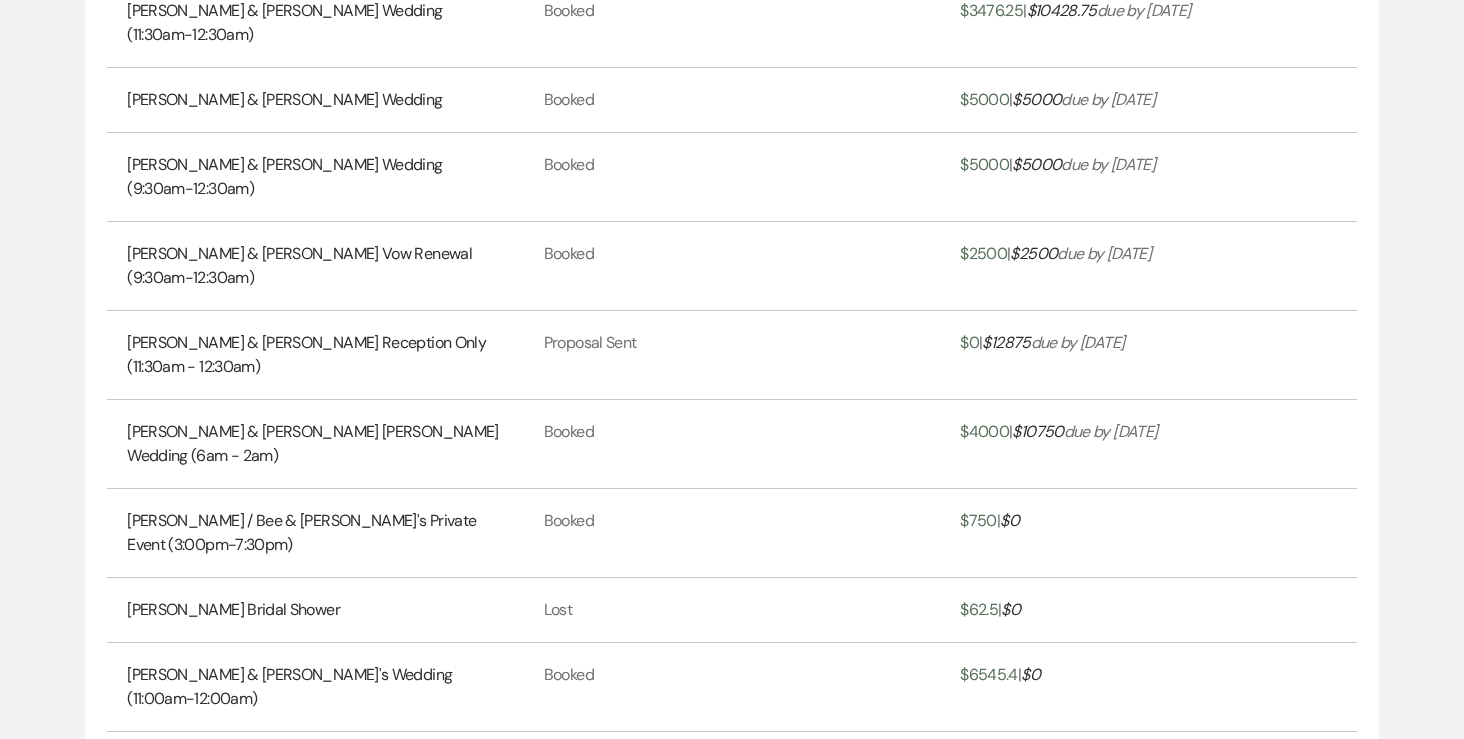 scroll, scrollTop: 8075, scrollLeft: 0, axis: vertical 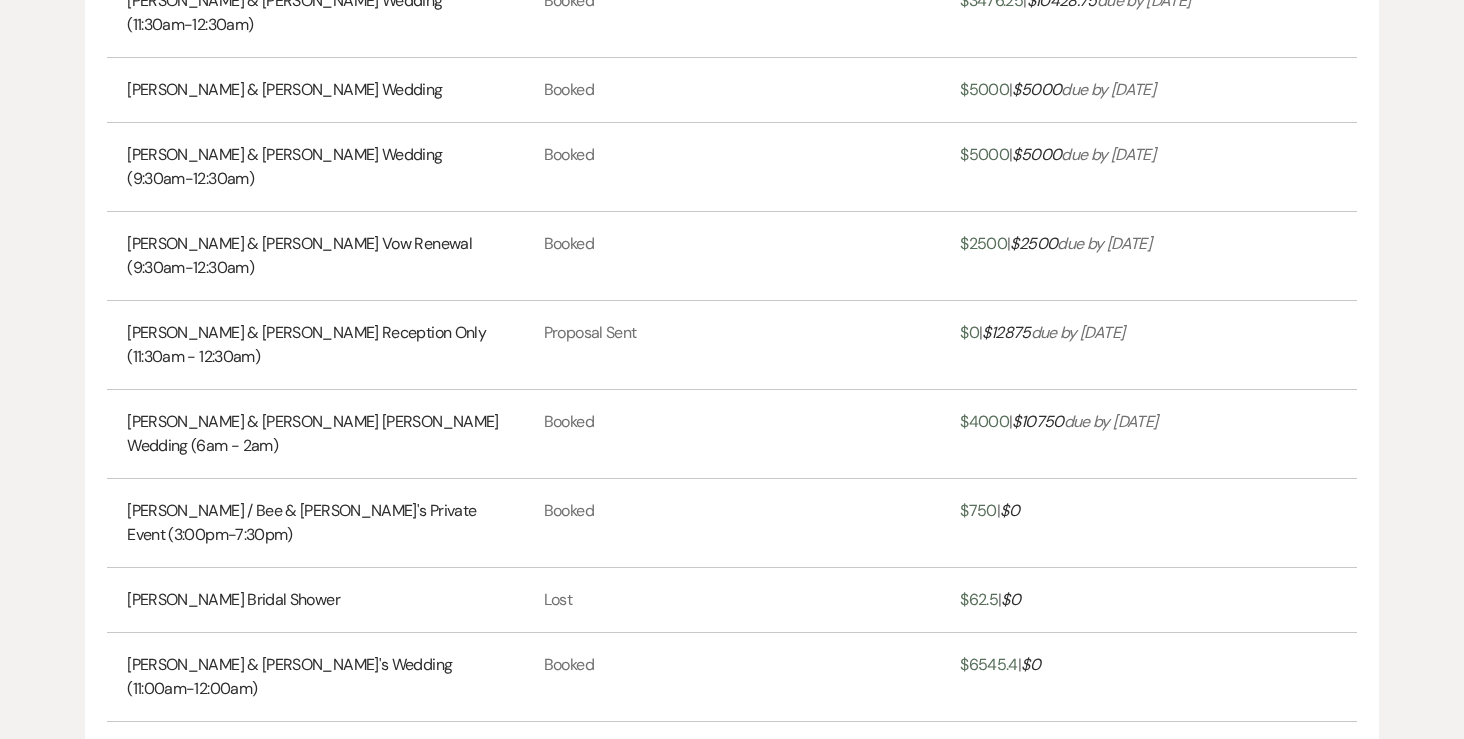 click on "View More" at bounding box center (1300, 752) 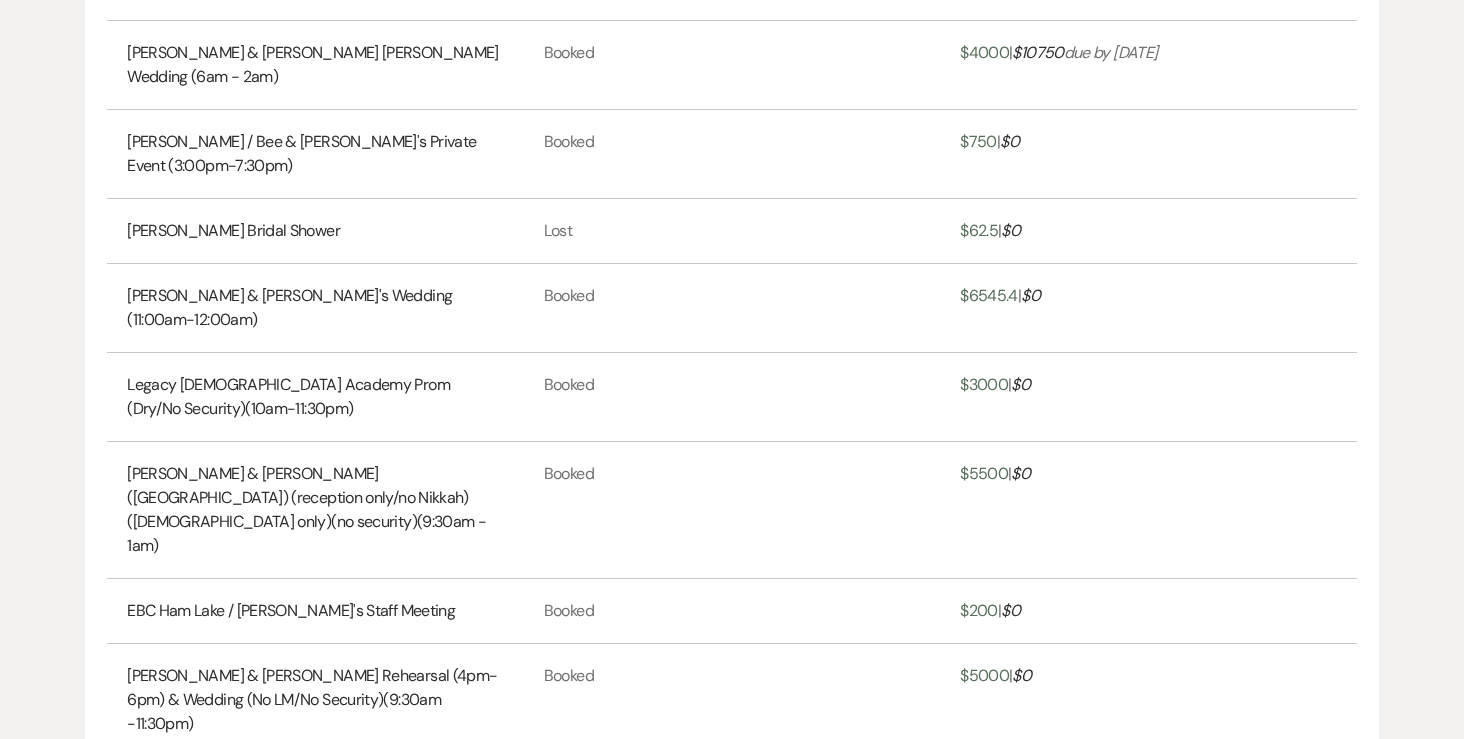 scroll, scrollTop: 8447, scrollLeft: 0, axis: vertical 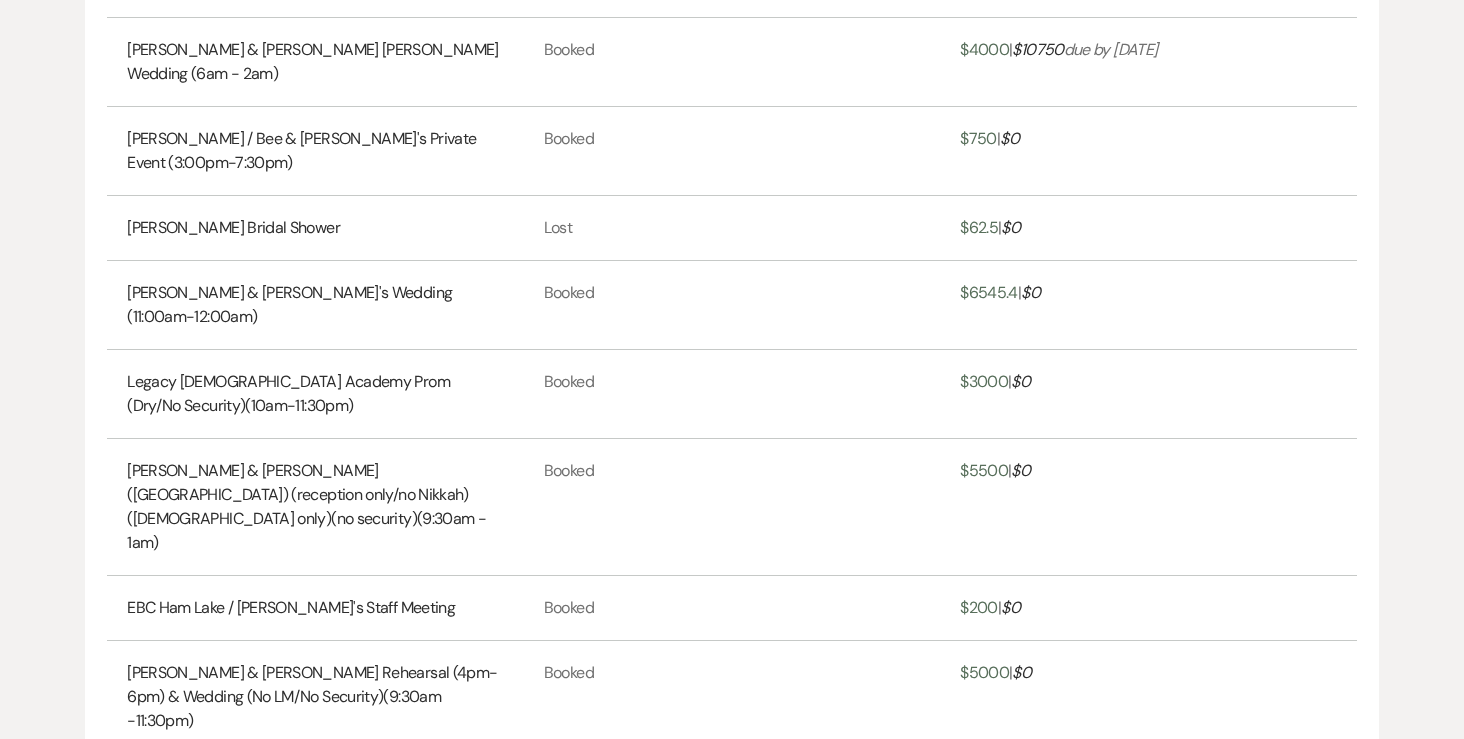 click on "View More" at bounding box center [1300, 873] 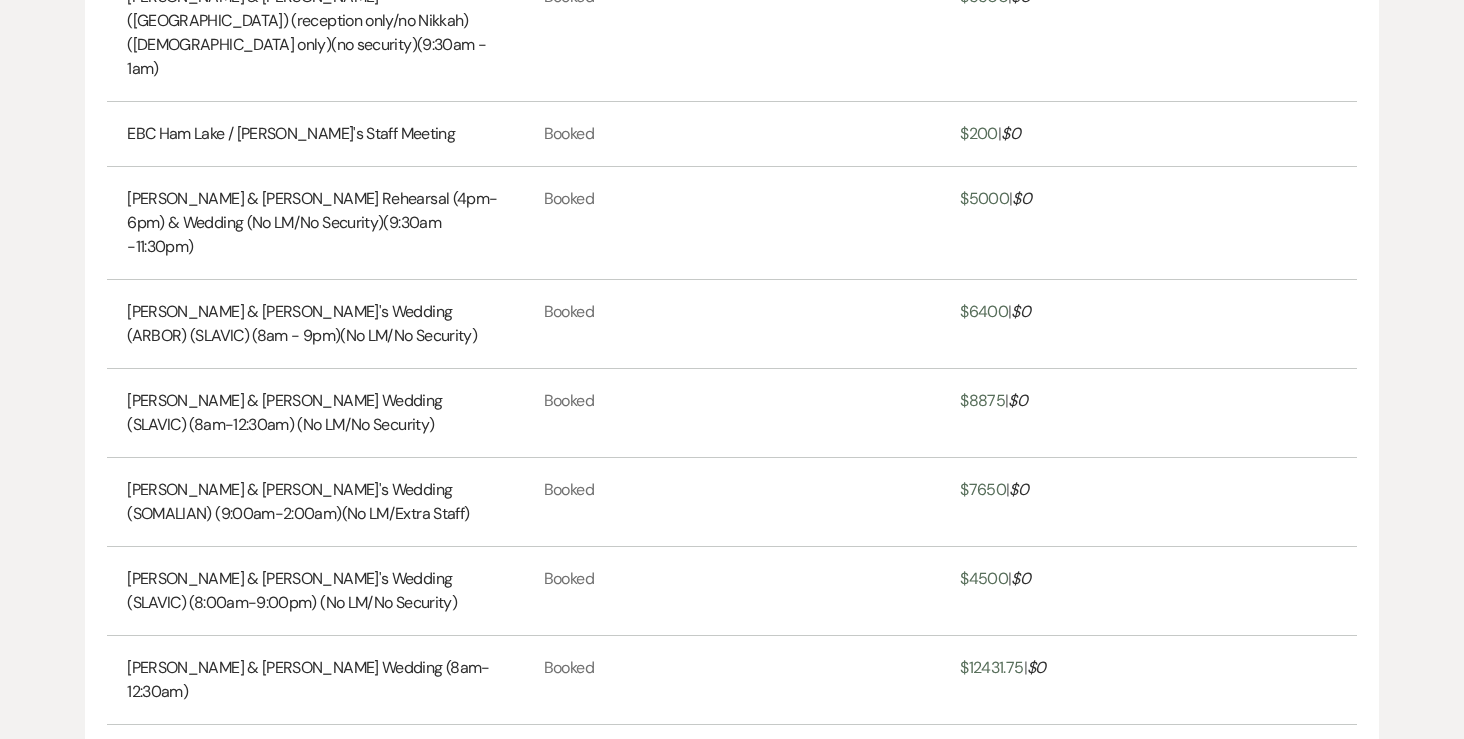 scroll, scrollTop: 8930, scrollLeft: 0, axis: vertical 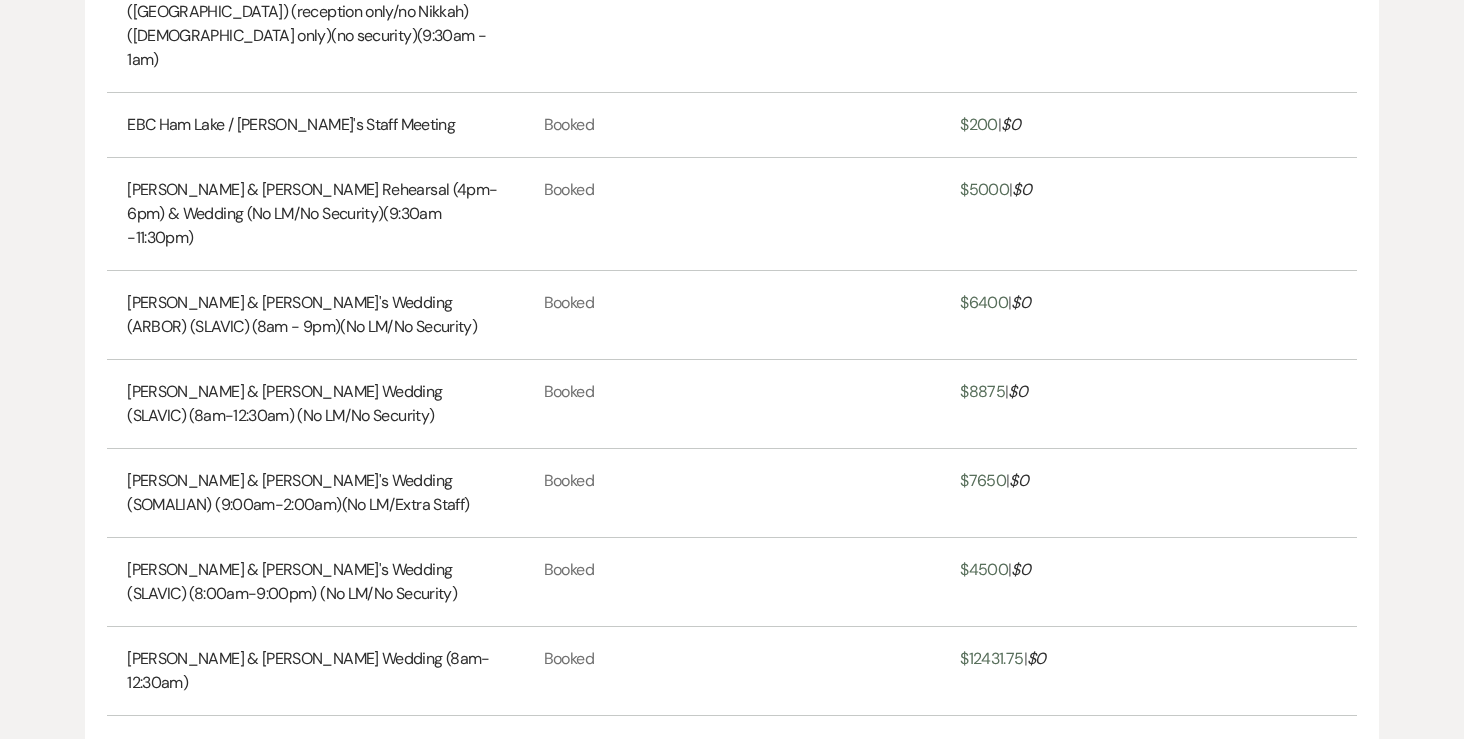 click on "View More" at bounding box center (1300, 835) 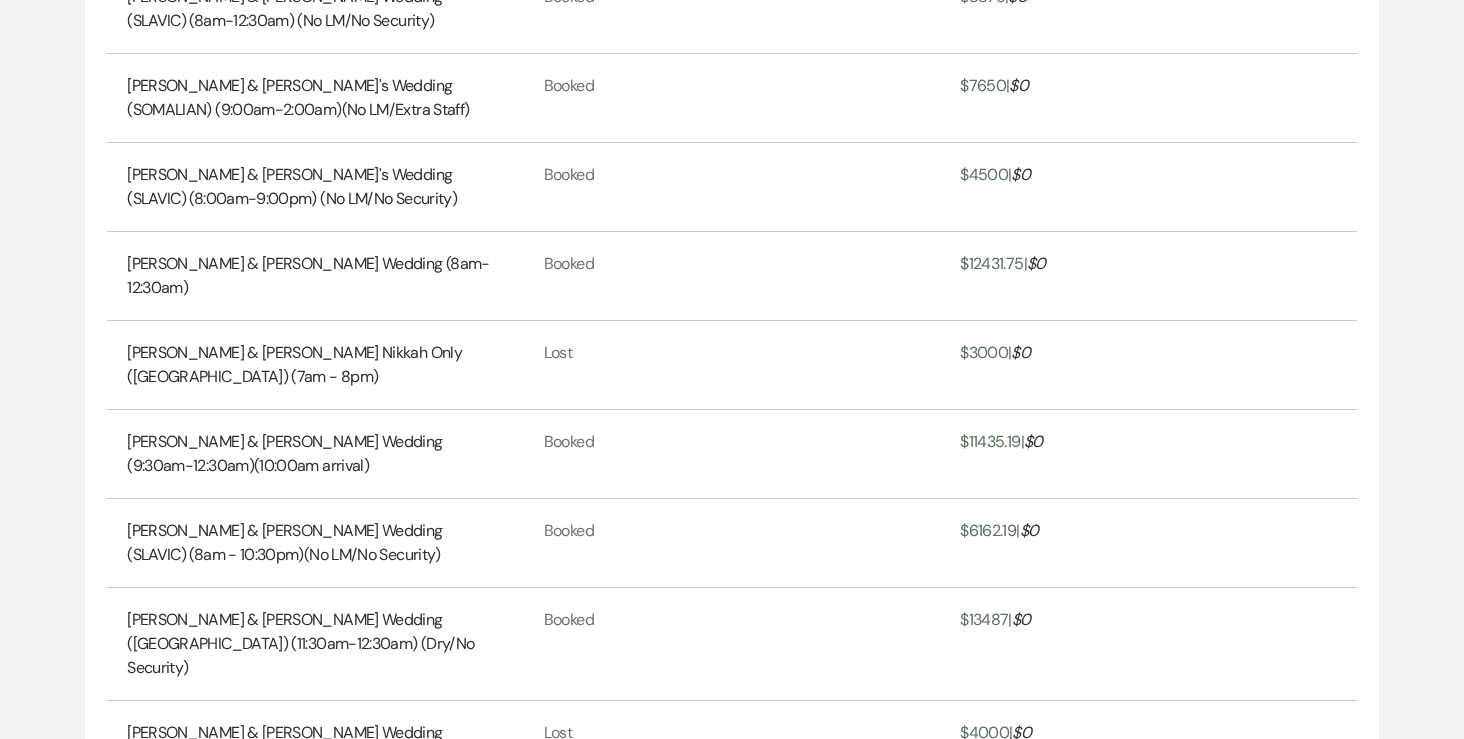 scroll, scrollTop: 9347, scrollLeft: 0, axis: vertical 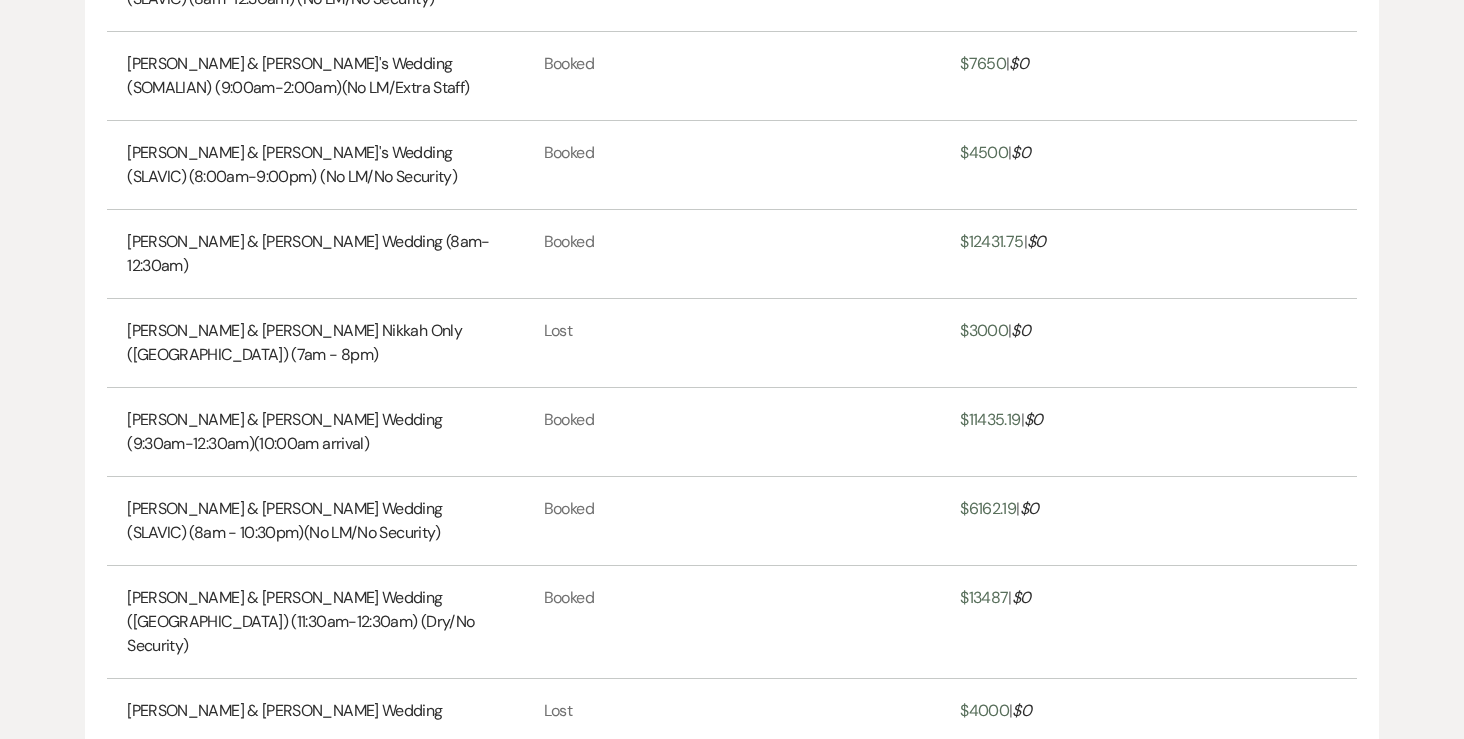 click on "View More" at bounding box center [1300, 863] 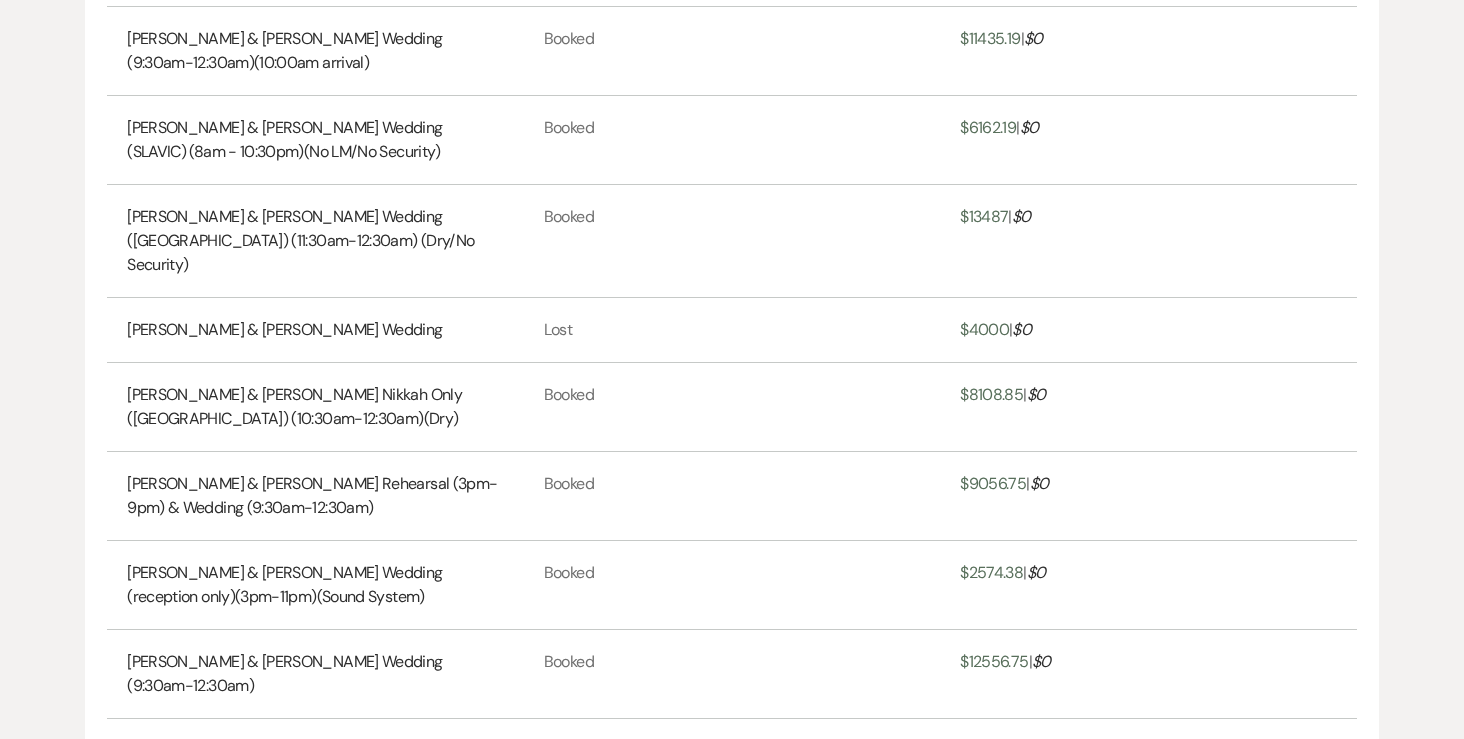 scroll, scrollTop: 9740, scrollLeft: 0, axis: vertical 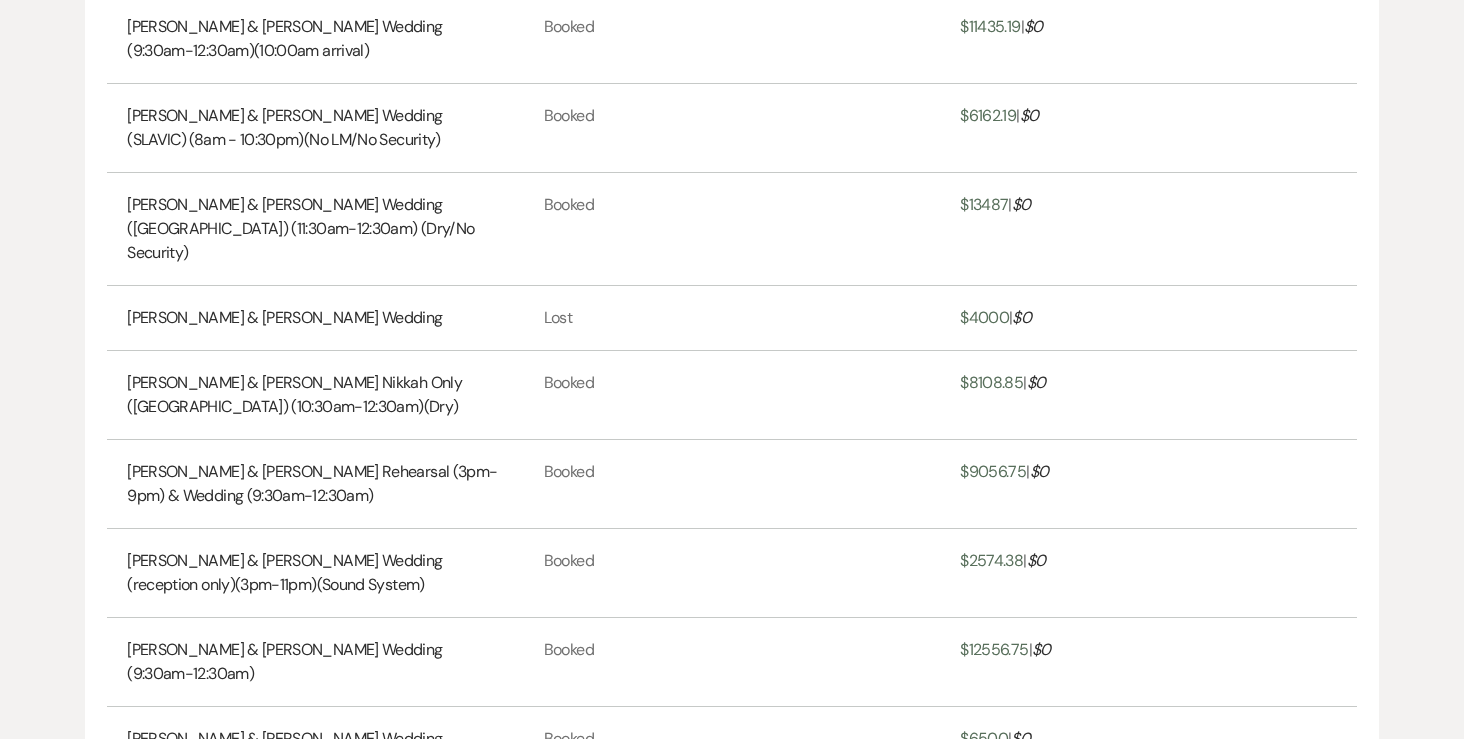 click on "View More" at bounding box center [1300, 915] 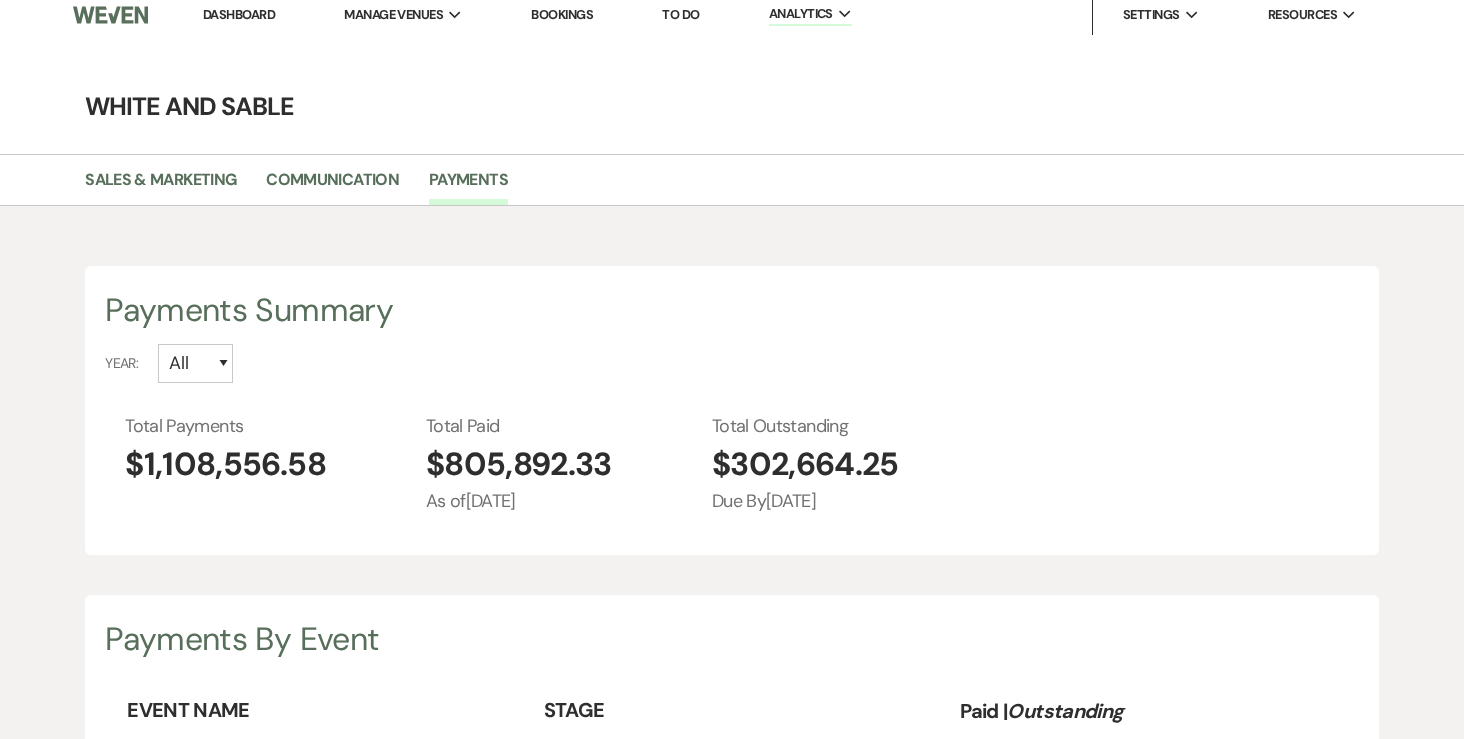 scroll, scrollTop: 0, scrollLeft: 0, axis: both 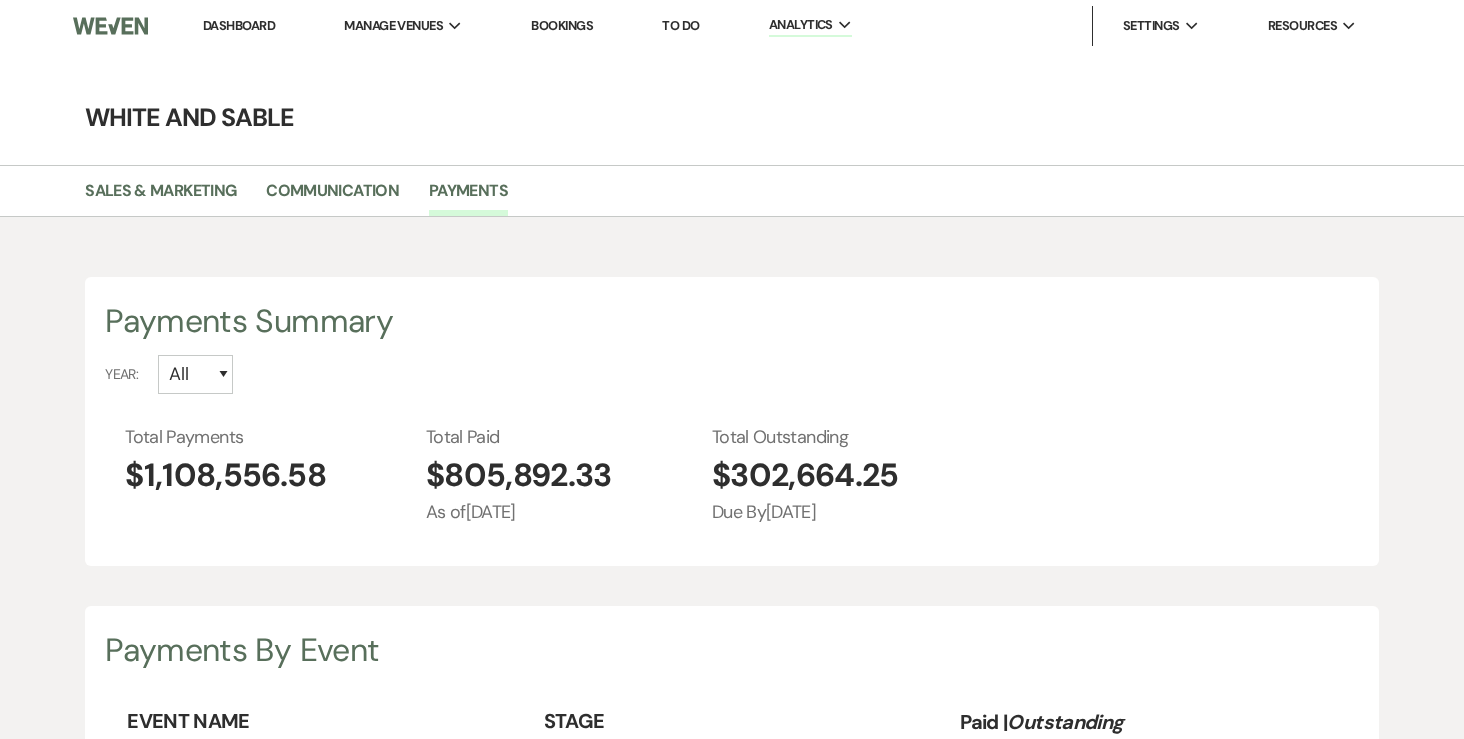 click on "Dashboard" at bounding box center [239, 25] 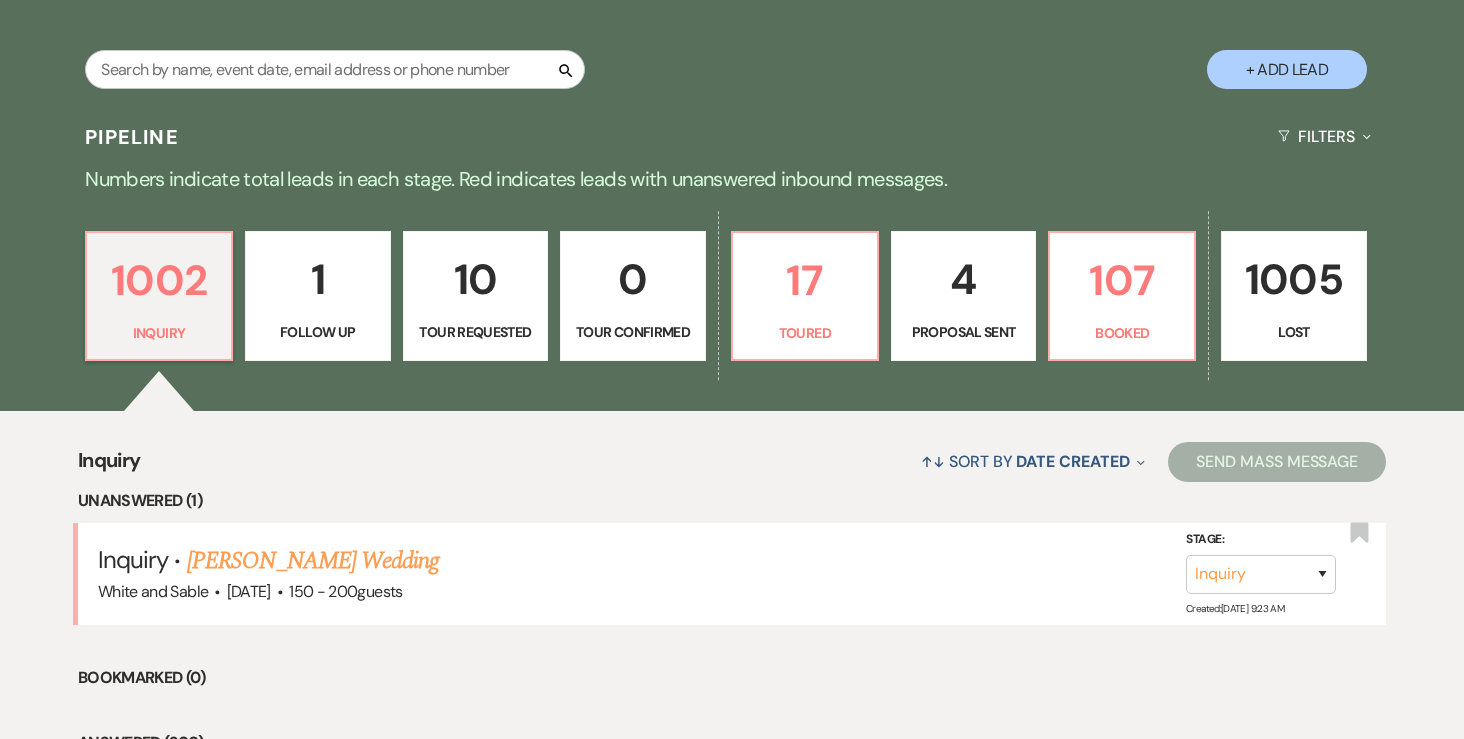 scroll, scrollTop: 409, scrollLeft: 0, axis: vertical 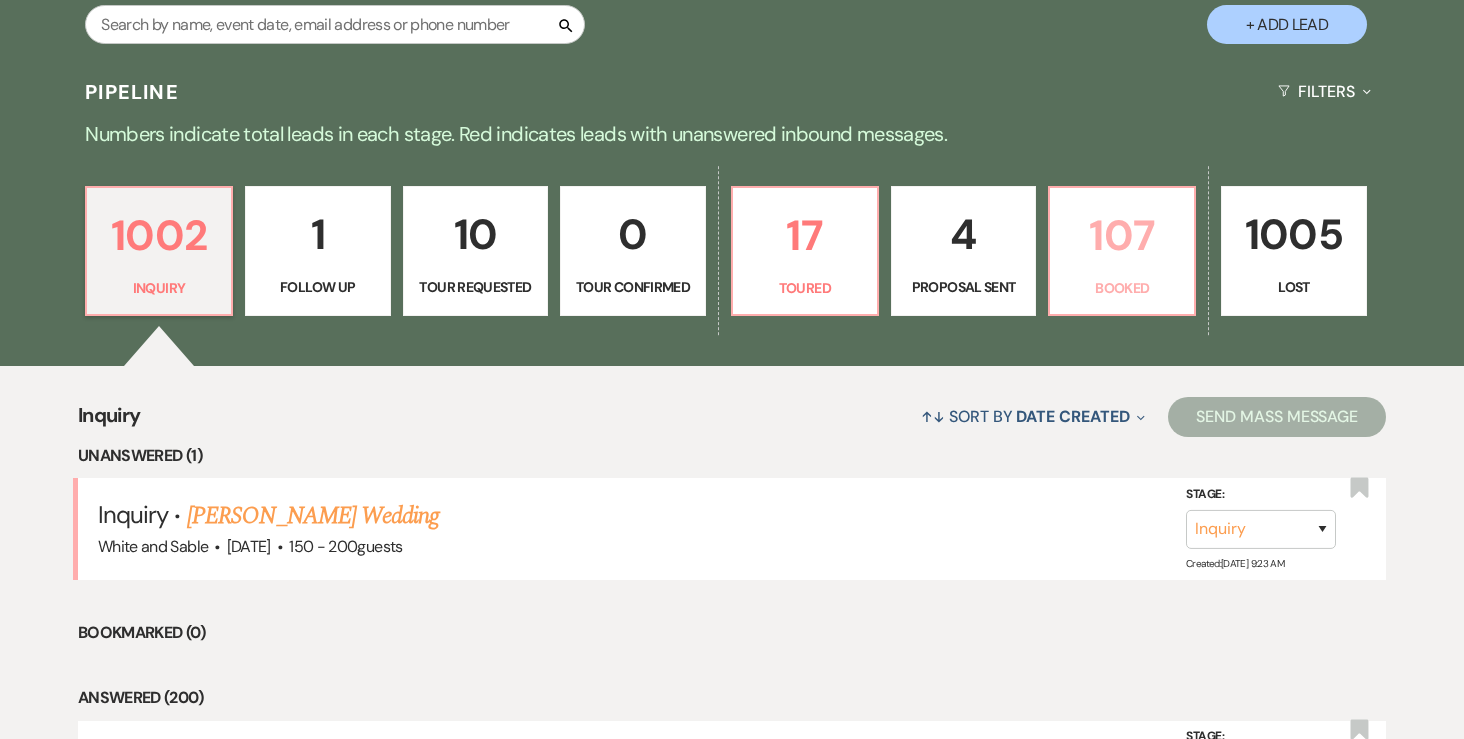 click on "107" at bounding box center (1122, 235) 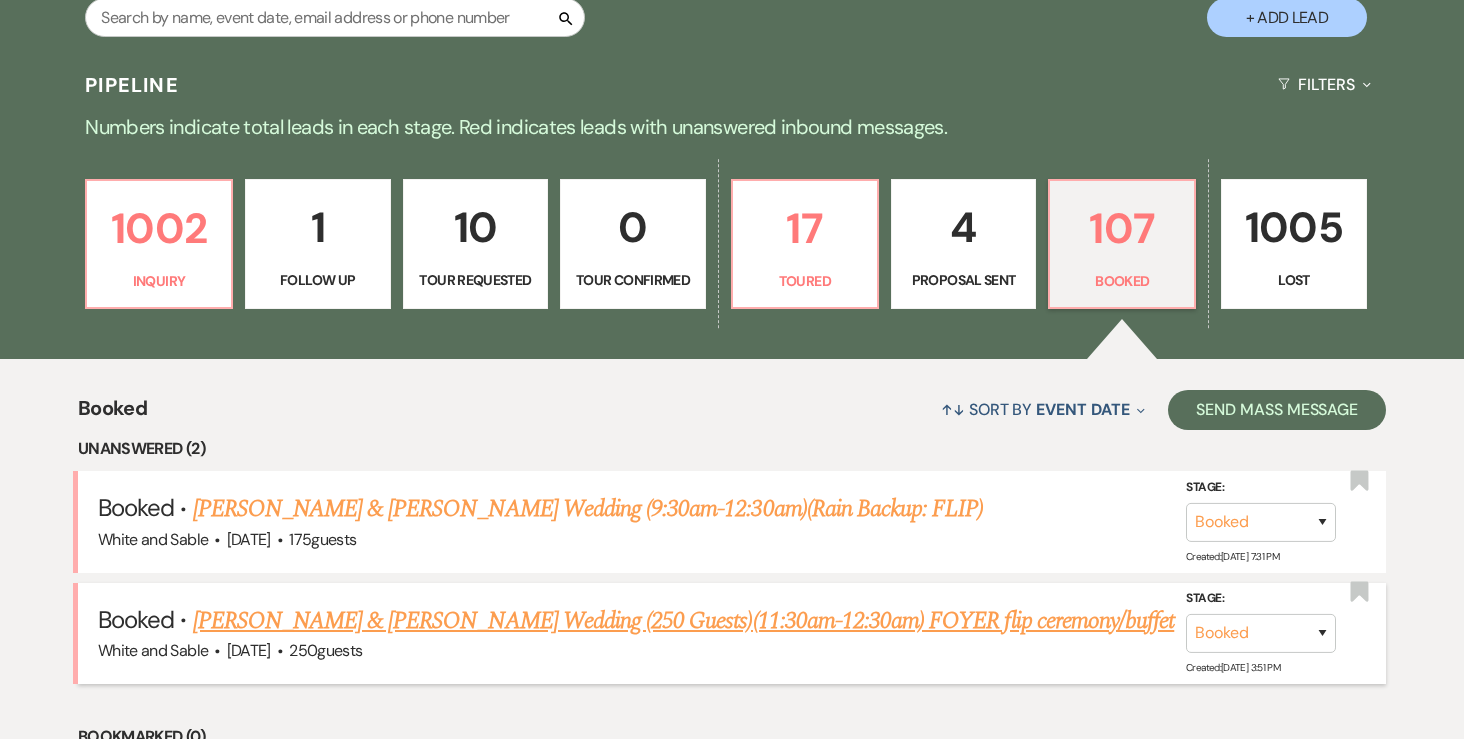 scroll, scrollTop: 279, scrollLeft: 0, axis: vertical 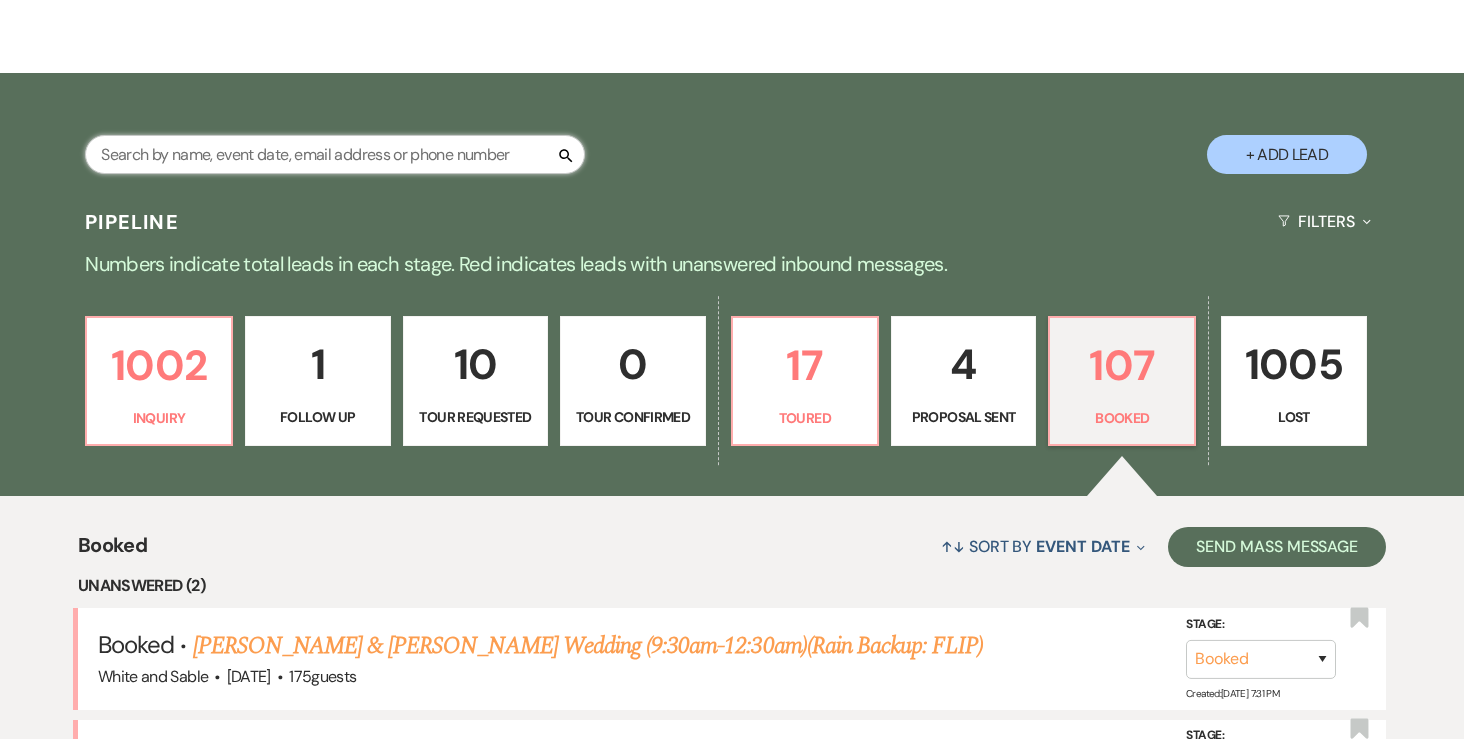 click at bounding box center [335, 154] 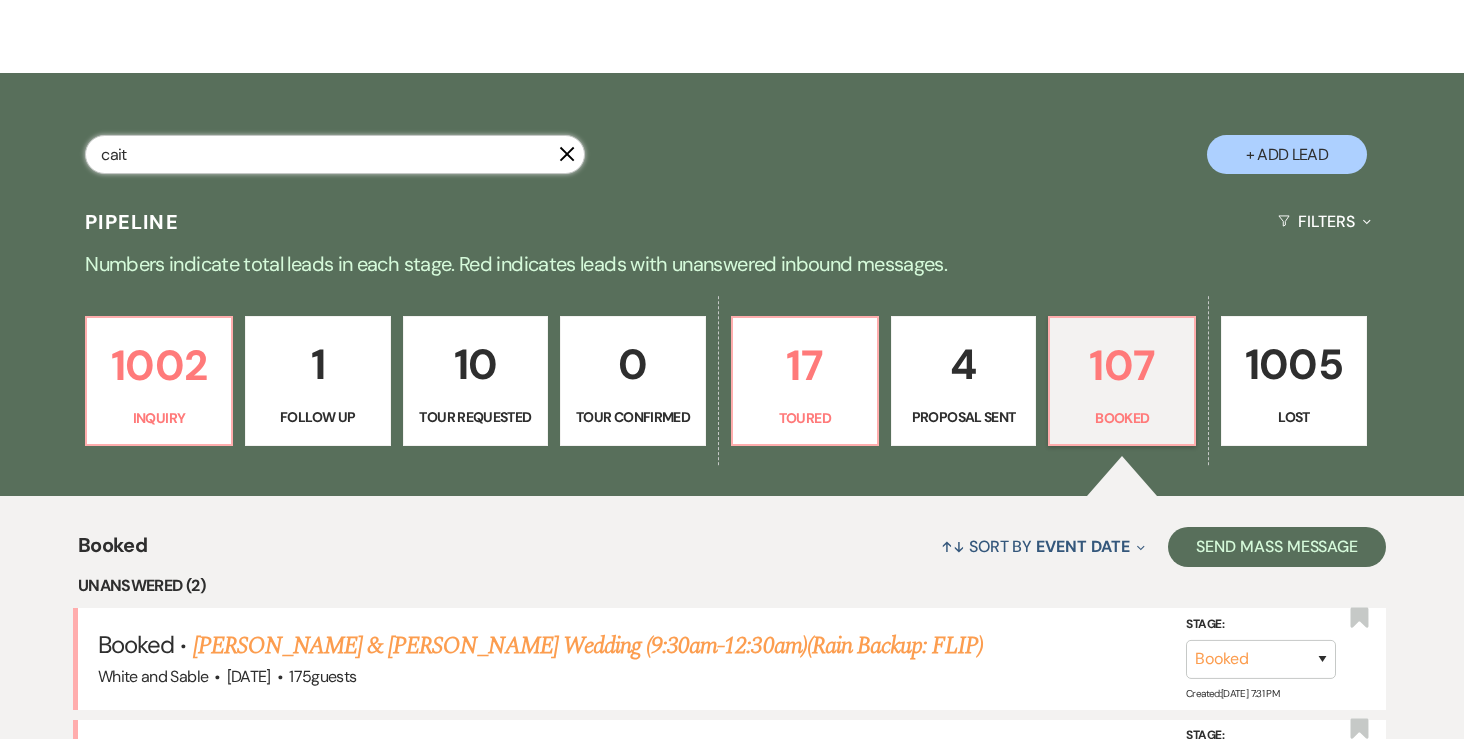 type on "caitl" 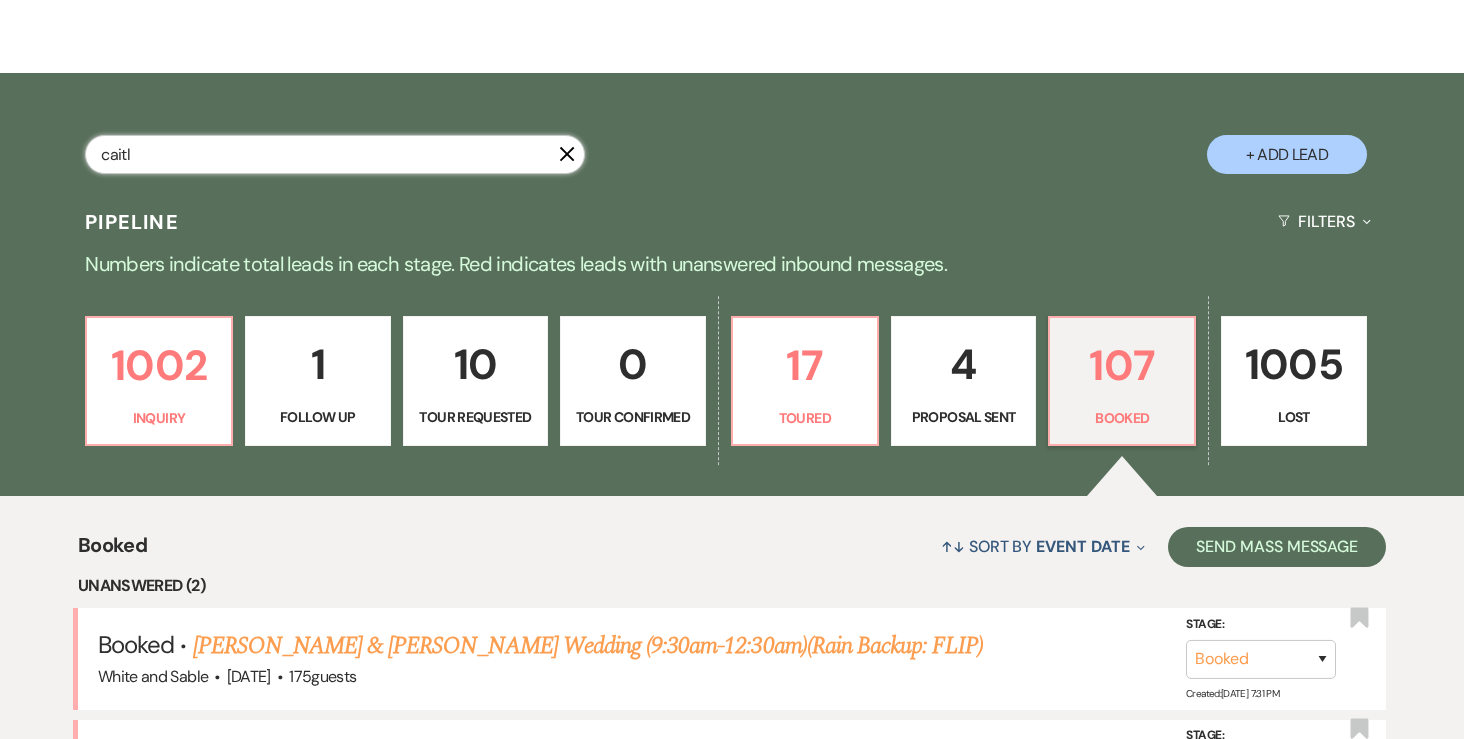 select on "8" 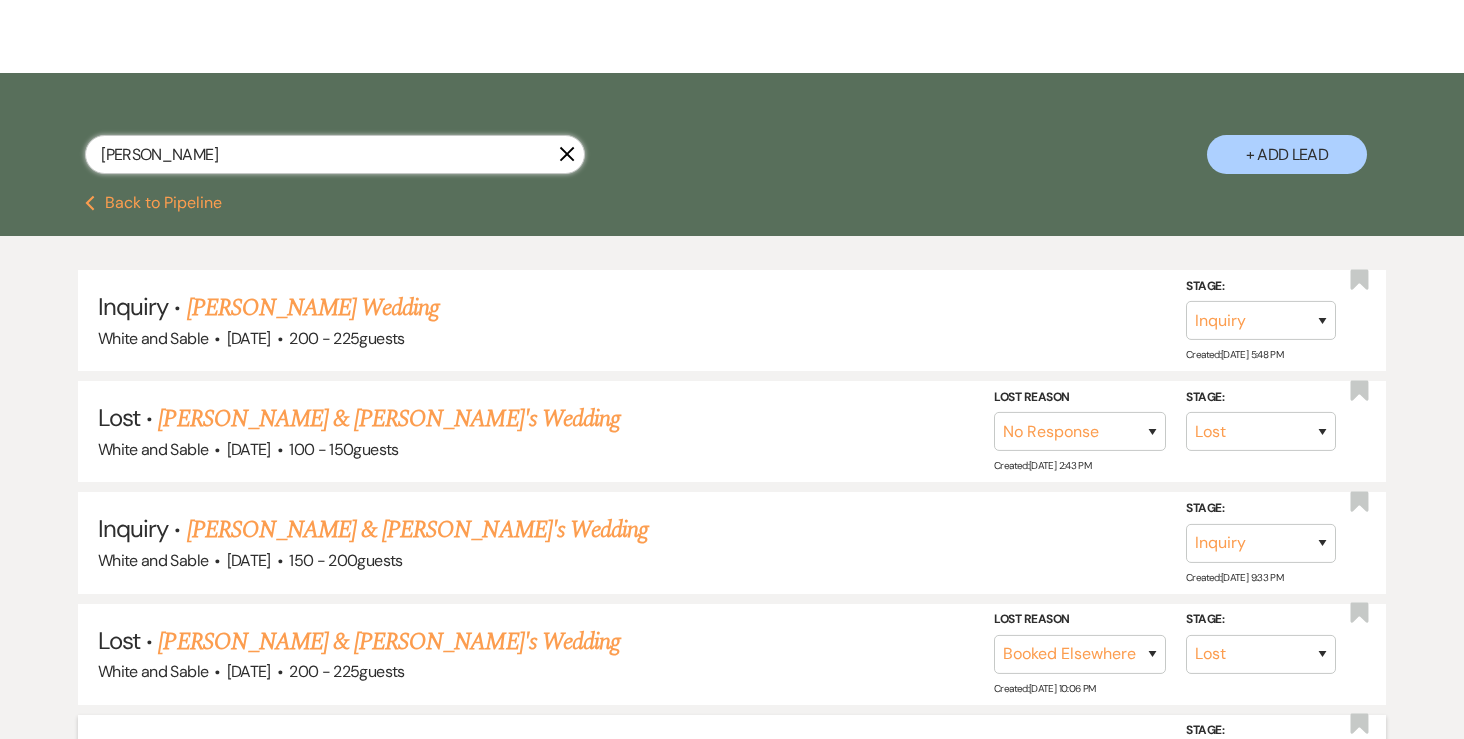 type on "[PERSON_NAME]" 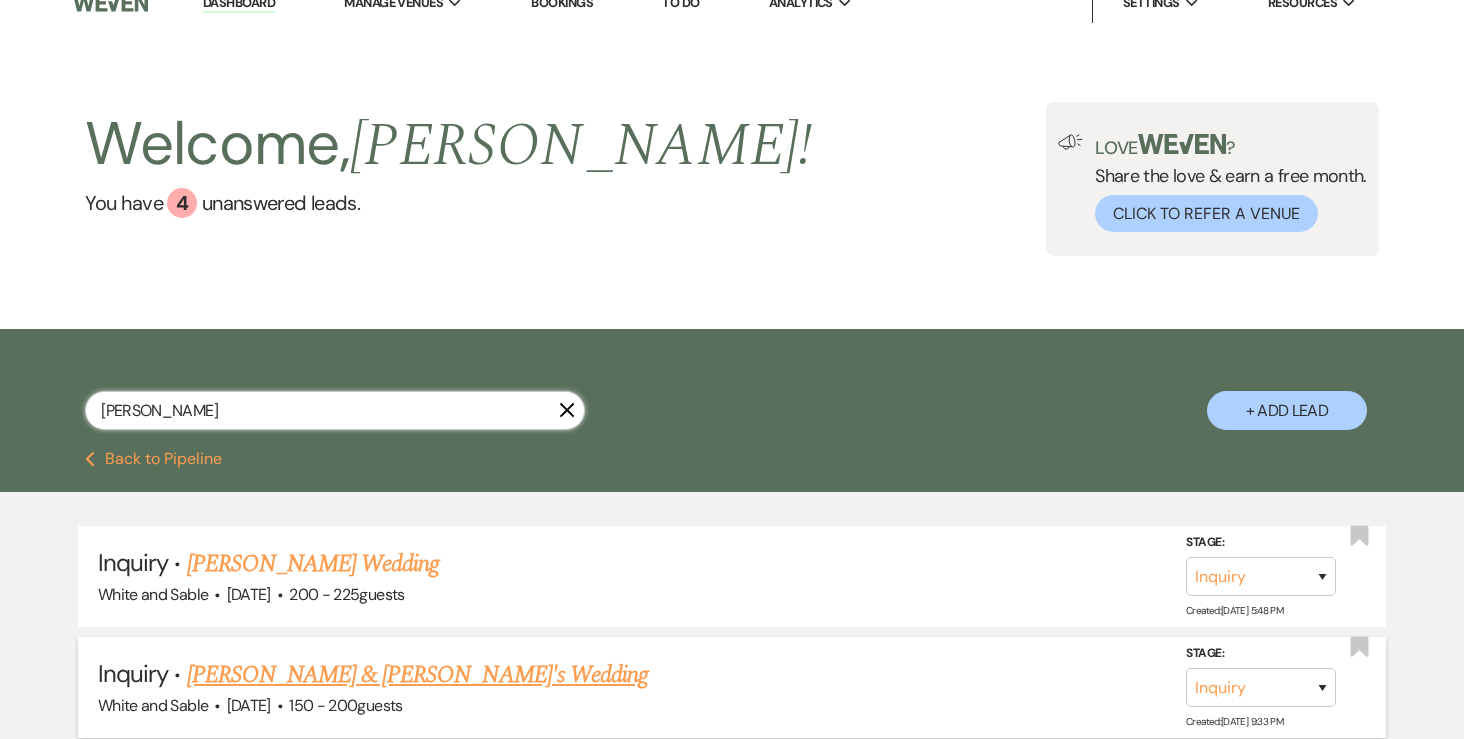 scroll, scrollTop: 279, scrollLeft: 0, axis: vertical 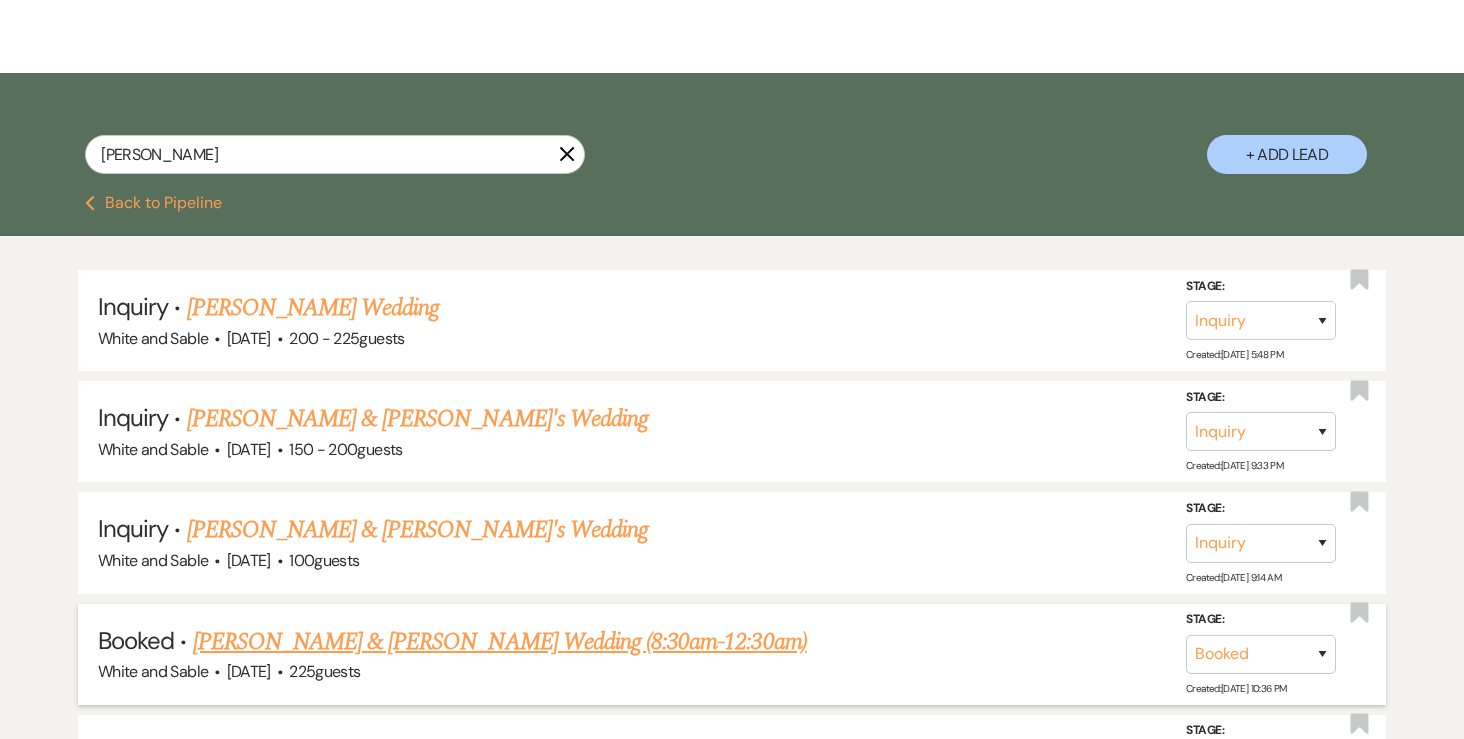 click on "[PERSON_NAME] & [PERSON_NAME] Wedding (8:30am-12:30am)" at bounding box center [500, 642] 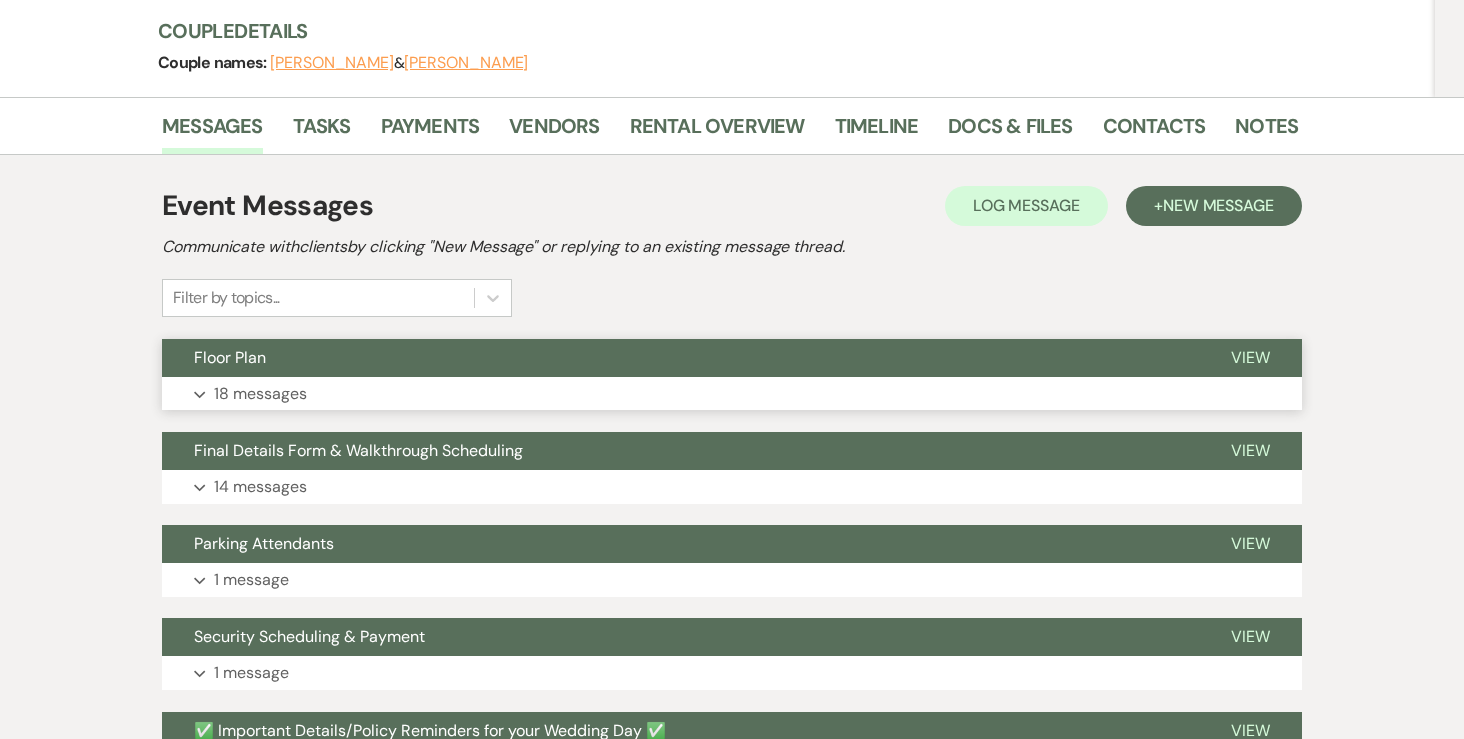 click on "18 messages" at bounding box center [260, 394] 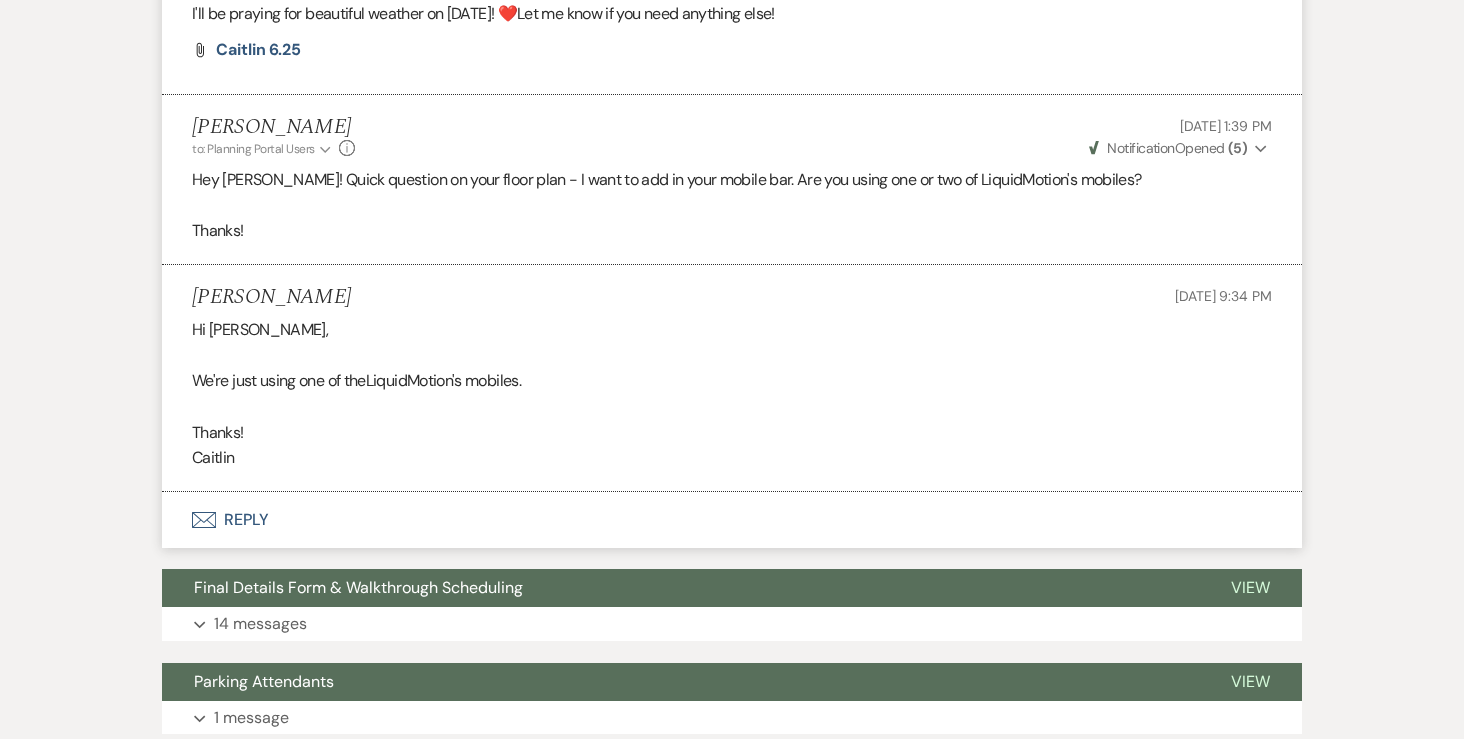 scroll, scrollTop: 7099, scrollLeft: 0, axis: vertical 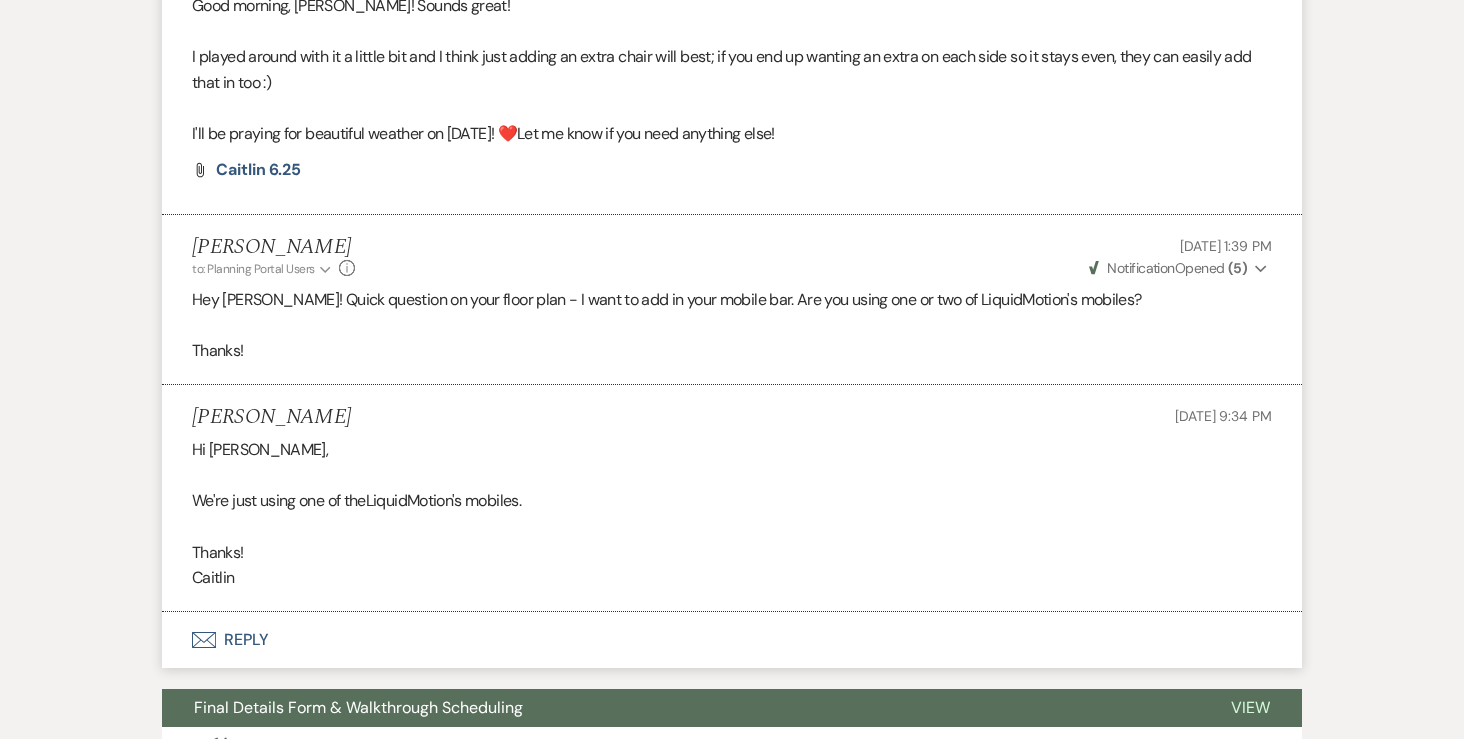 click on "Envelope Reply" at bounding box center [732, 640] 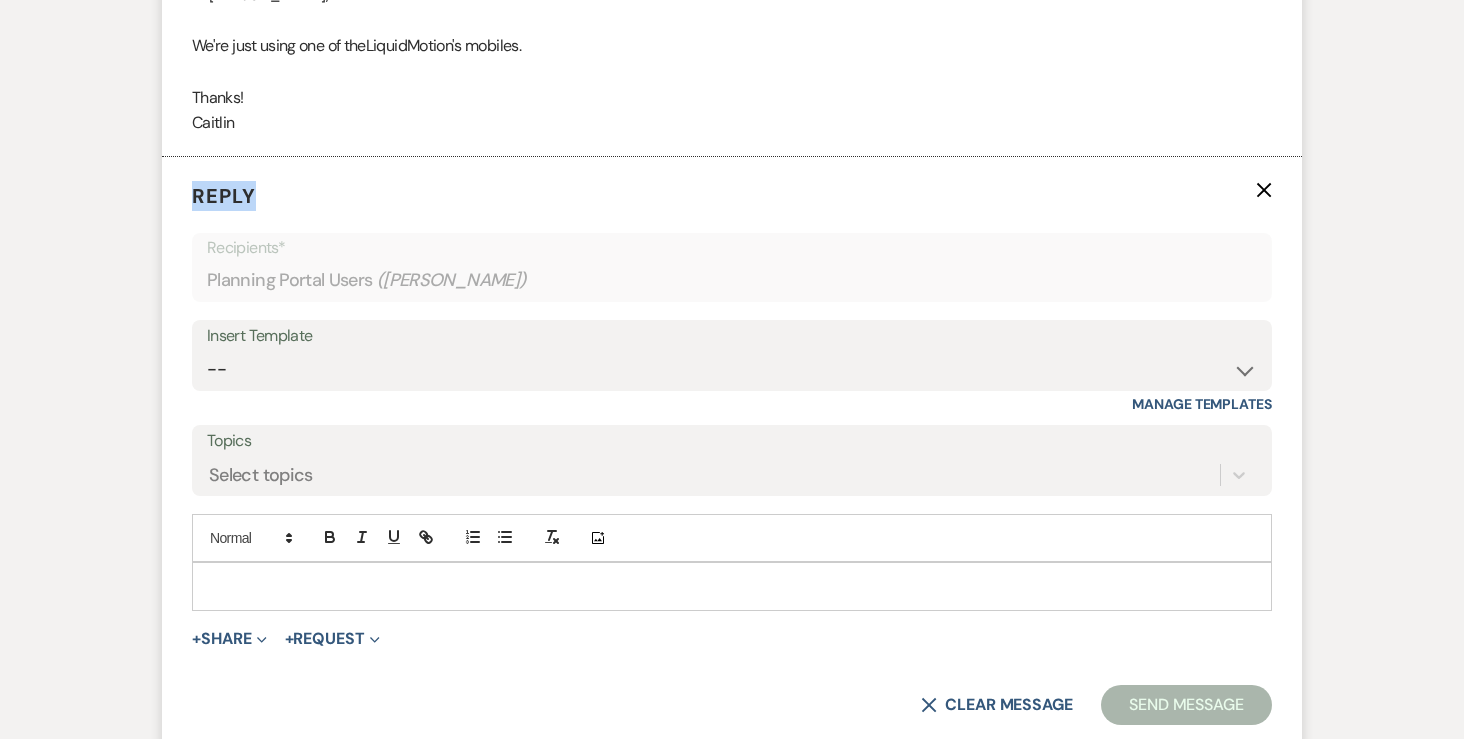scroll, scrollTop: 7583, scrollLeft: 0, axis: vertical 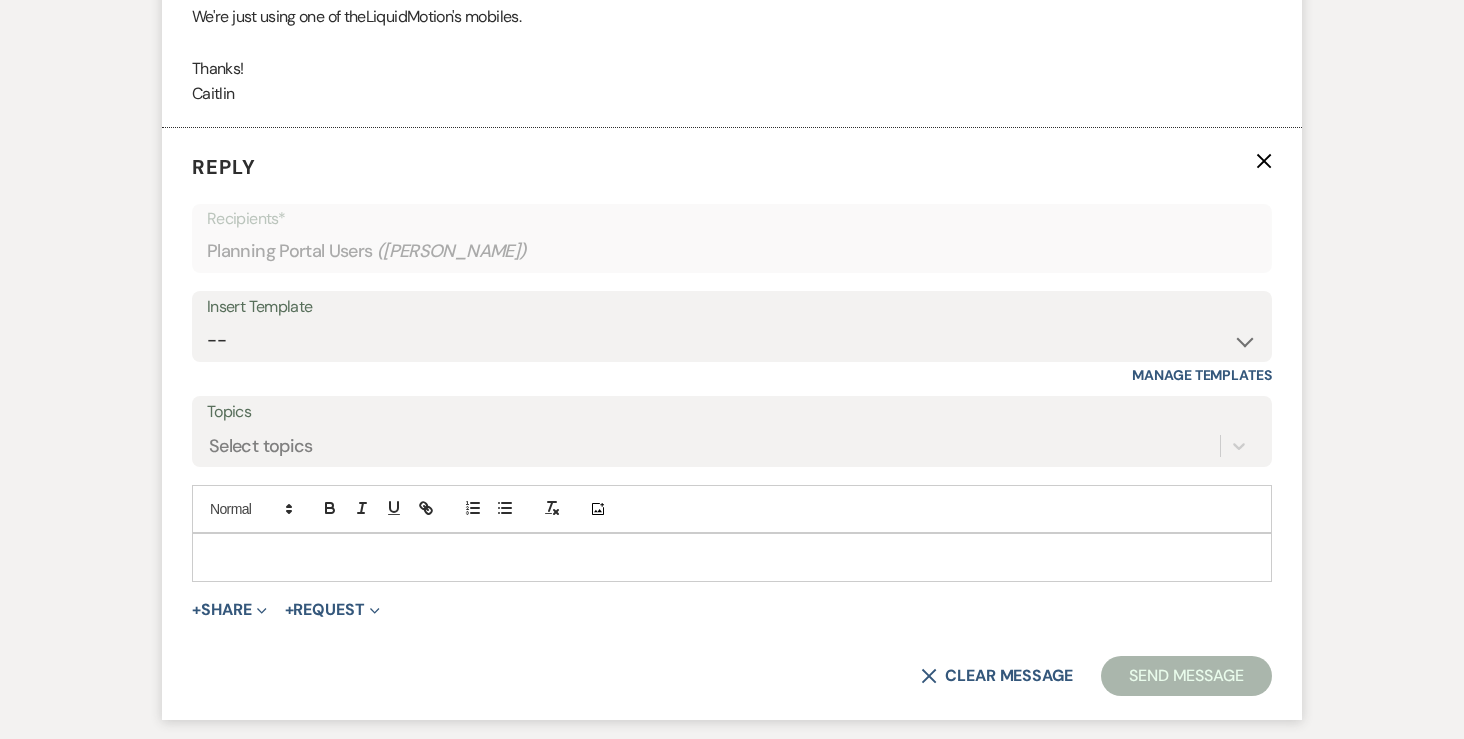 click at bounding box center [732, 557] 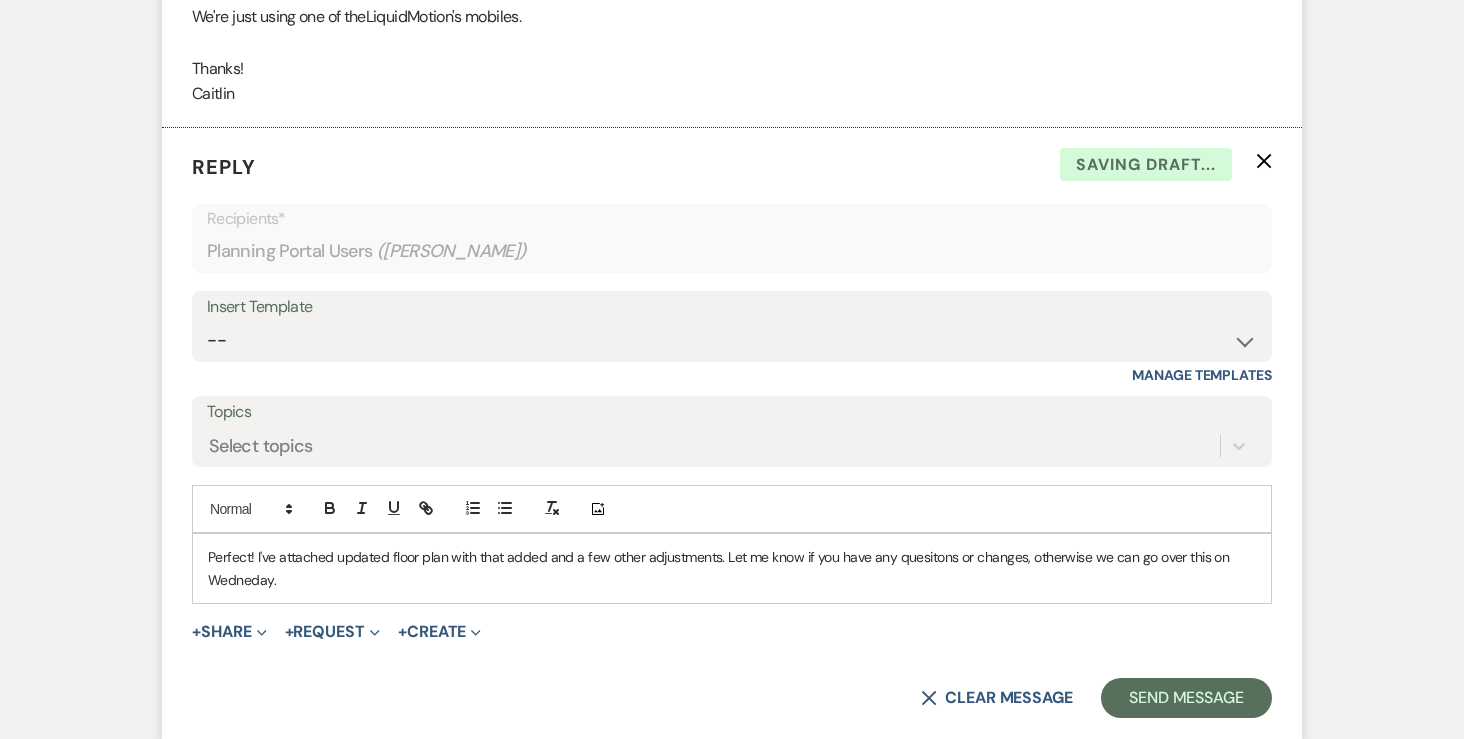click on "Perfect! I've attached updated floor plan with that added and a few other adjustments. Let me know if you have any quesitons or changes, otherwise we can go over this on Wedneday." at bounding box center (732, 568) 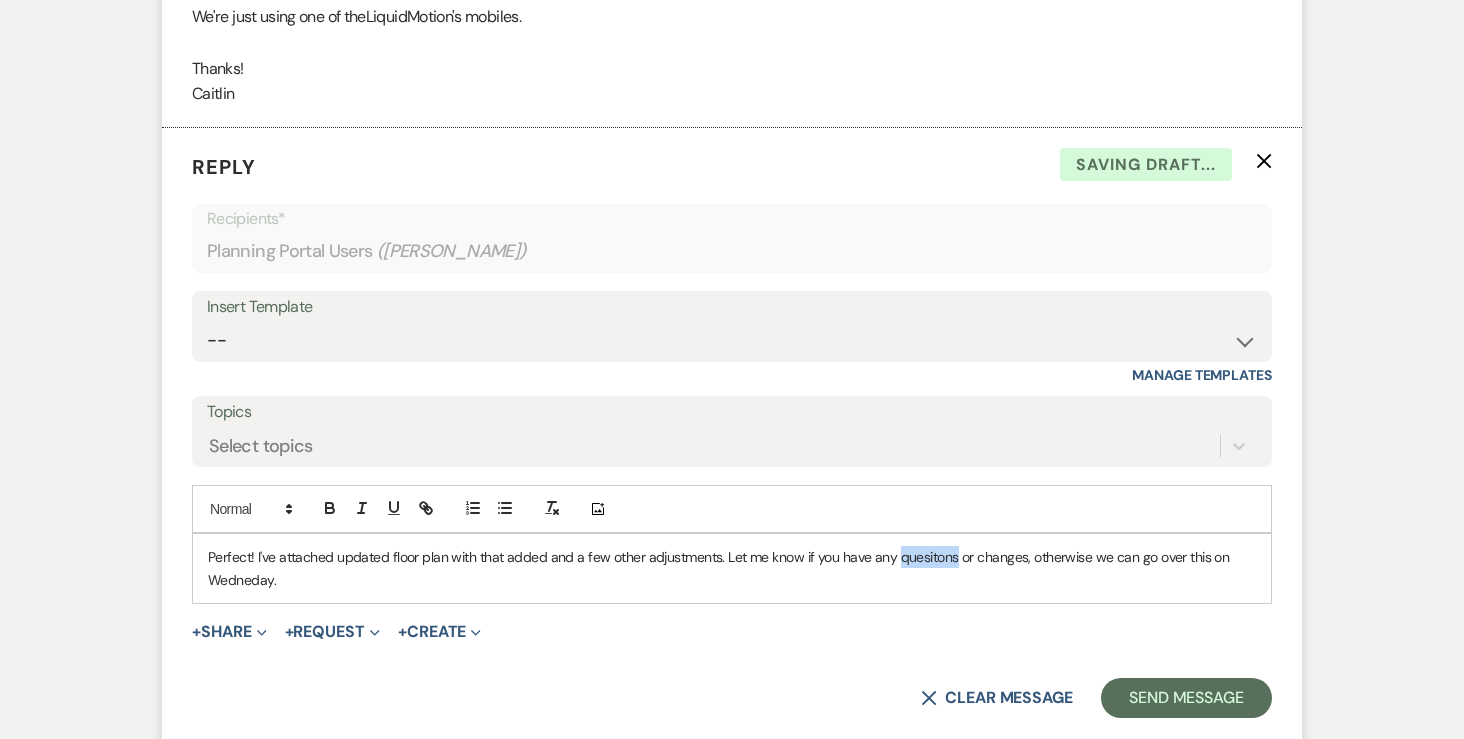 click on "Perfect! I've attached updated floor plan with that added and a few other adjustments. Let me know if you have any quesitons or changes, otherwise we can go over this on Wedneday." at bounding box center [732, 568] 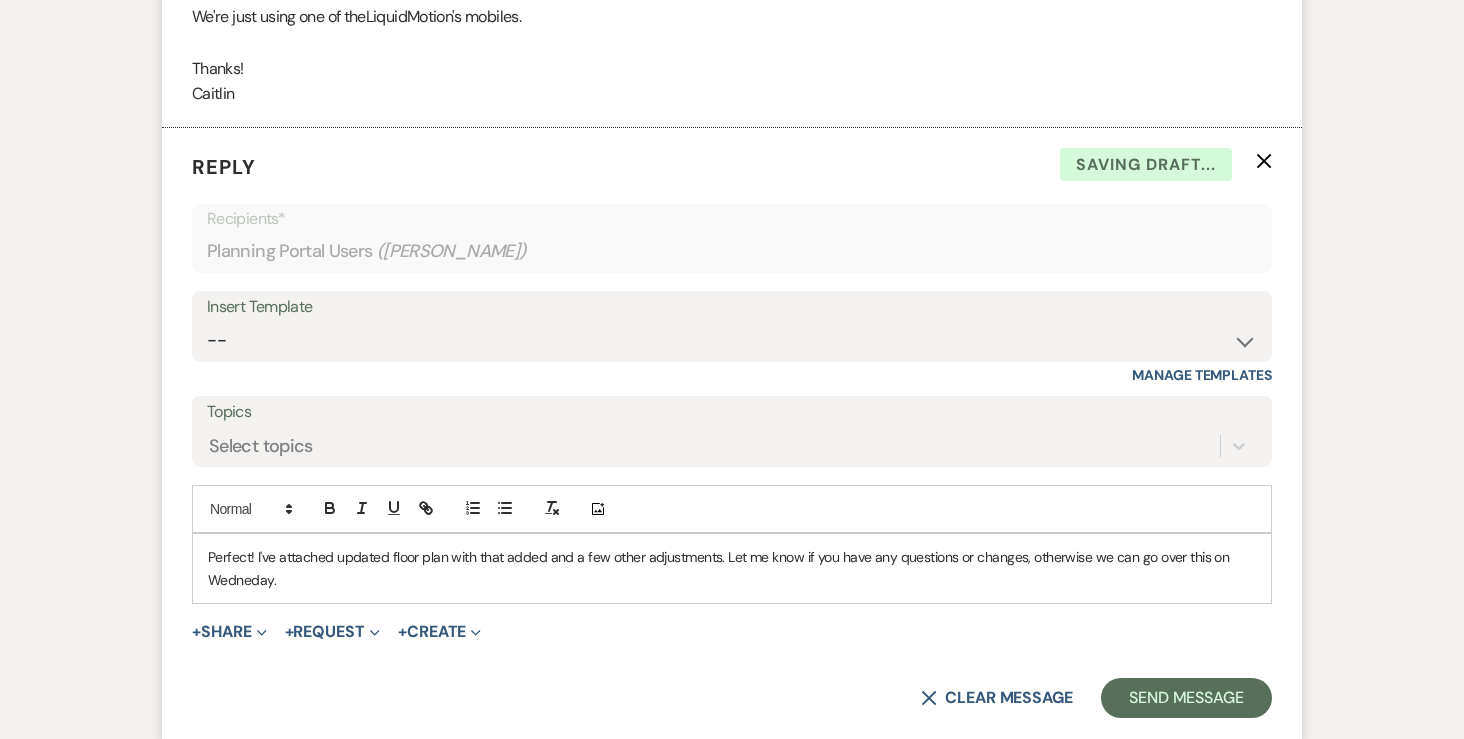 click on "Perfect! I've attached updated floor plan with that added and a few other adjustments. Let me know if you have any questions or changes, otherwise we can go over this on Wedneday." at bounding box center [732, 568] 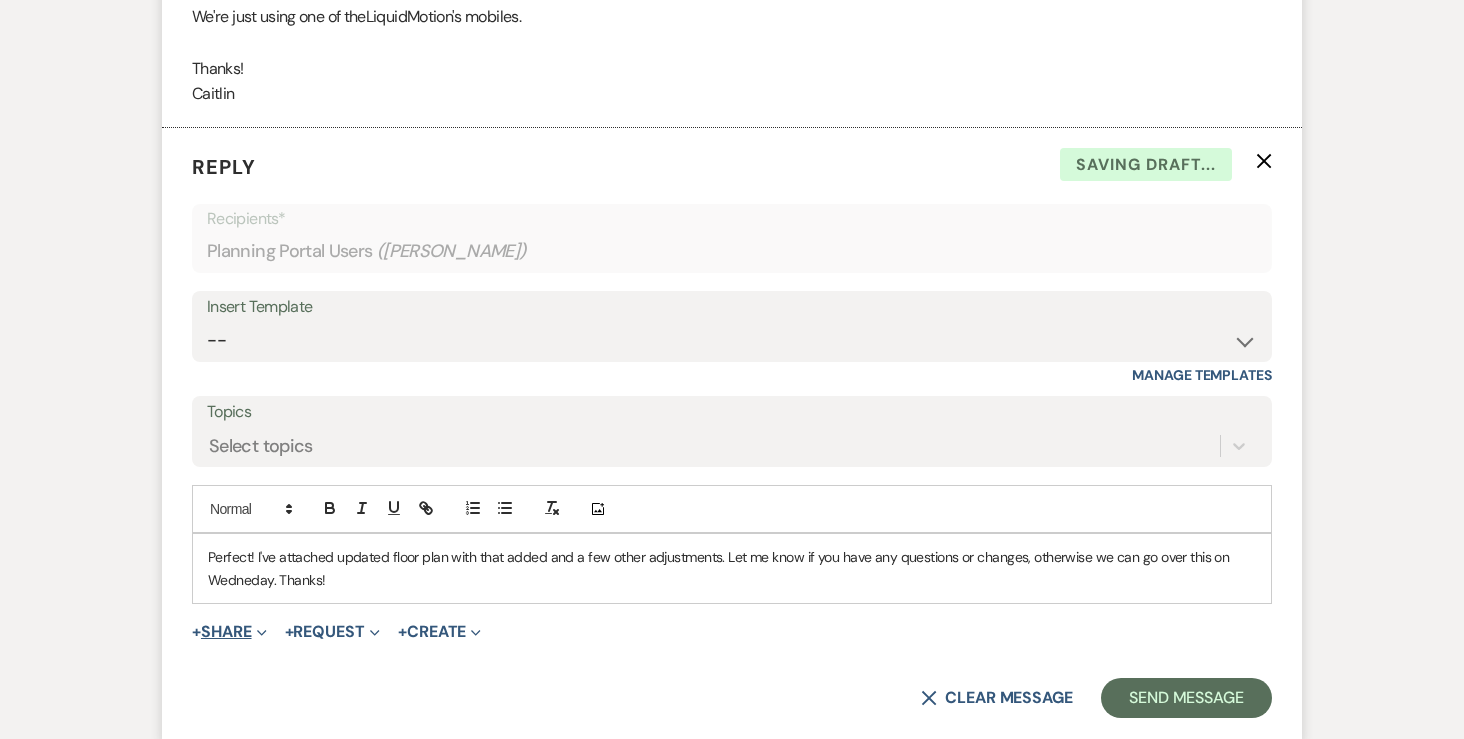 click on "+  Share Expand" at bounding box center (229, 632) 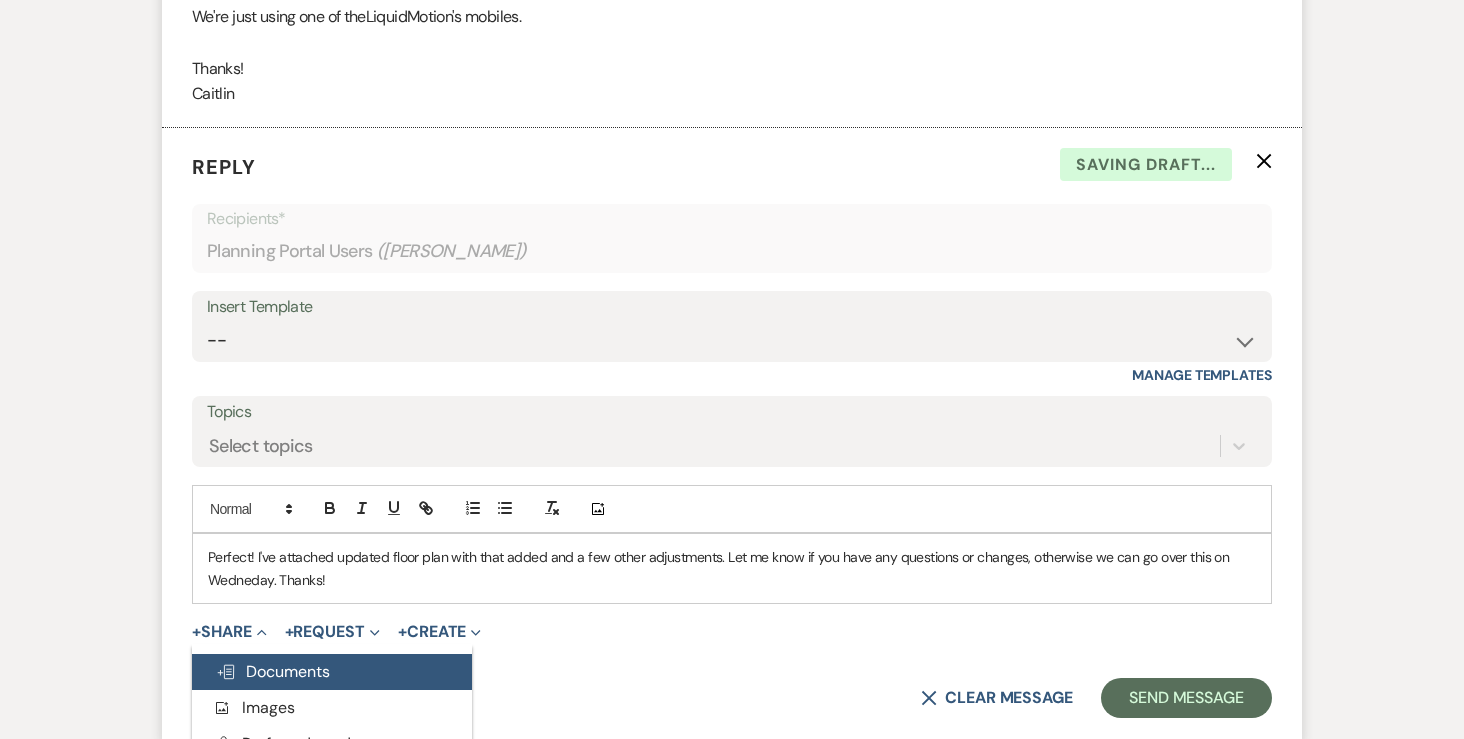 click on "Doc Upload Documents" at bounding box center [273, 671] 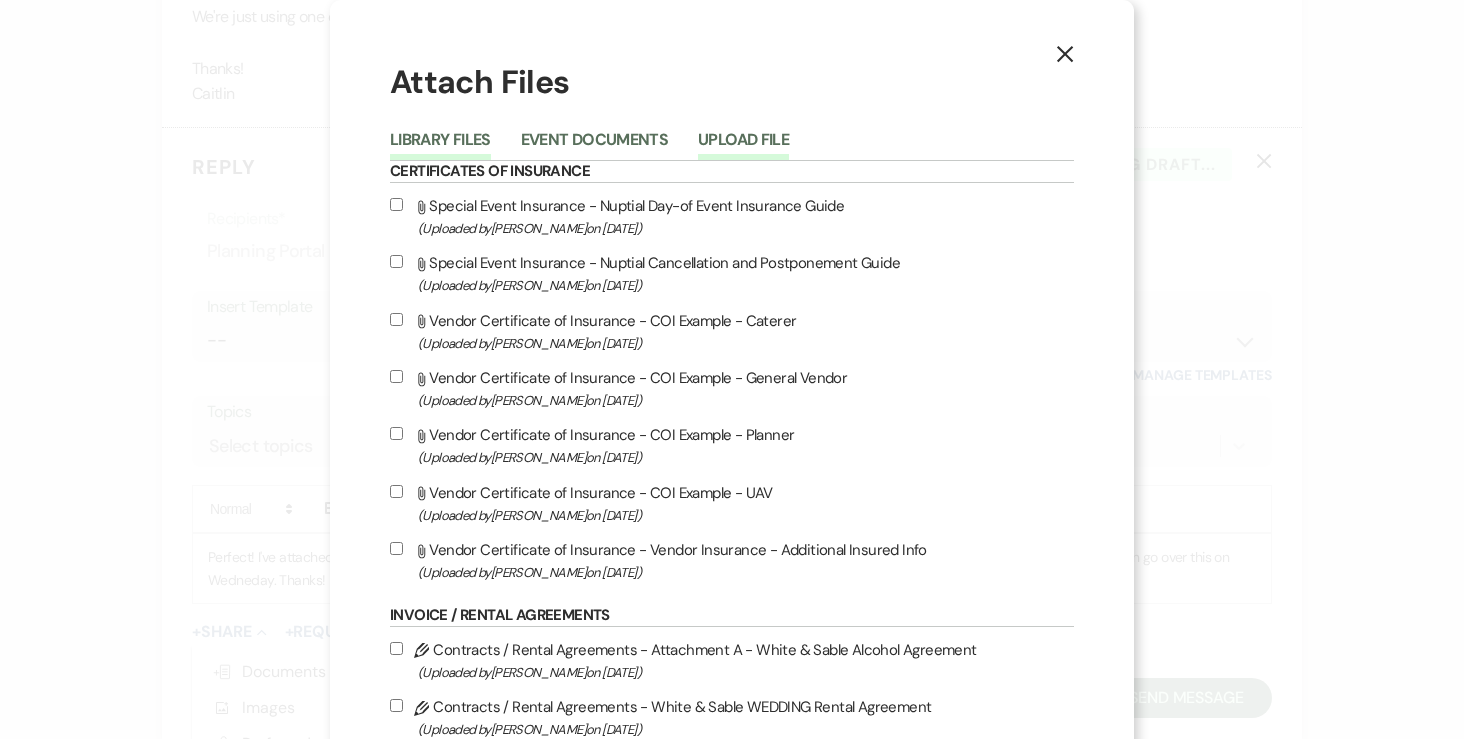 click on "Upload File" at bounding box center (743, 146) 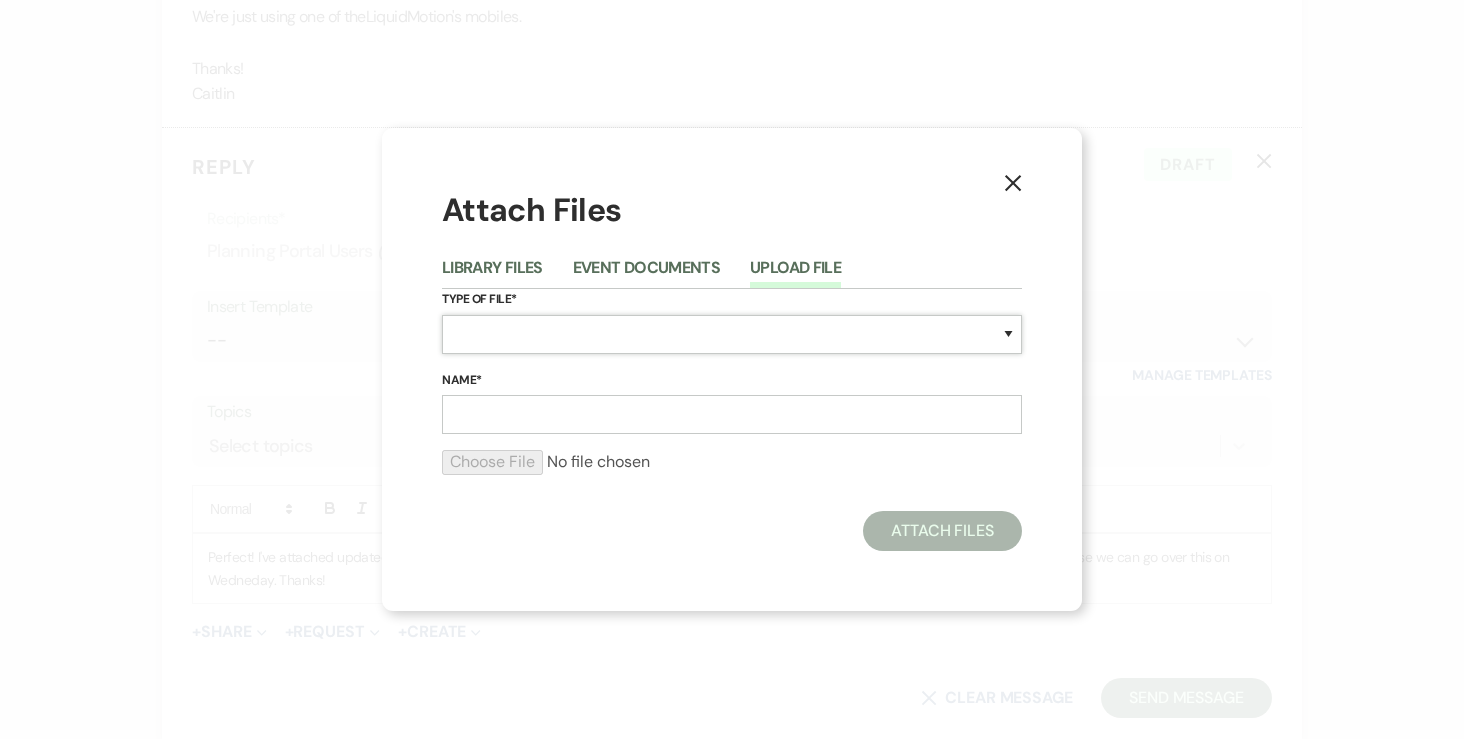 click on "Special Event Insurance Vendor Certificate of Insurance Contracts / Rental Agreements Invoices Receipts Event Maps Floor Plans Rain Plan Seating Charts Venue Layout Catering / Alcohol Permit Event Permit Fire Permit Fuel Permit Generator Permit Tent Permit Venue Permit Other Permit Inventory  Promotional Sample Venue Beverage Ceremony Event Finalize + Share Guests Lodging Menu Vendors Venue Beverage Brochure Menu Packages Product Specifications Quotes Beverage Event and Ceremony Details Finalize & Share Guests Lodging Menu Vendors Venue Event Timeline Family / Wedding Party Timeline Food and Beverage Timeline MC / DJ / Band Timeline Master Timeline Photography Timeline Set-Up / Clean-Up Vendor Timeline Bartender Safe Serve / TiPS Certification Vendor Certification Vendor License Other" at bounding box center (732, 334) 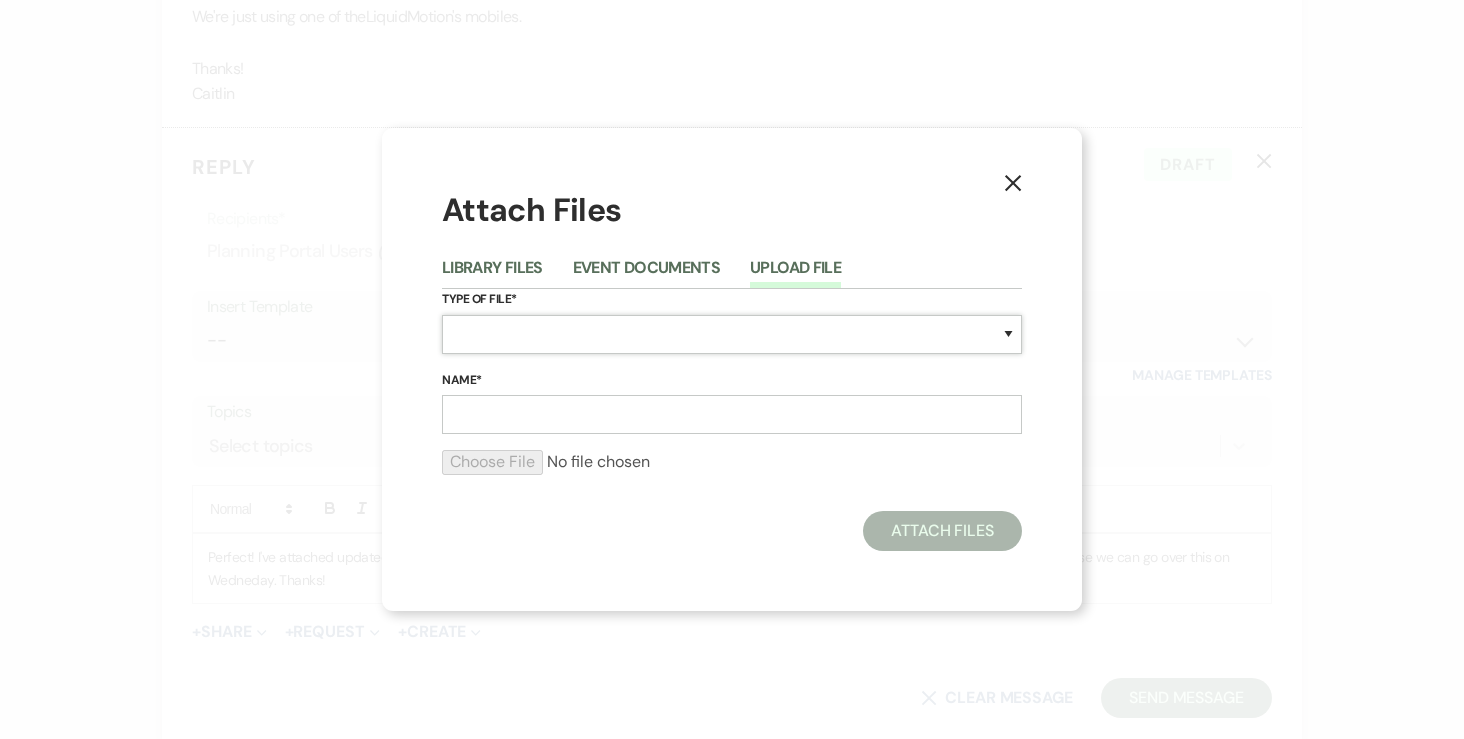 select on "24" 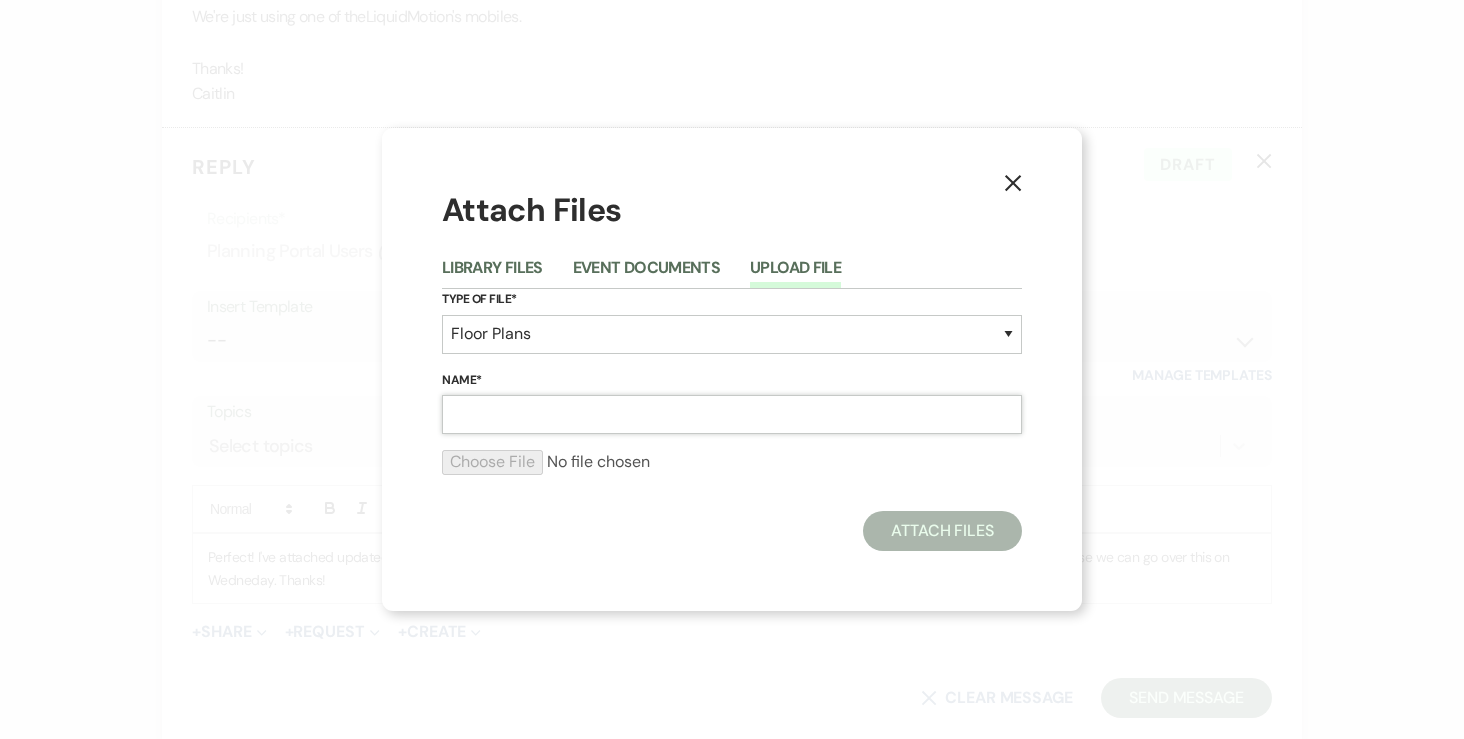 click on "Name*" at bounding box center [732, 414] 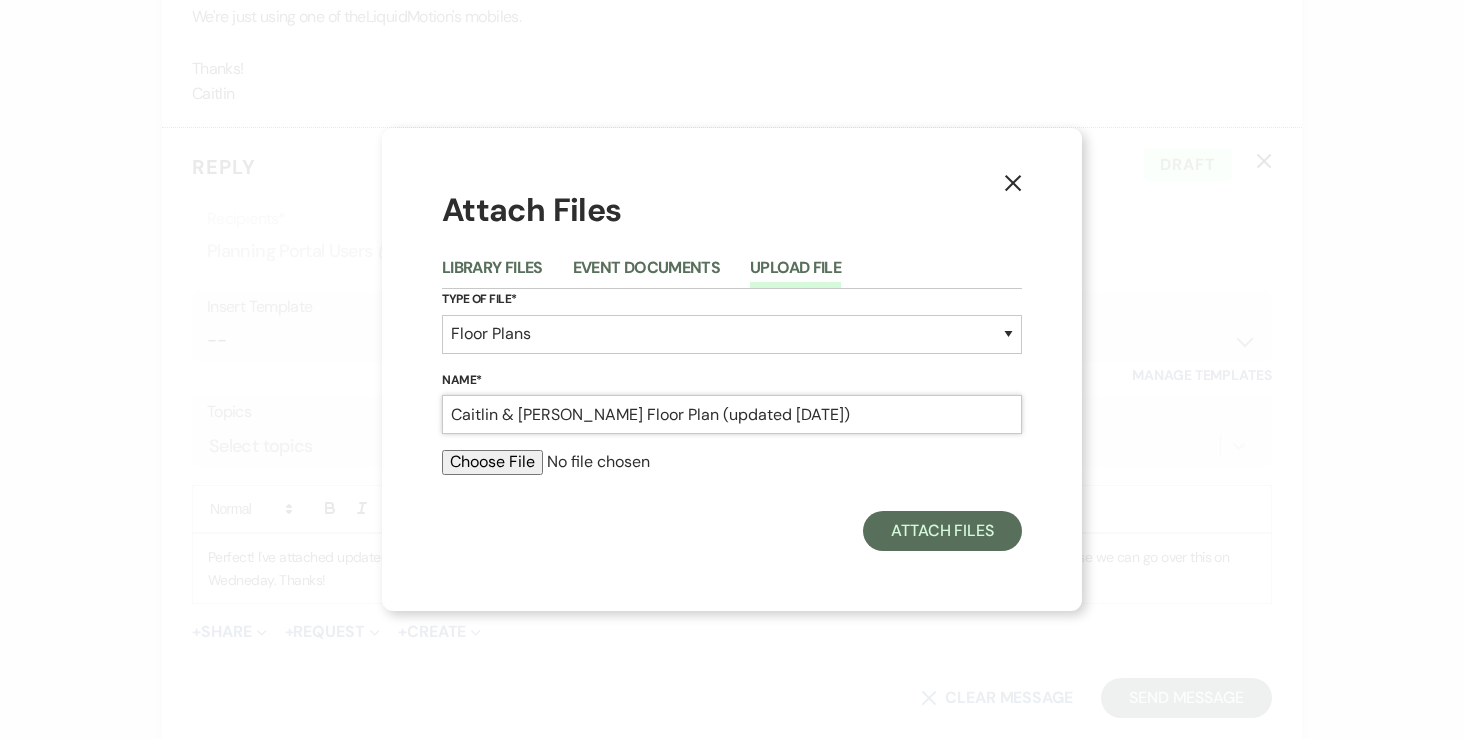 type on "Caitlin & [PERSON_NAME] Floor Plan (updated [DATE])" 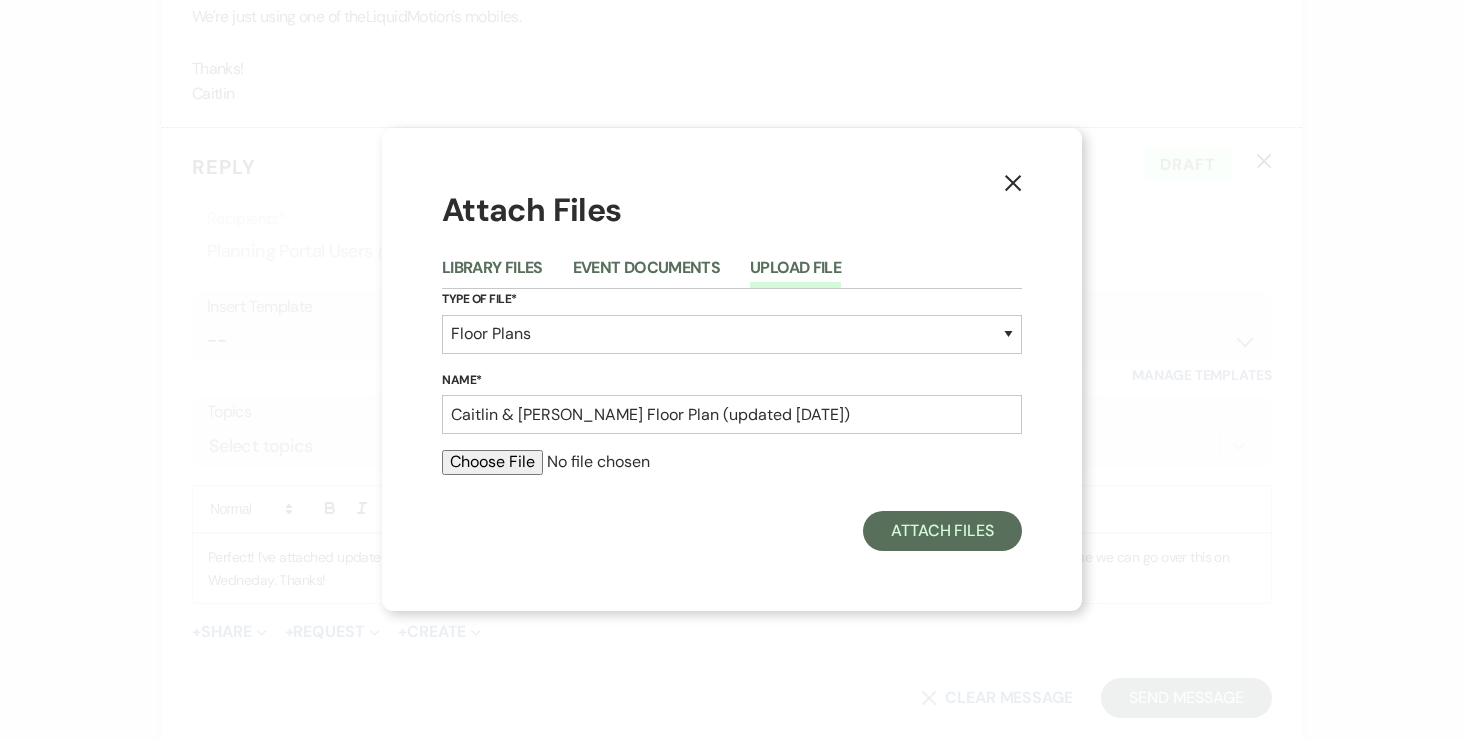 click at bounding box center (732, 462) 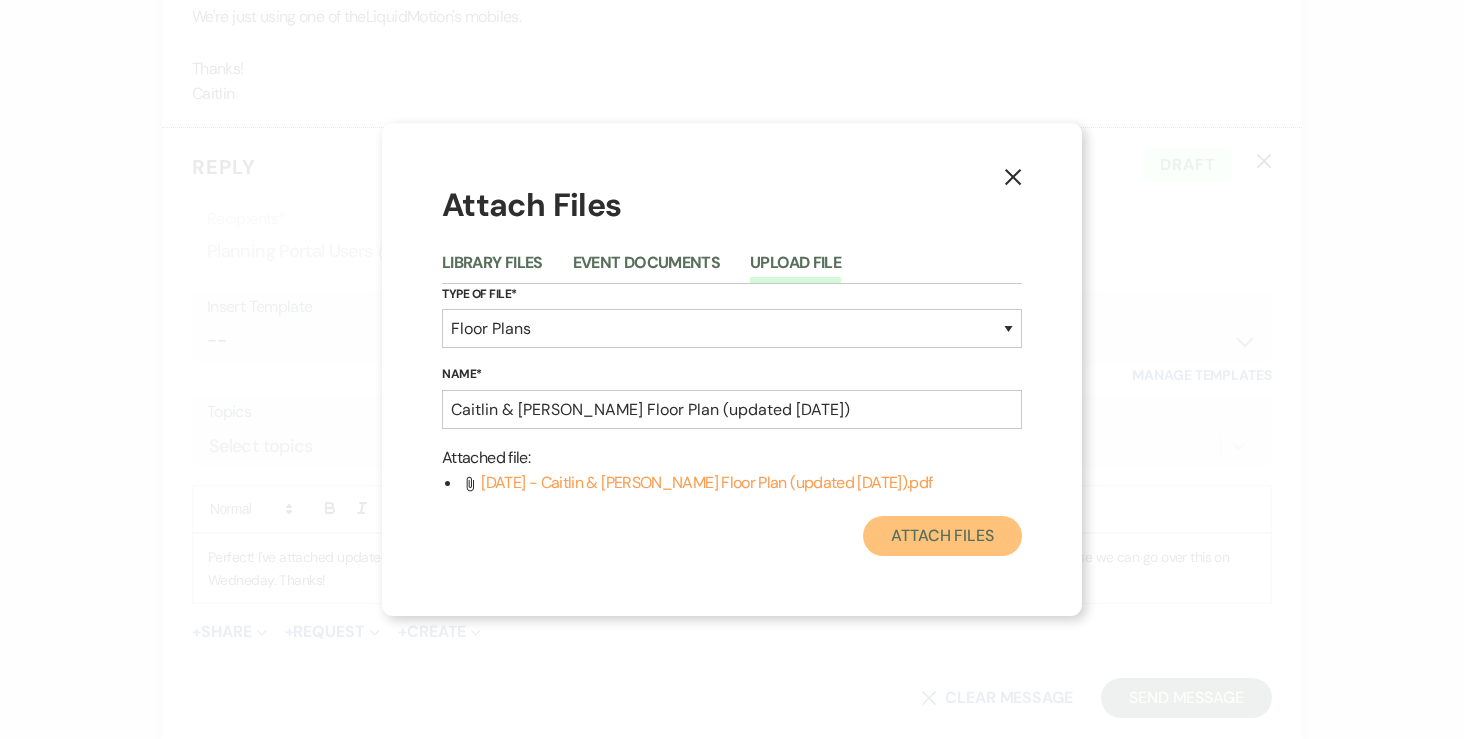 click on "Attach Files" at bounding box center (942, 536) 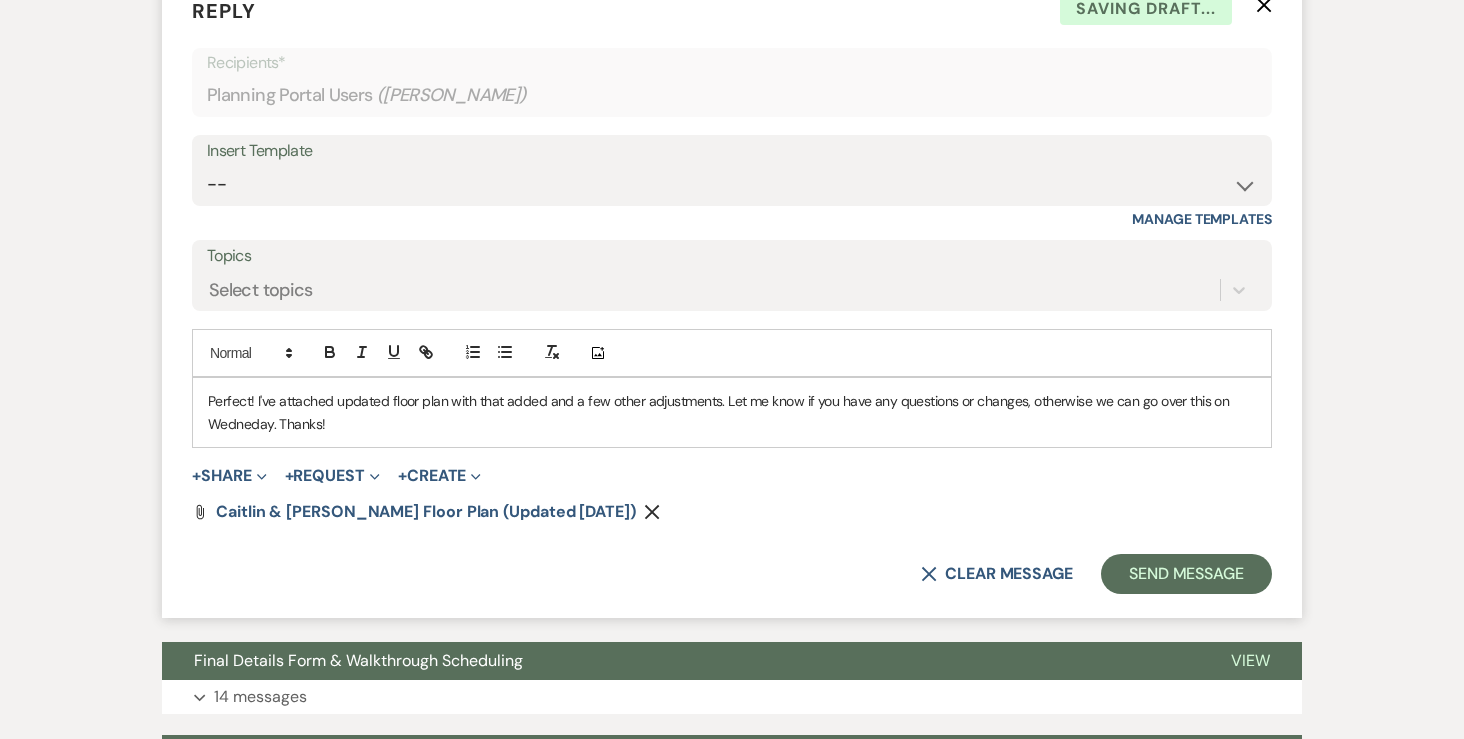 scroll, scrollTop: 7755, scrollLeft: 0, axis: vertical 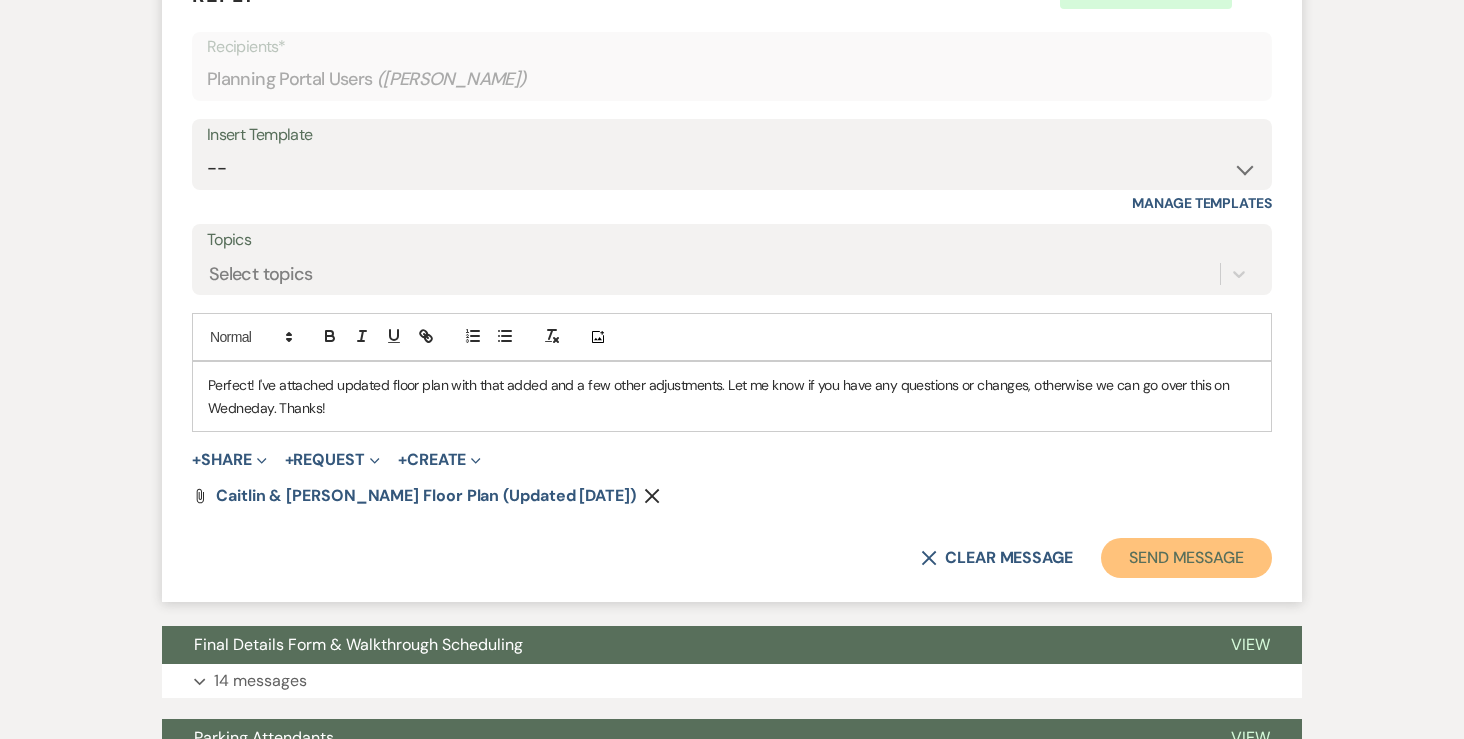 click on "Send Message" at bounding box center (1186, 558) 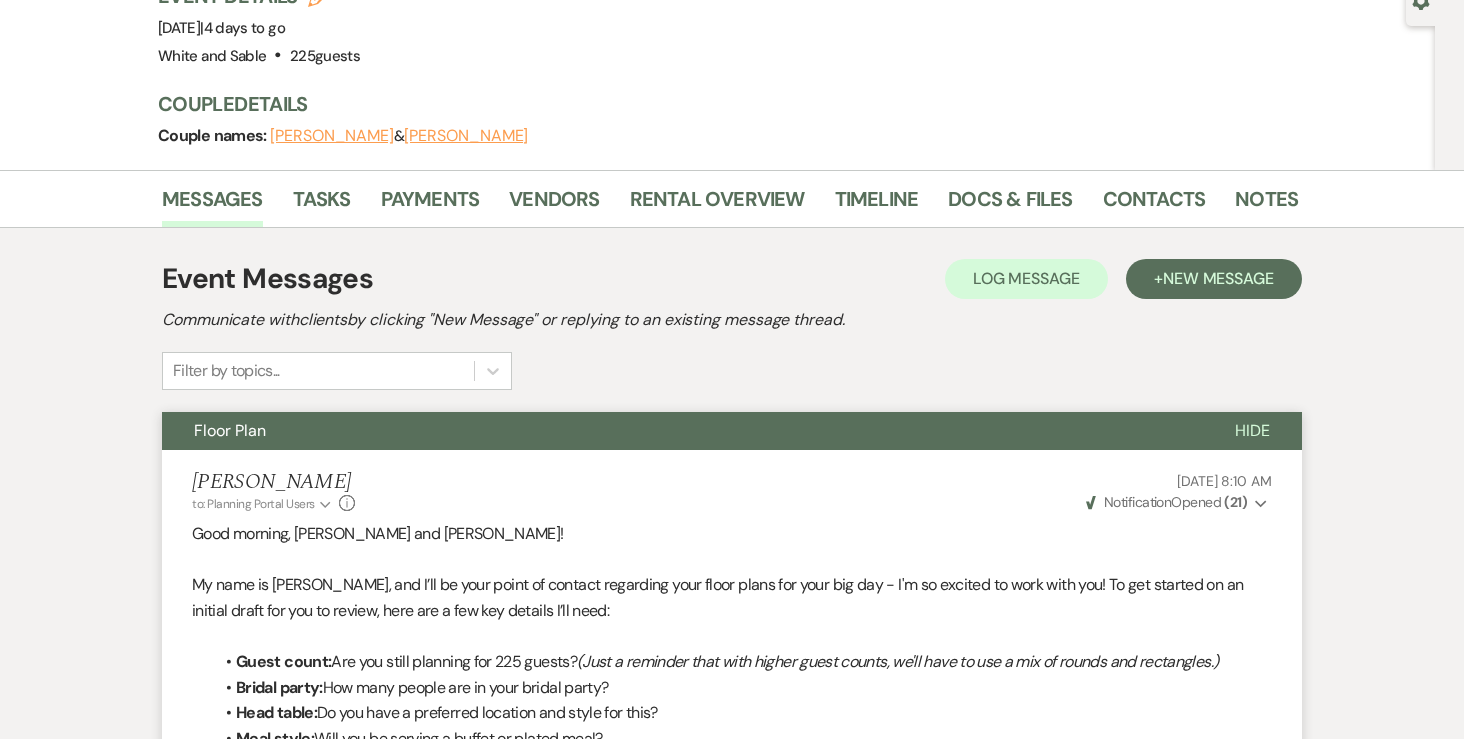 scroll, scrollTop: 0, scrollLeft: 0, axis: both 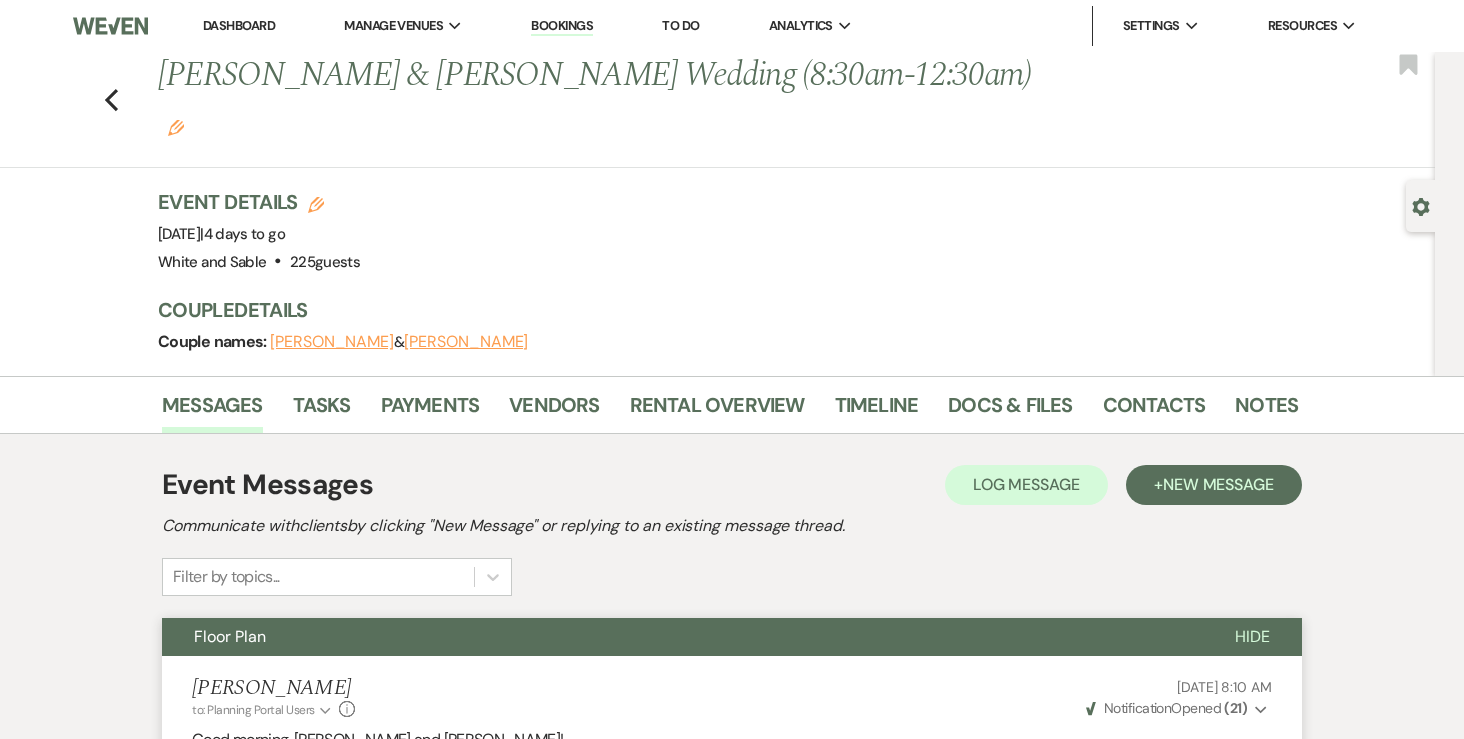 click on "Dashboard" at bounding box center (239, 26) 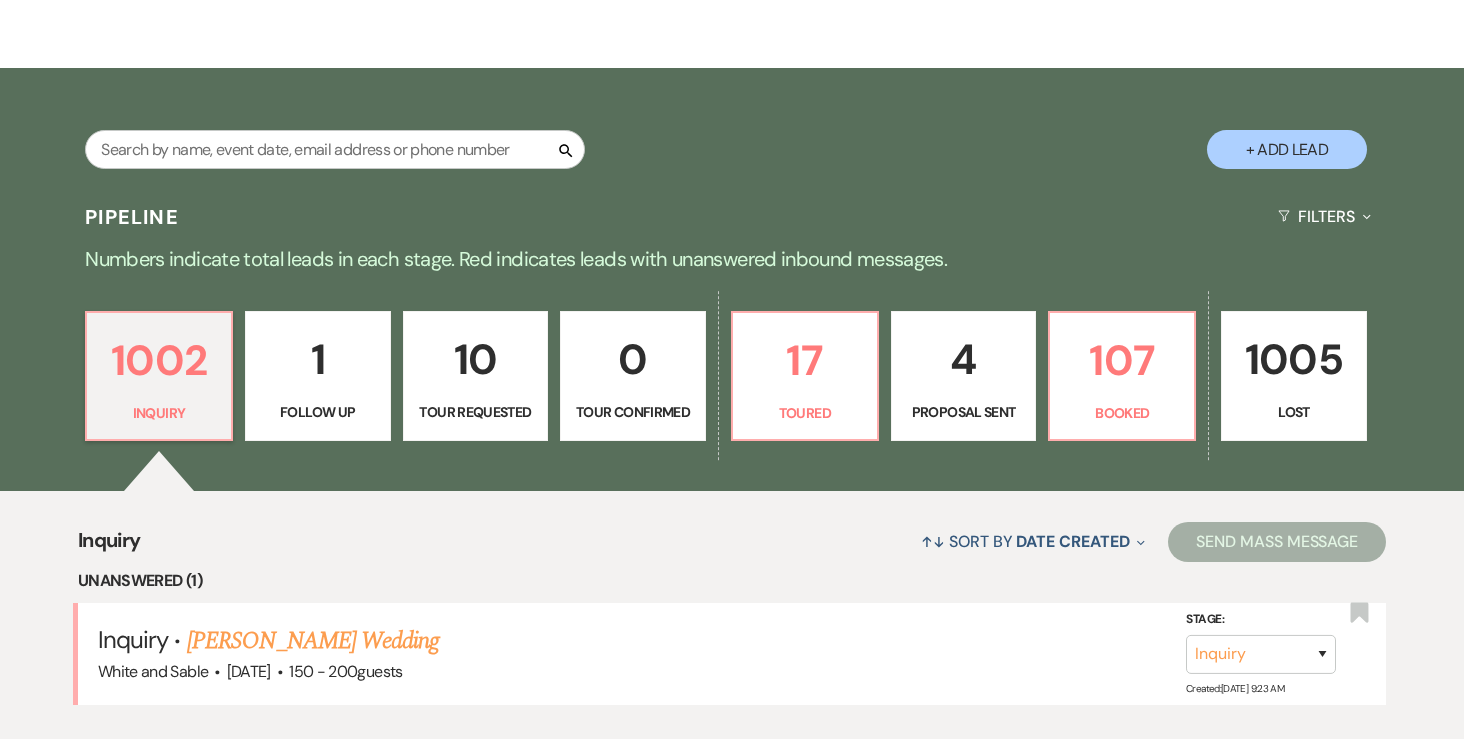 scroll, scrollTop: 288, scrollLeft: 0, axis: vertical 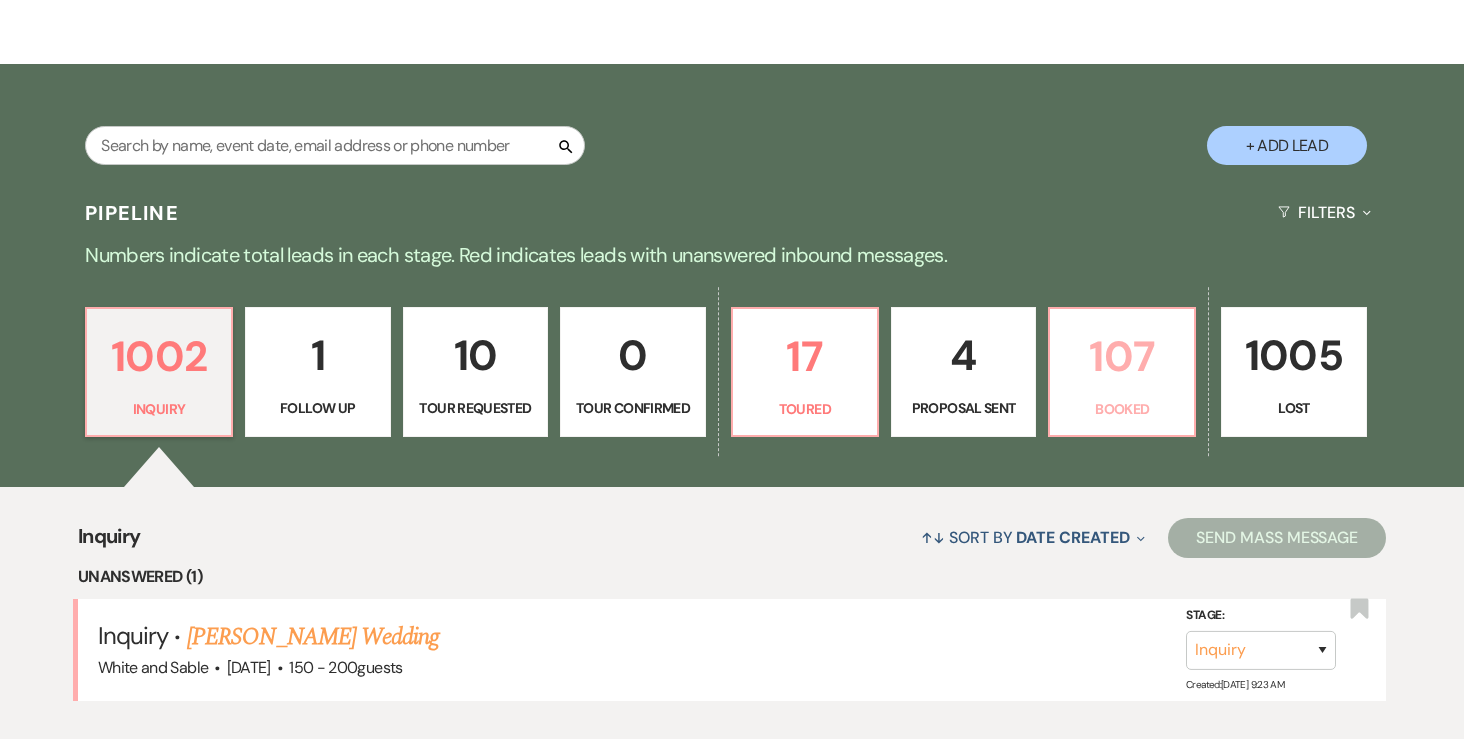 click on "107" at bounding box center (1122, 356) 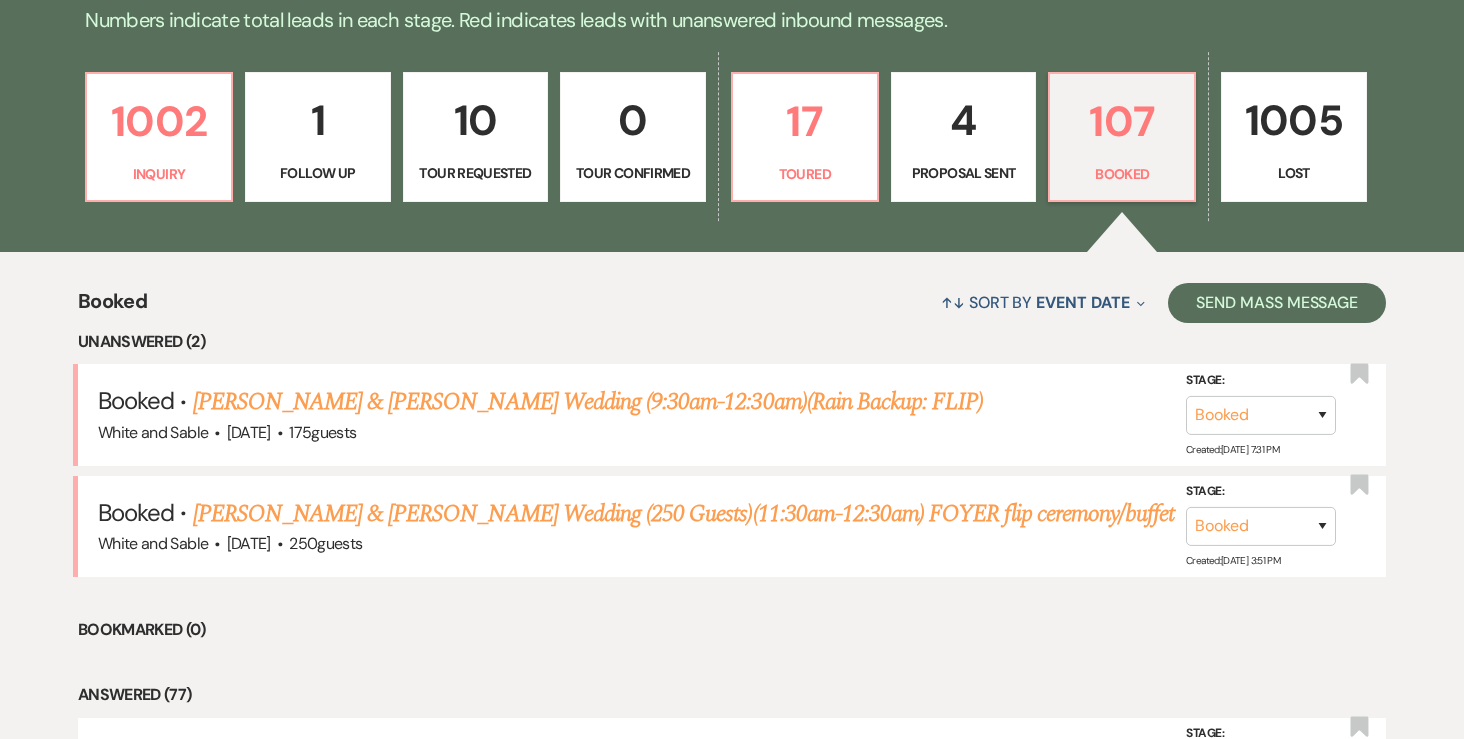 scroll, scrollTop: 527, scrollLeft: 0, axis: vertical 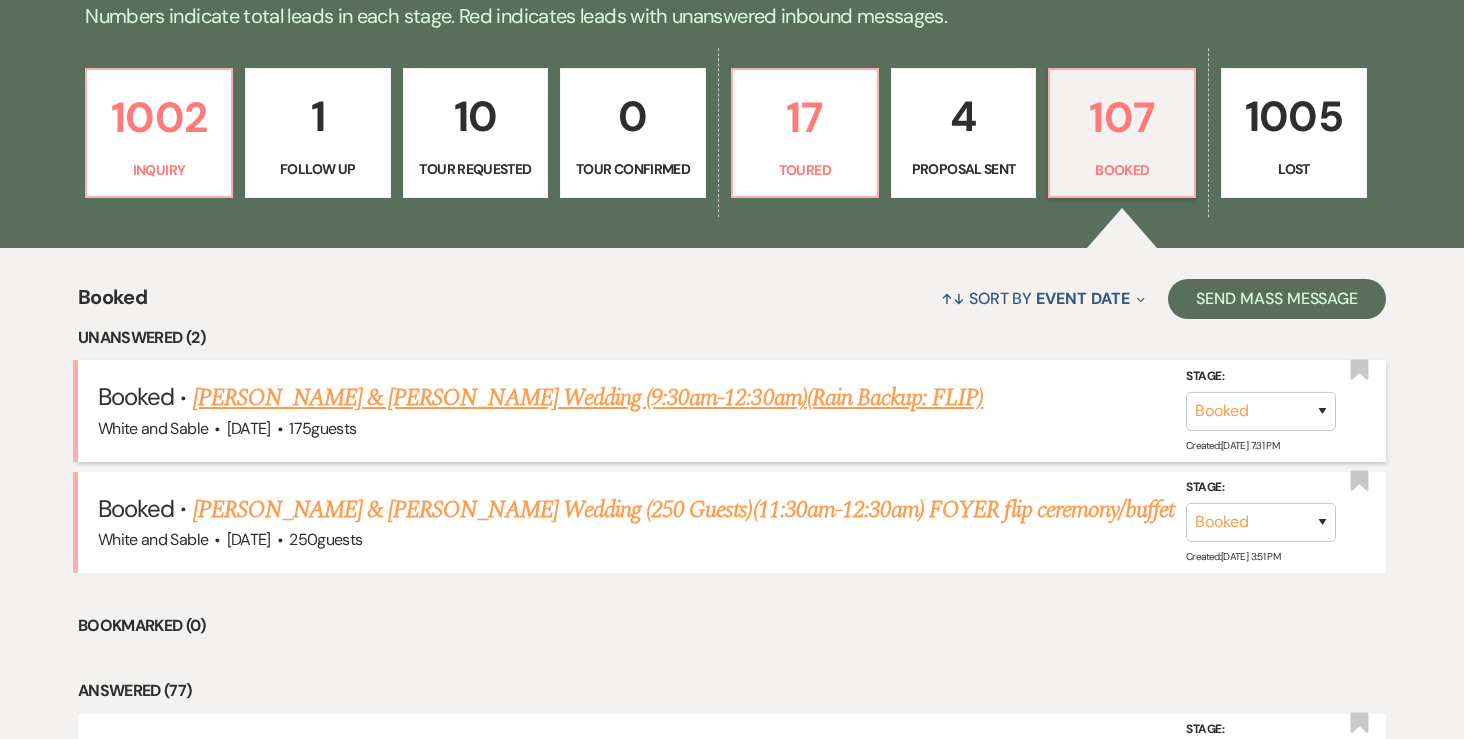 click on "[PERSON_NAME] & [PERSON_NAME] Wedding (9:30am-12:30am)(Rain Backup: FLIP)" at bounding box center (588, 398) 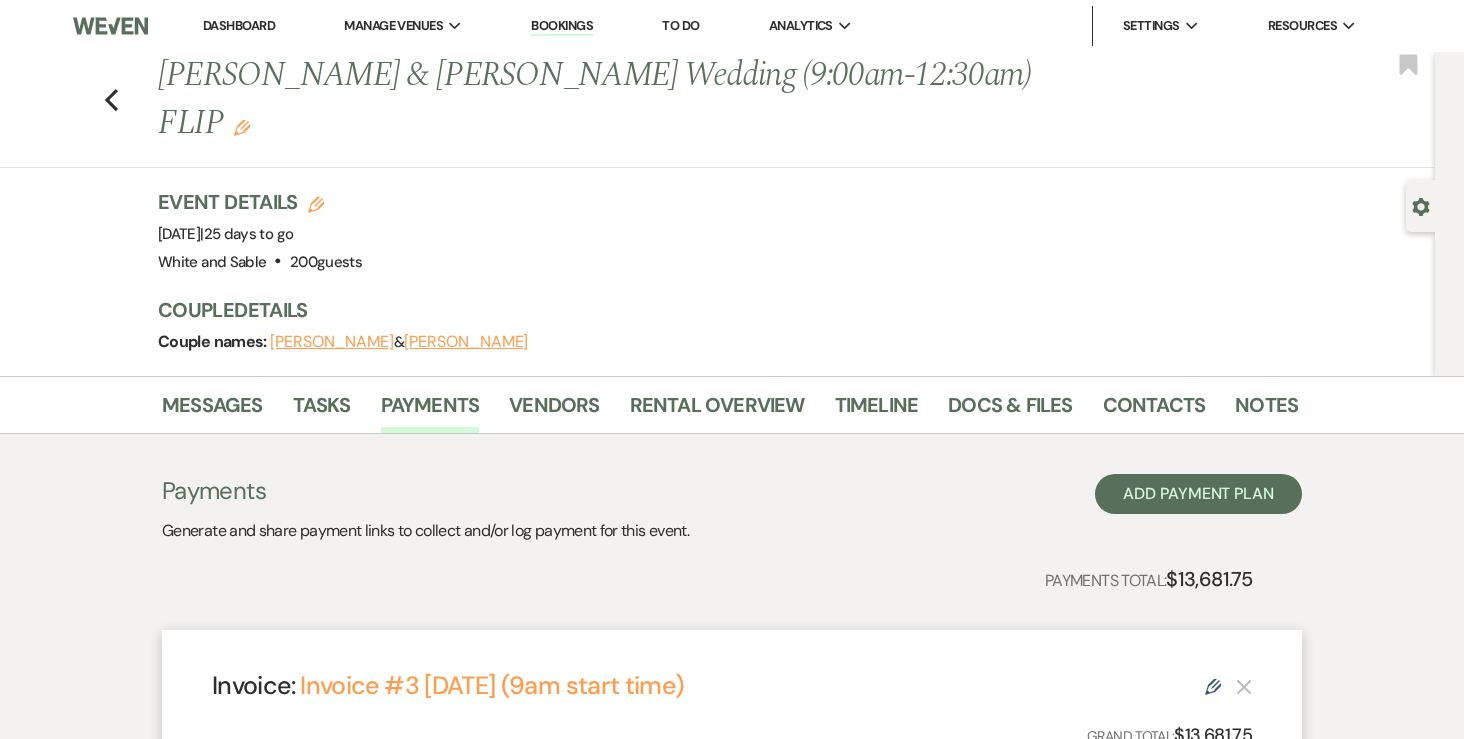 scroll, scrollTop: 0, scrollLeft: 0, axis: both 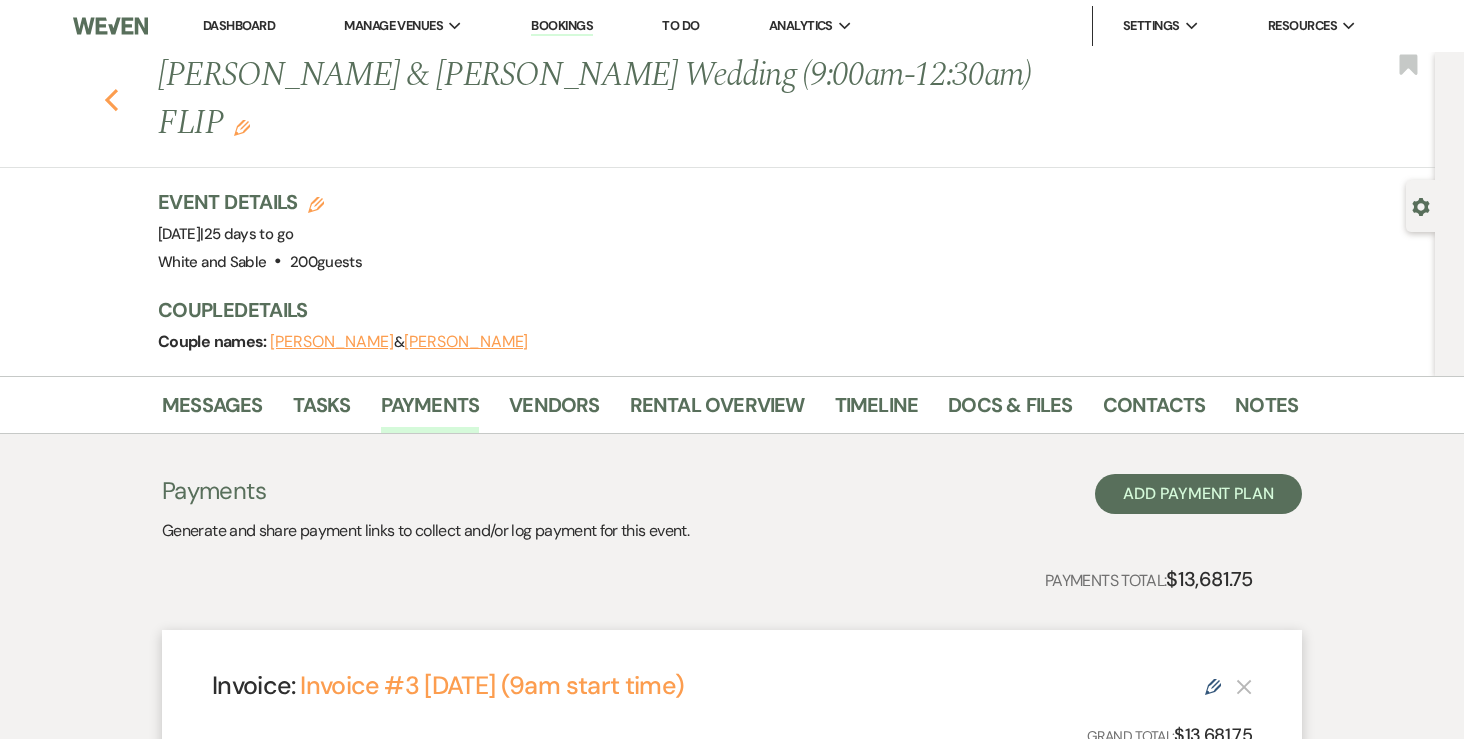 click on "Previous" 